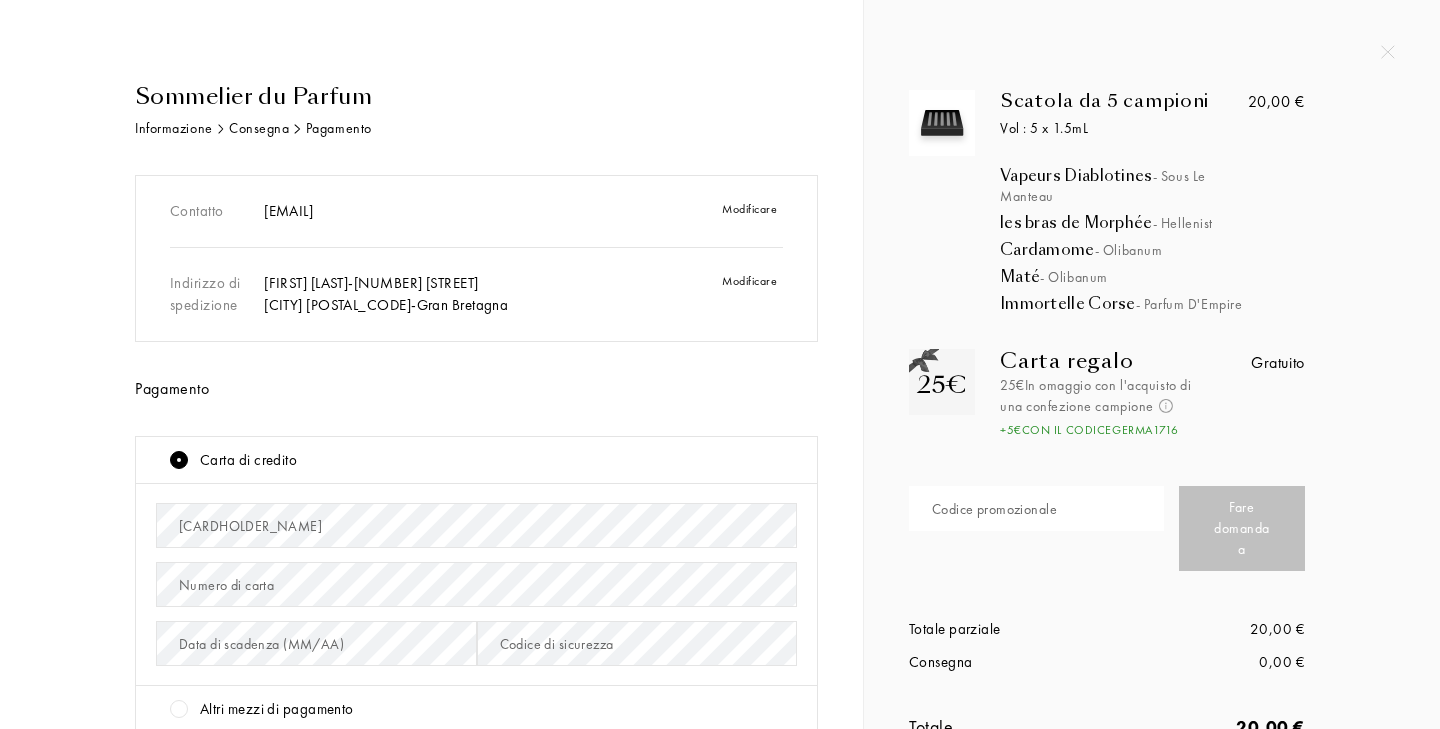 scroll, scrollTop: 0, scrollLeft: 0, axis: both 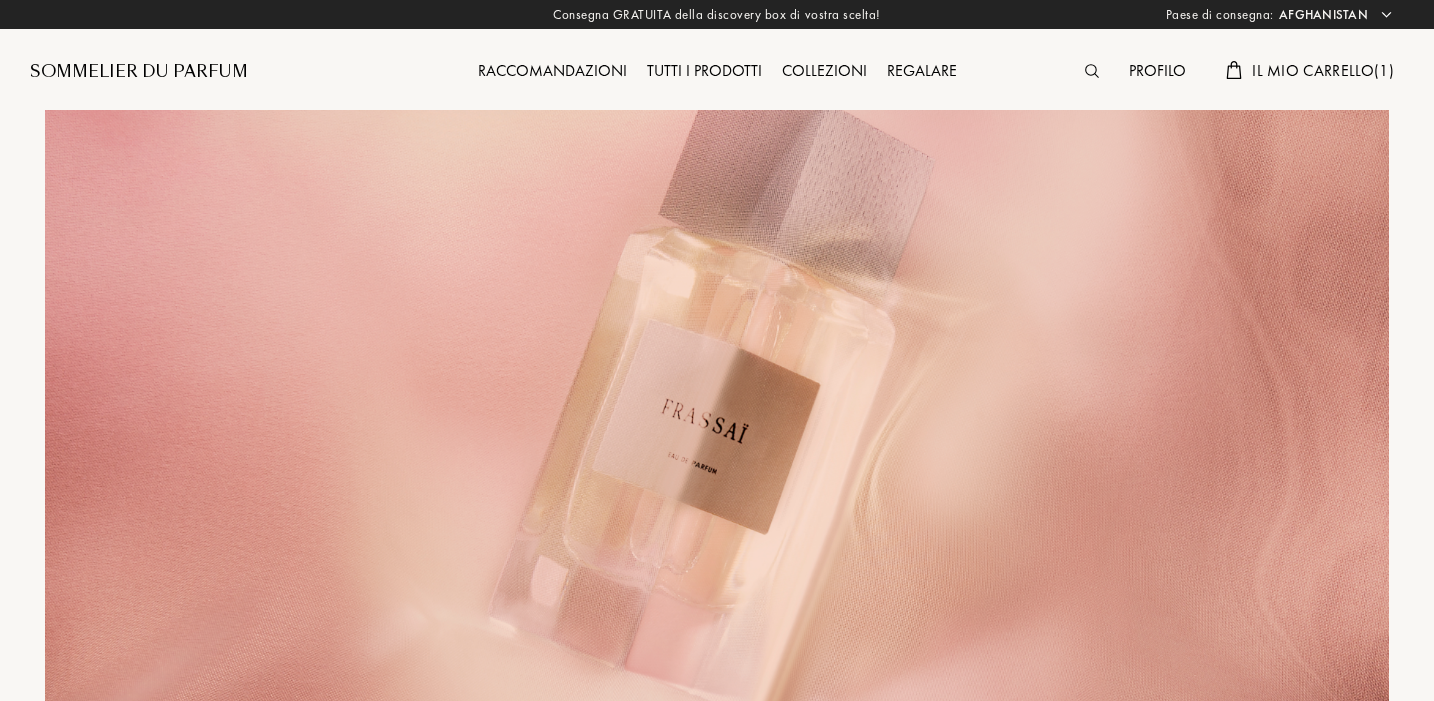 select on "[COUNTRY]" 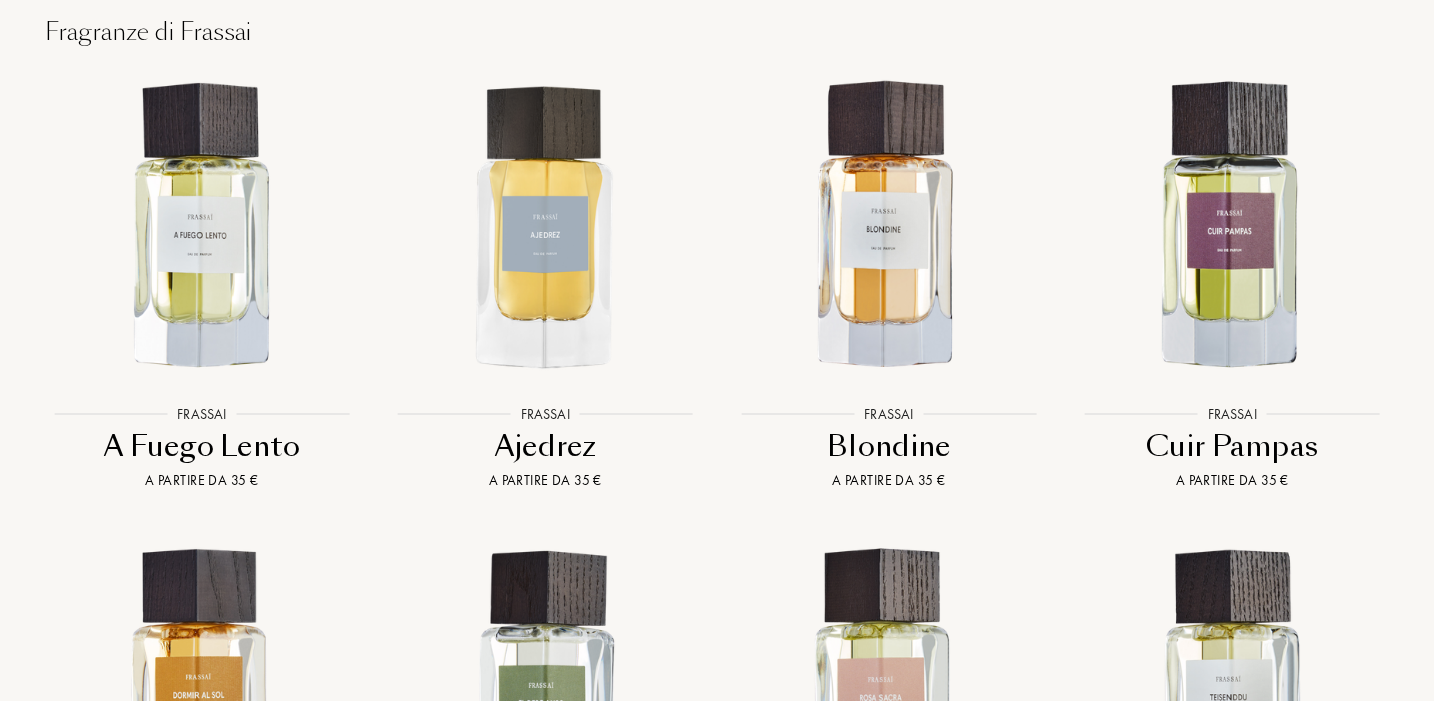 scroll, scrollTop: 1737, scrollLeft: 0, axis: vertical 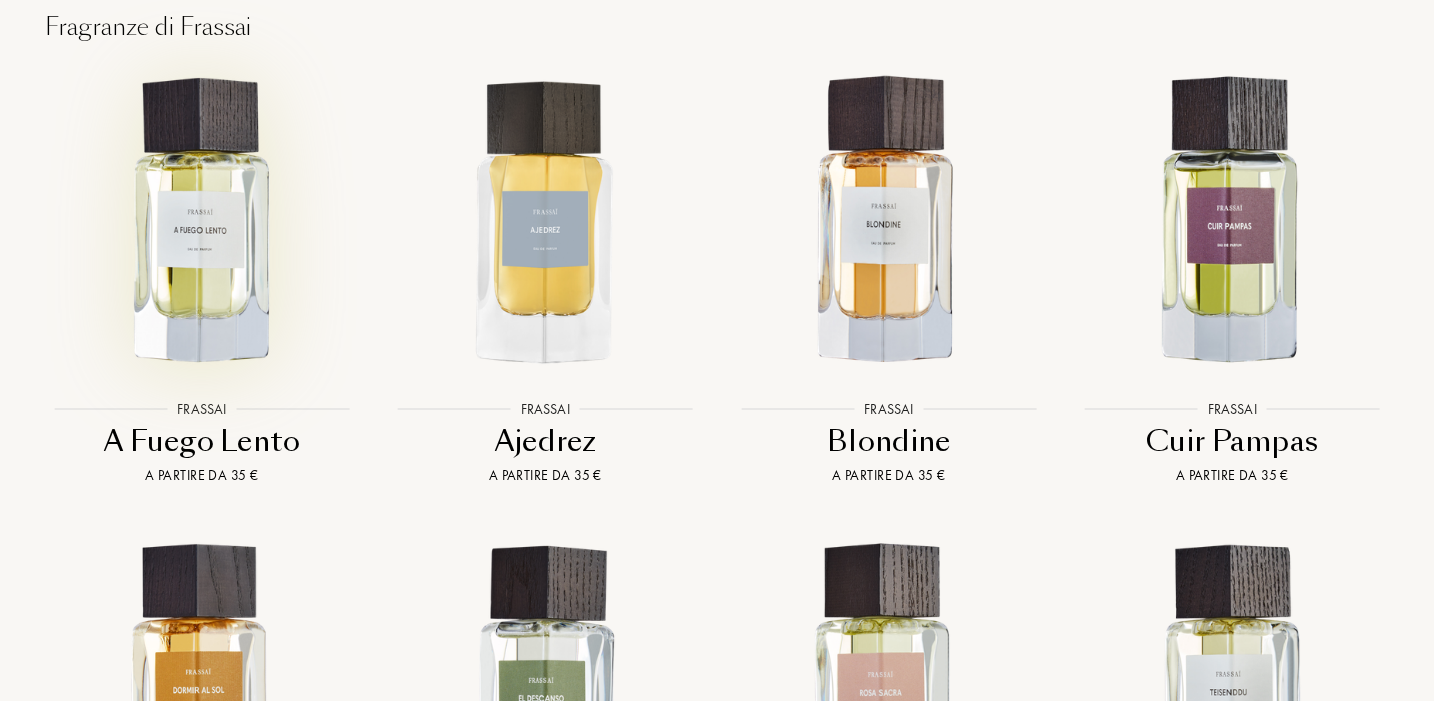 click at bounding box center (201, 221) 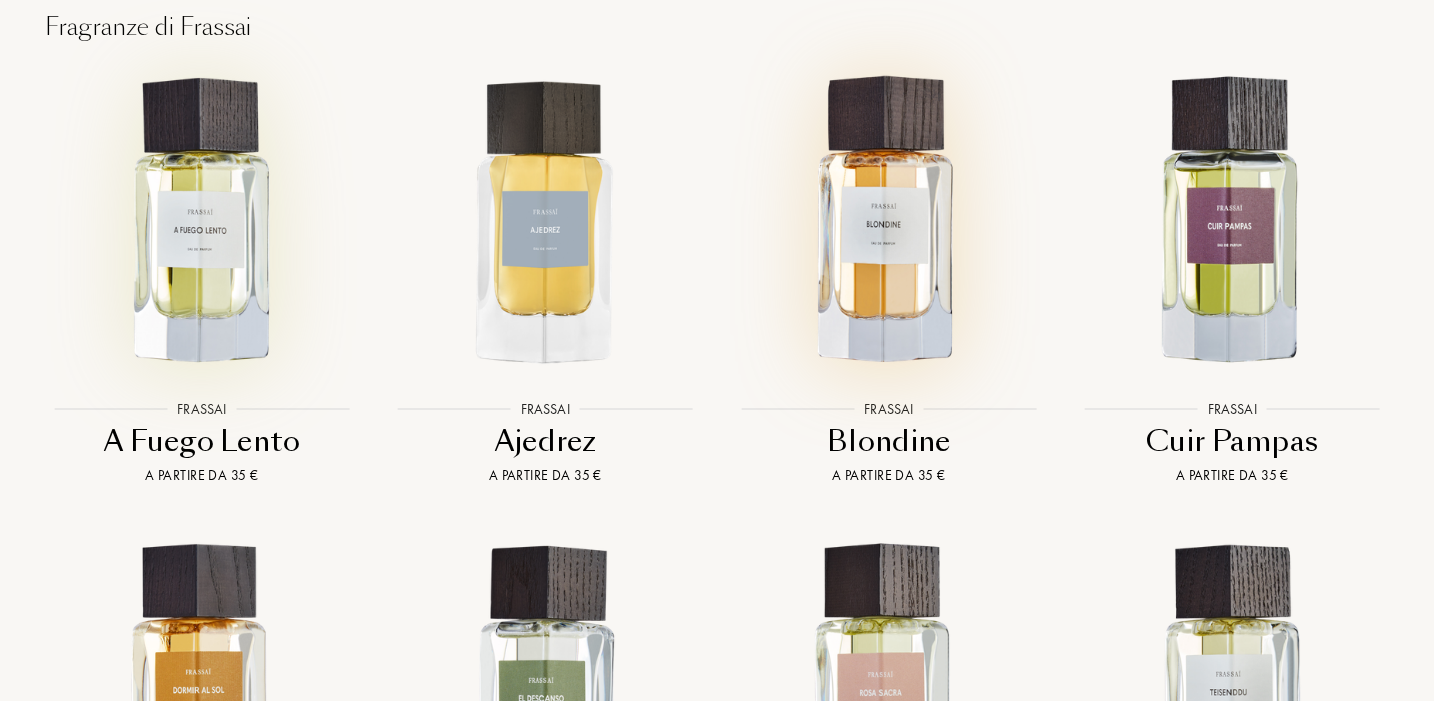 click at bounding box center [888, 221] 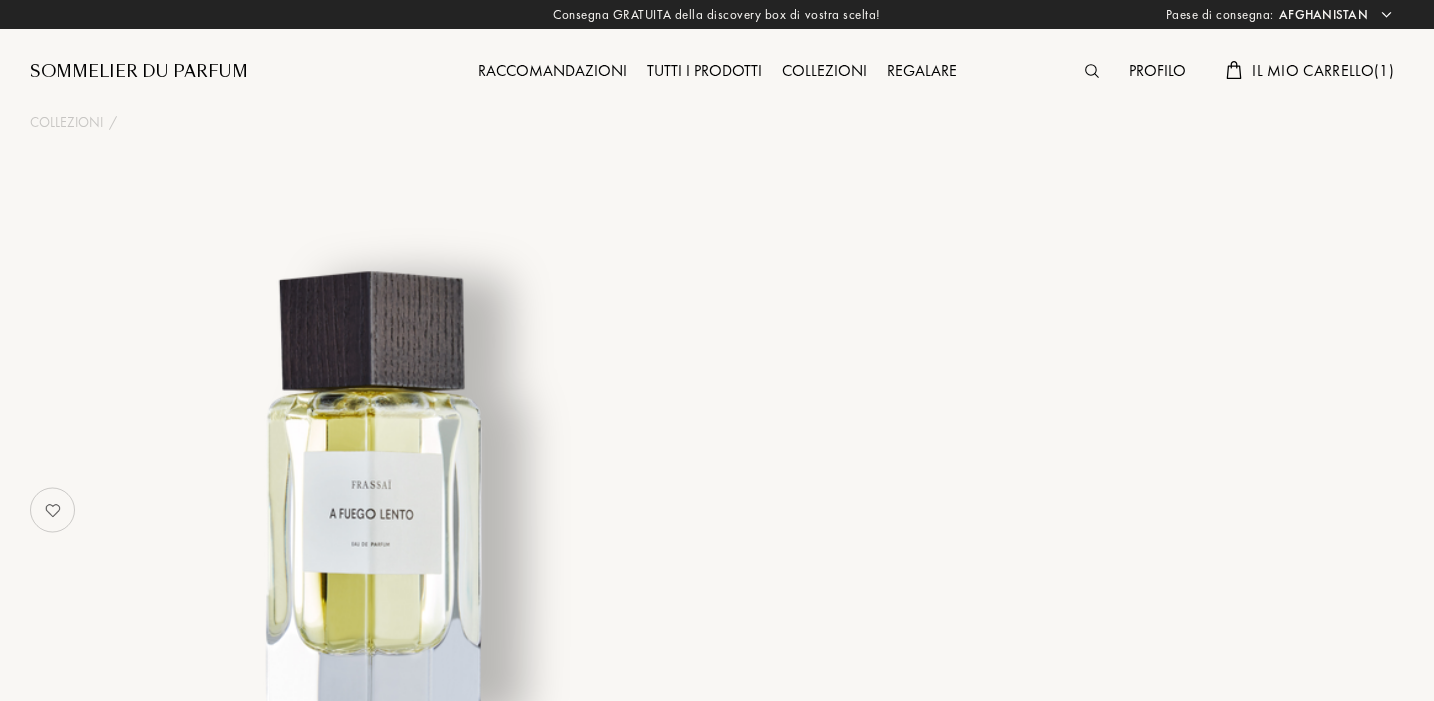select on "[COUNTRY]" 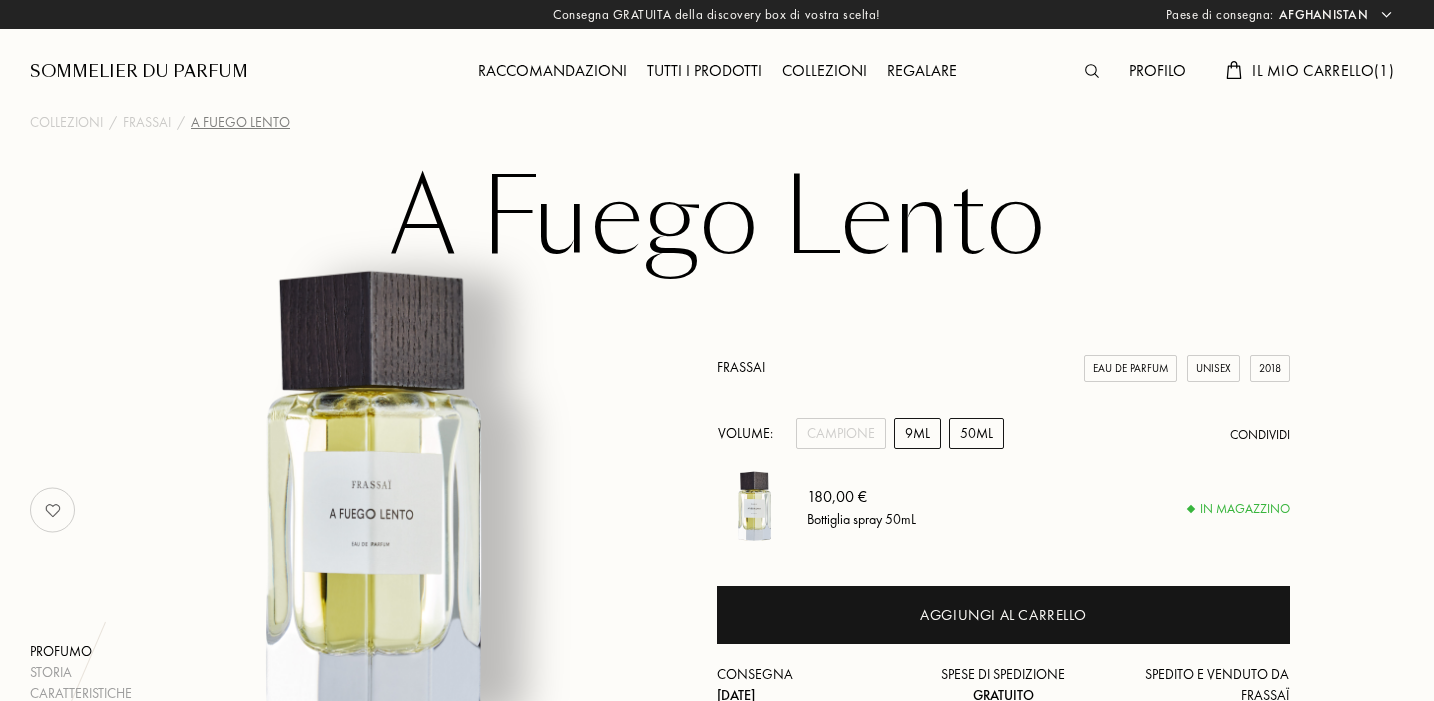 click on "9mL" at bounding box center (917, 433) 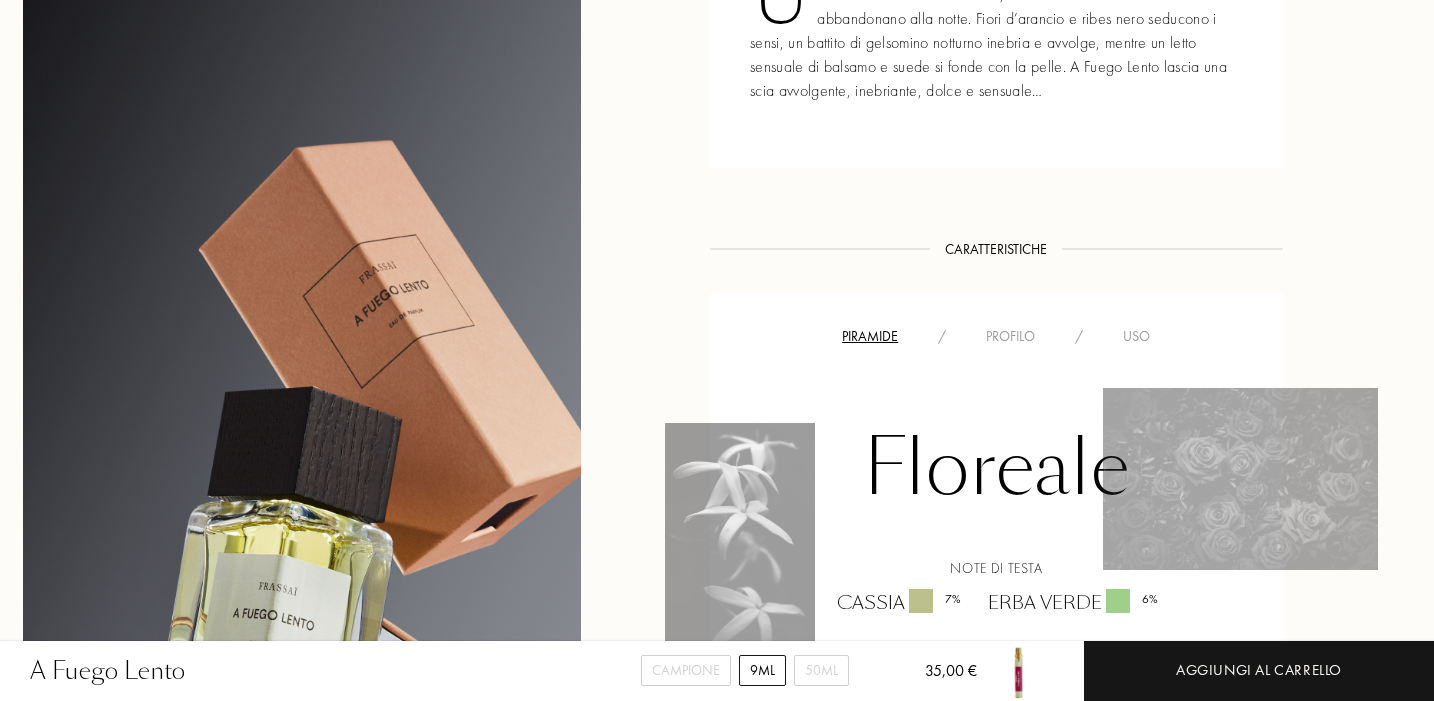 scroll, scrollTop: 792, scrollLeft: 7, axis: both 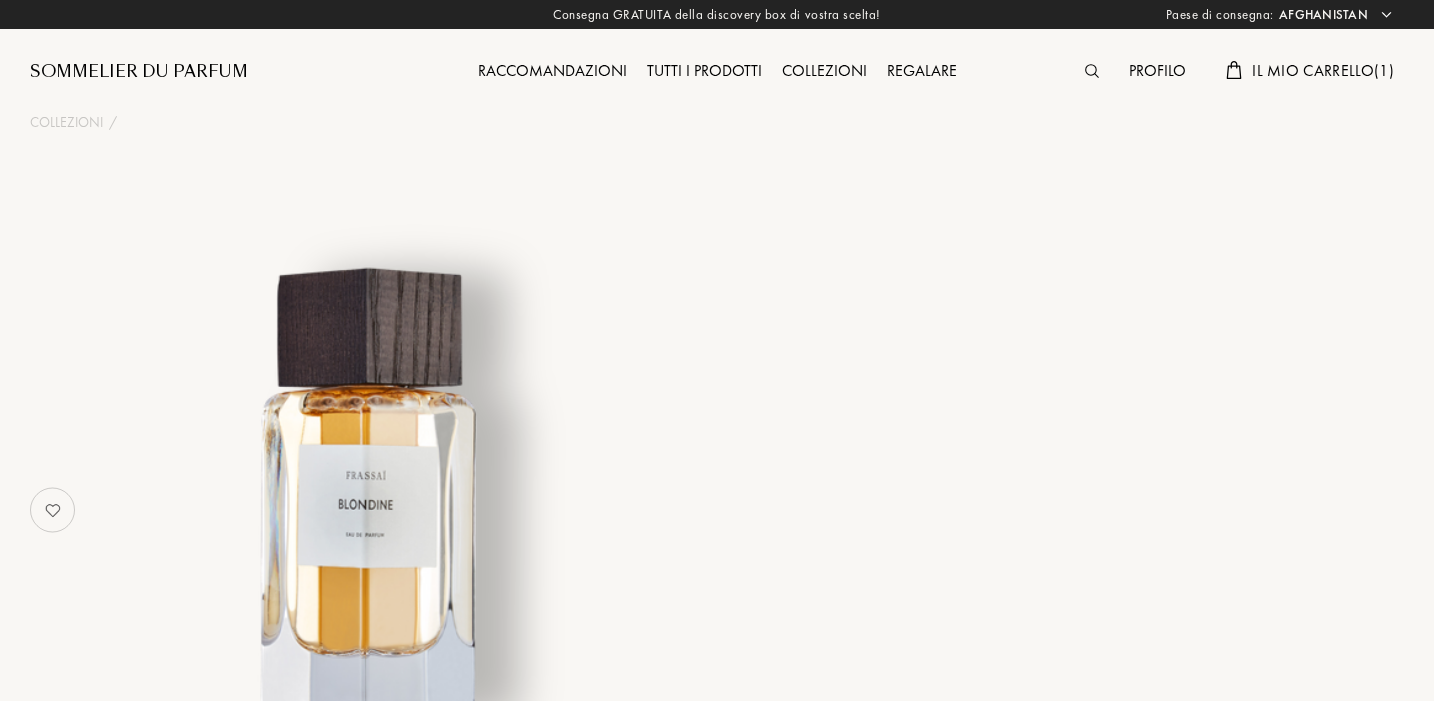 select on "[COUNTRY]" 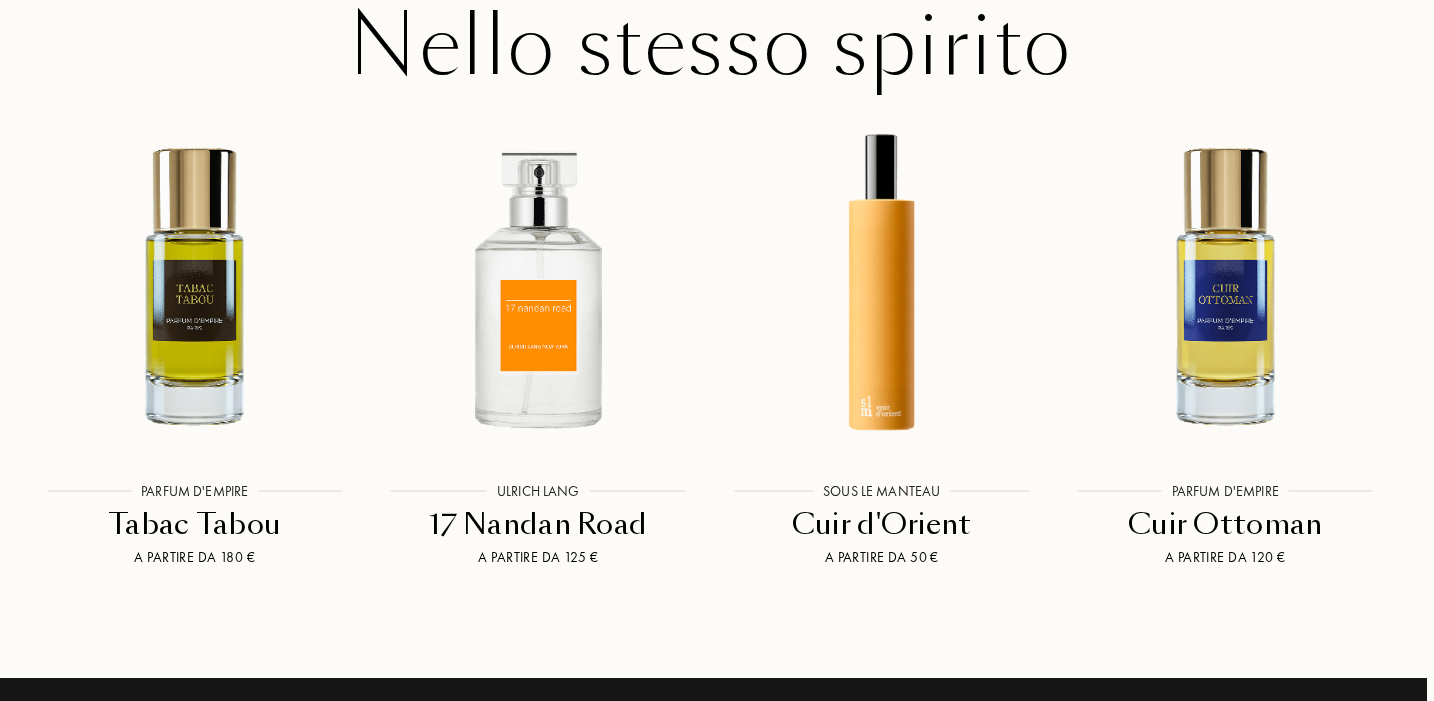 scroll, scrollTop: 3272, scrollLeft: 7, axis: both 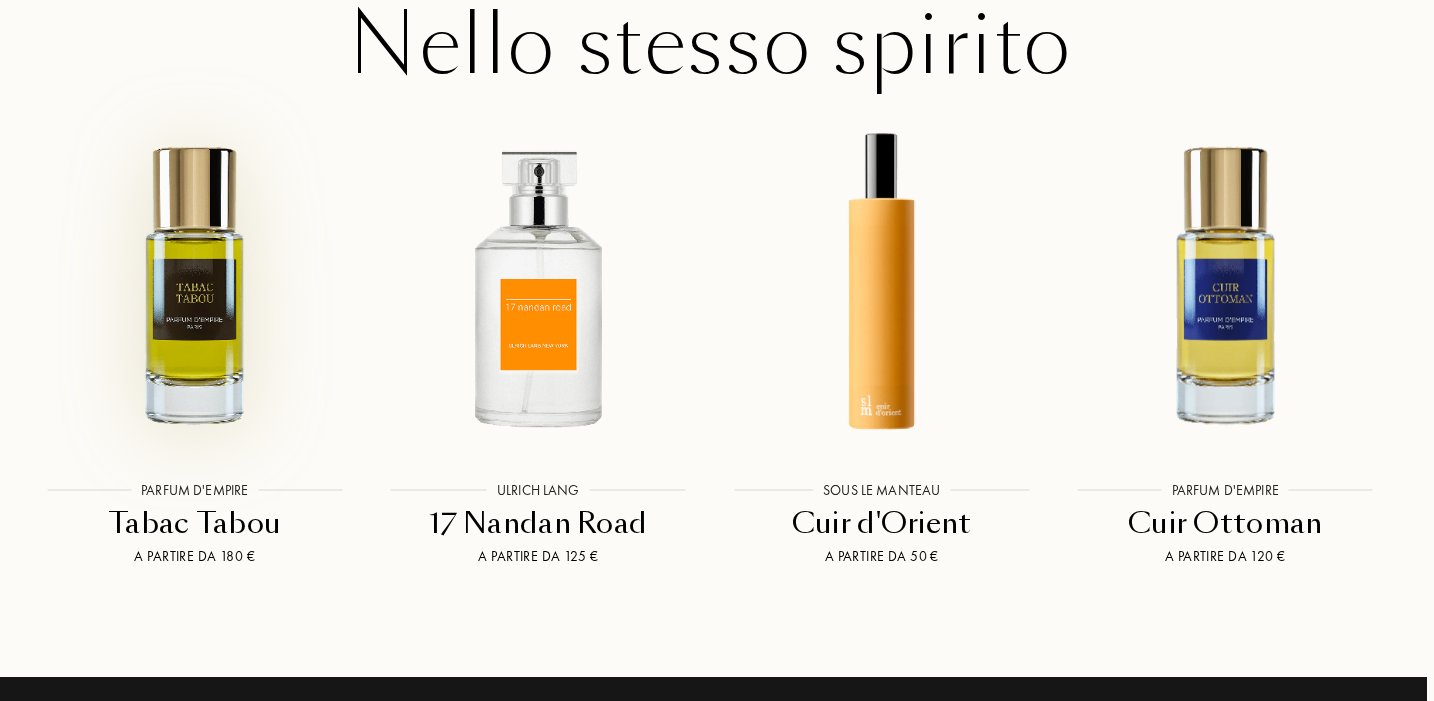 click at bounding box center [194, 283] 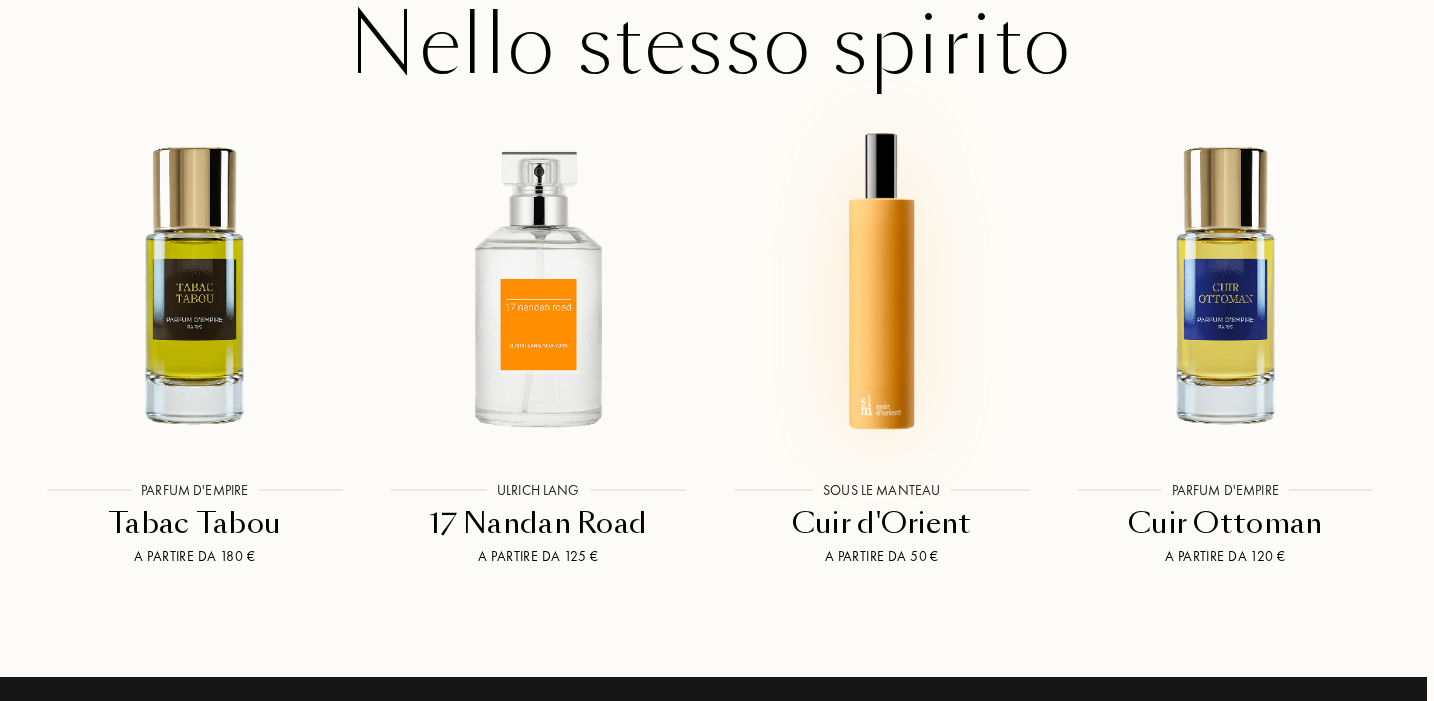 click at bounding box center [881, 283] 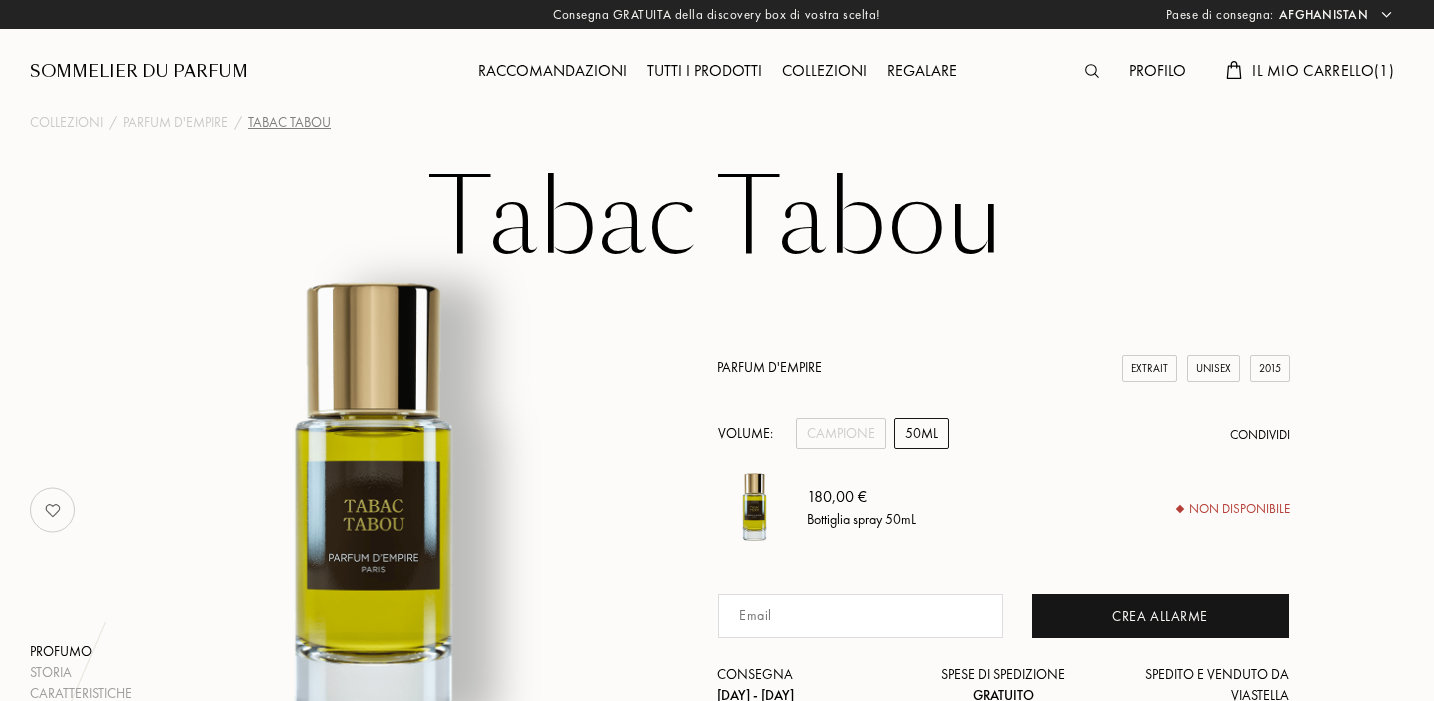 select on "[COUNTRY]" 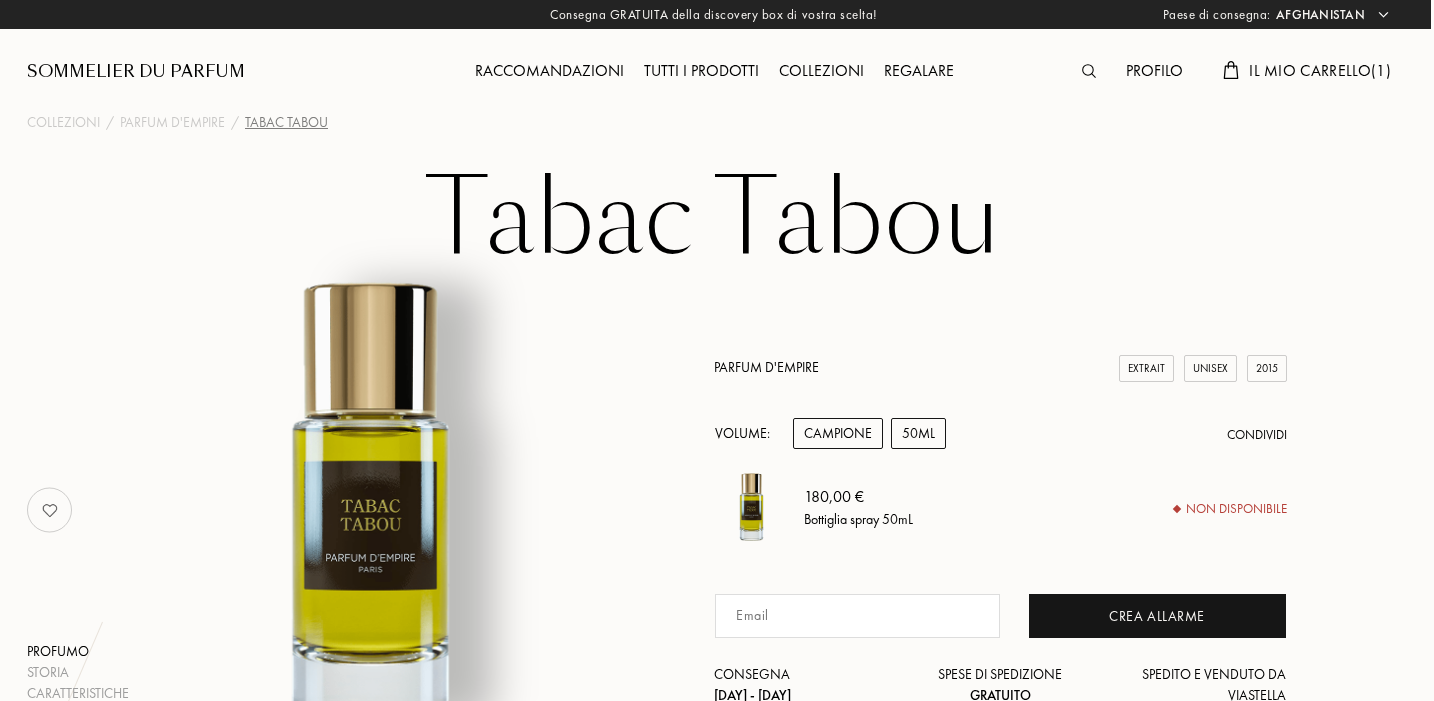 scroll, scrollTop: 0, scrollLeft: 3, axis: horizontal 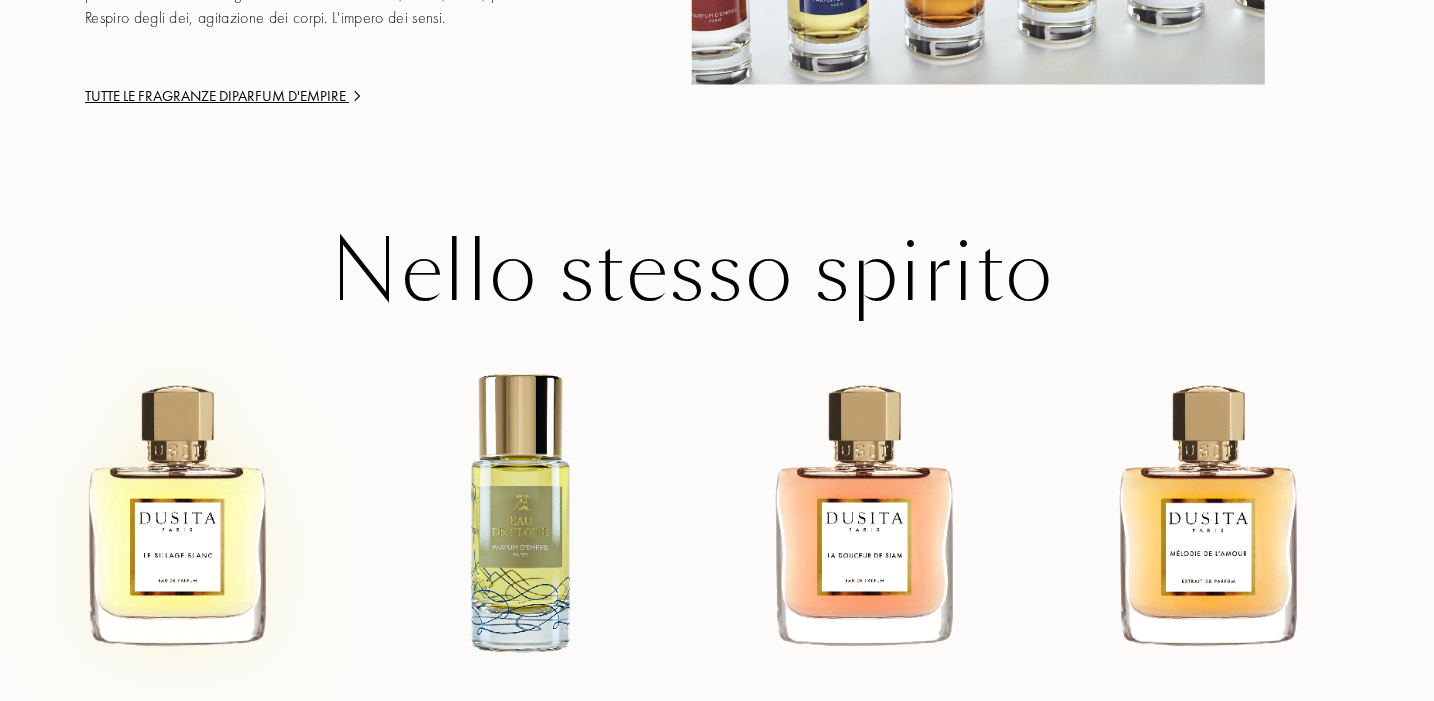 click at bounding box center (176, 510) 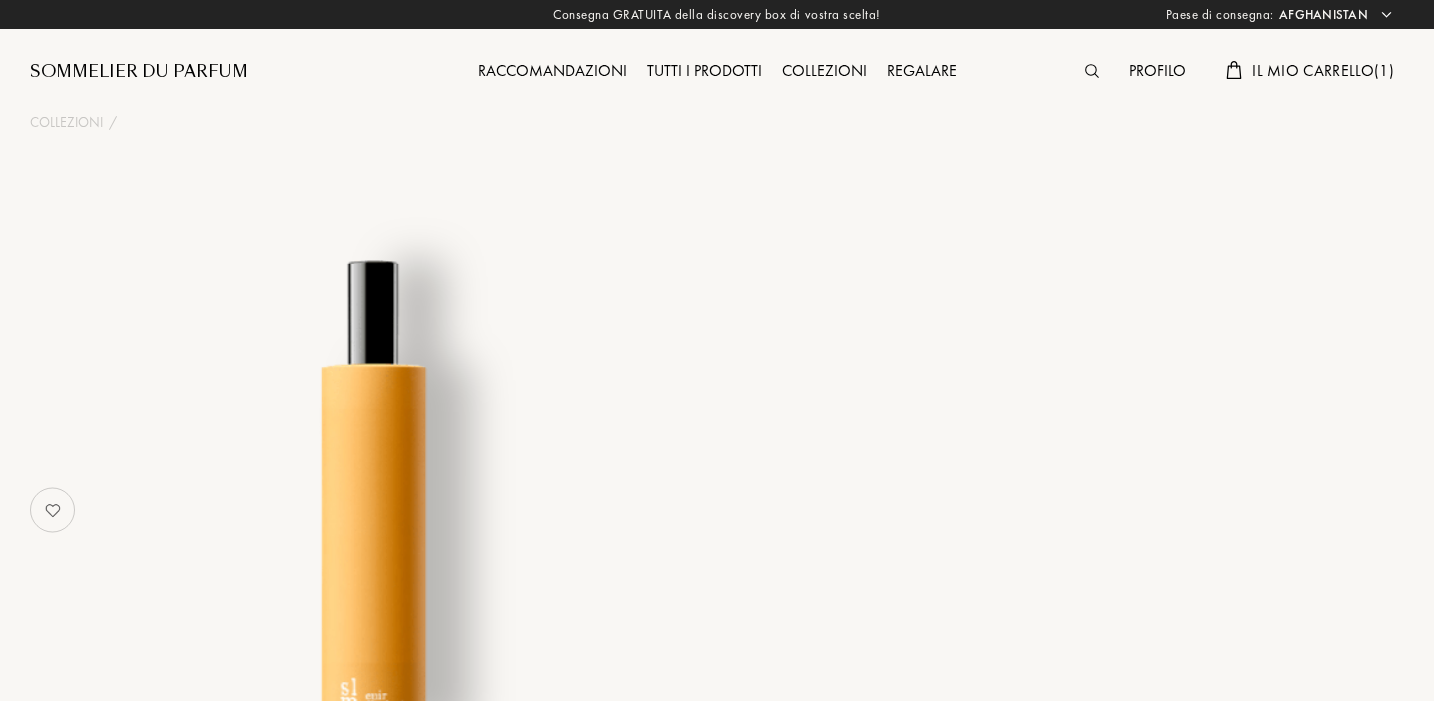 select on "[COUNTRY]" 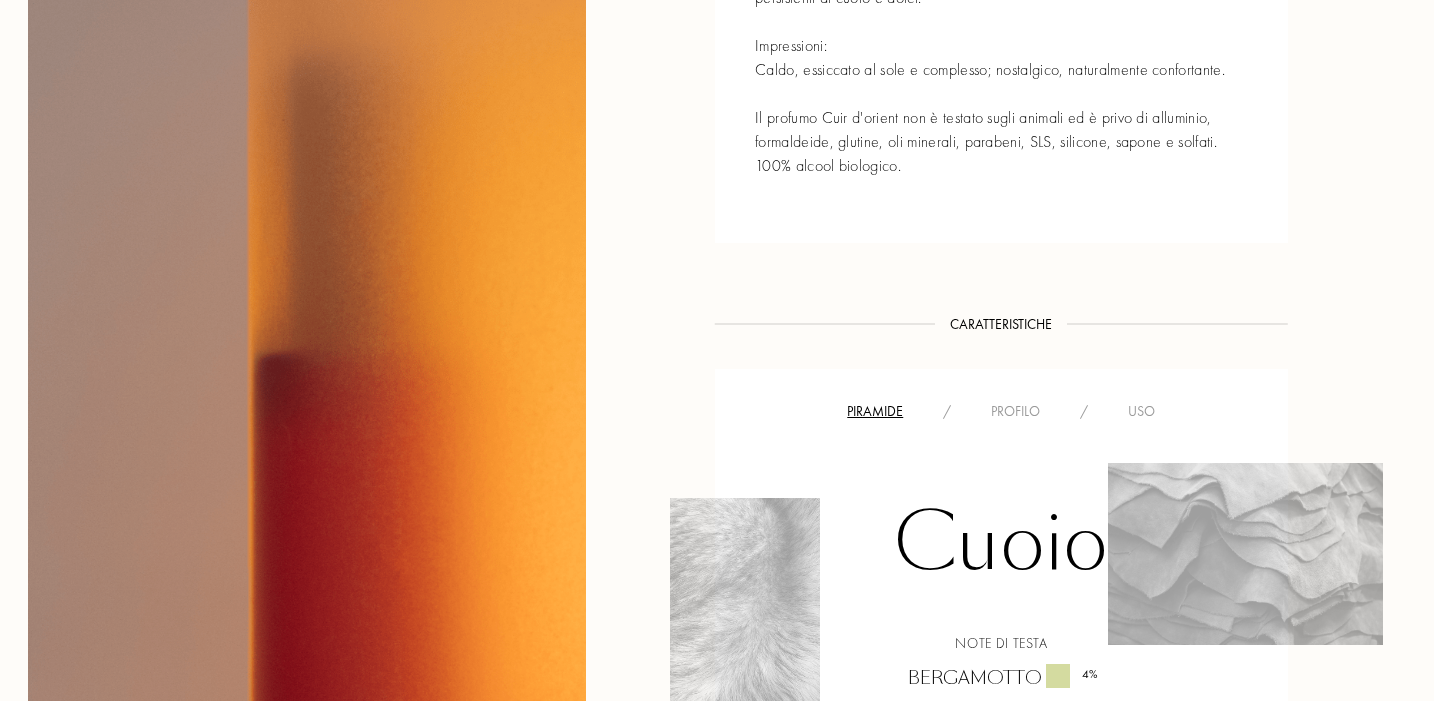 scroll, scrollTop: 219, scrollLeft: 2, axis: both 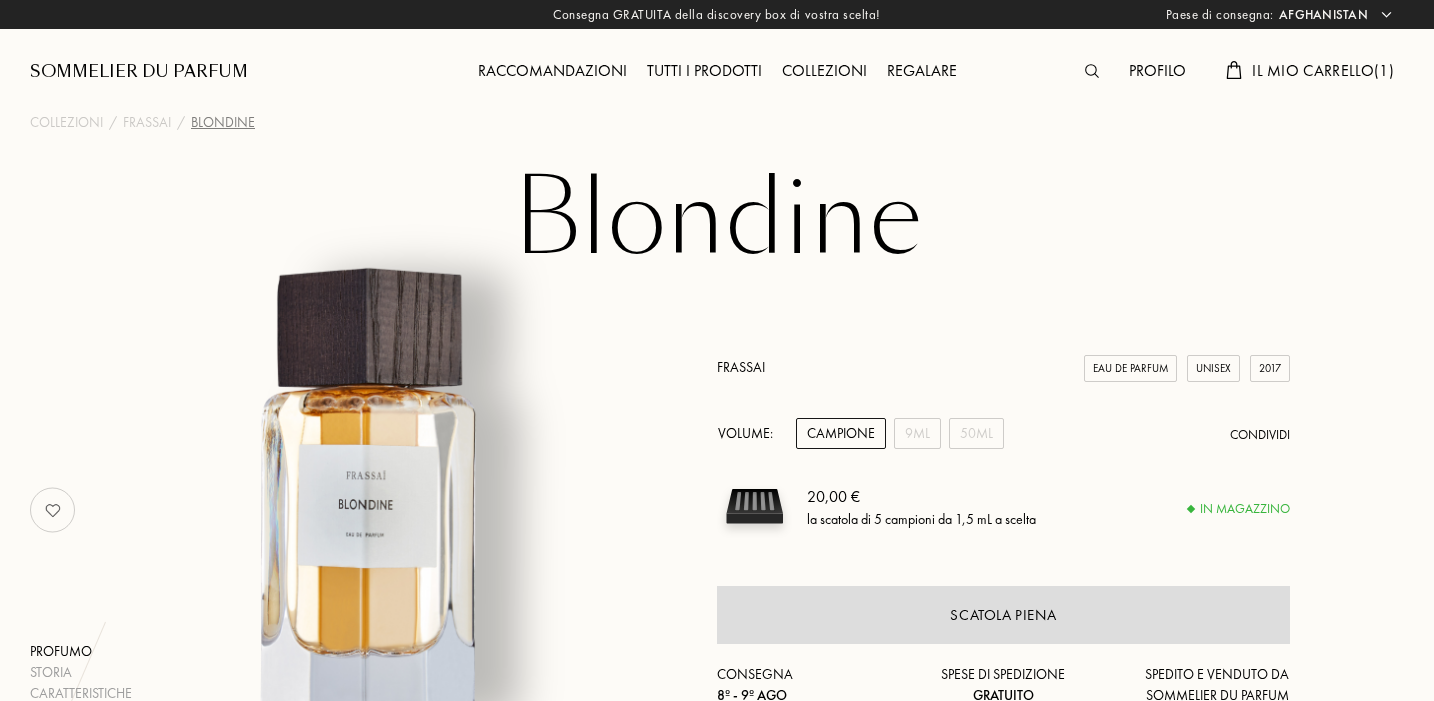 select on "UK" 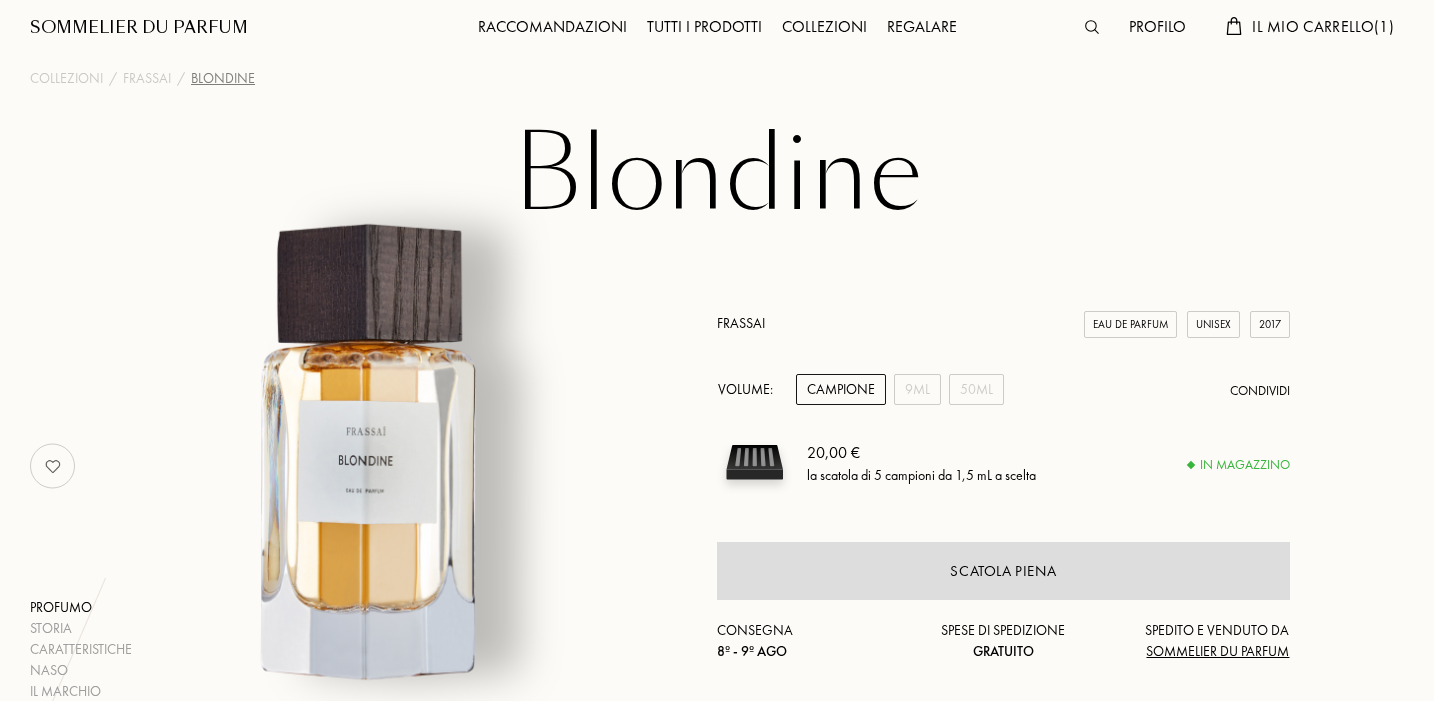 scroll, scrollTop: 45, scrollLeft: 1, axis: both 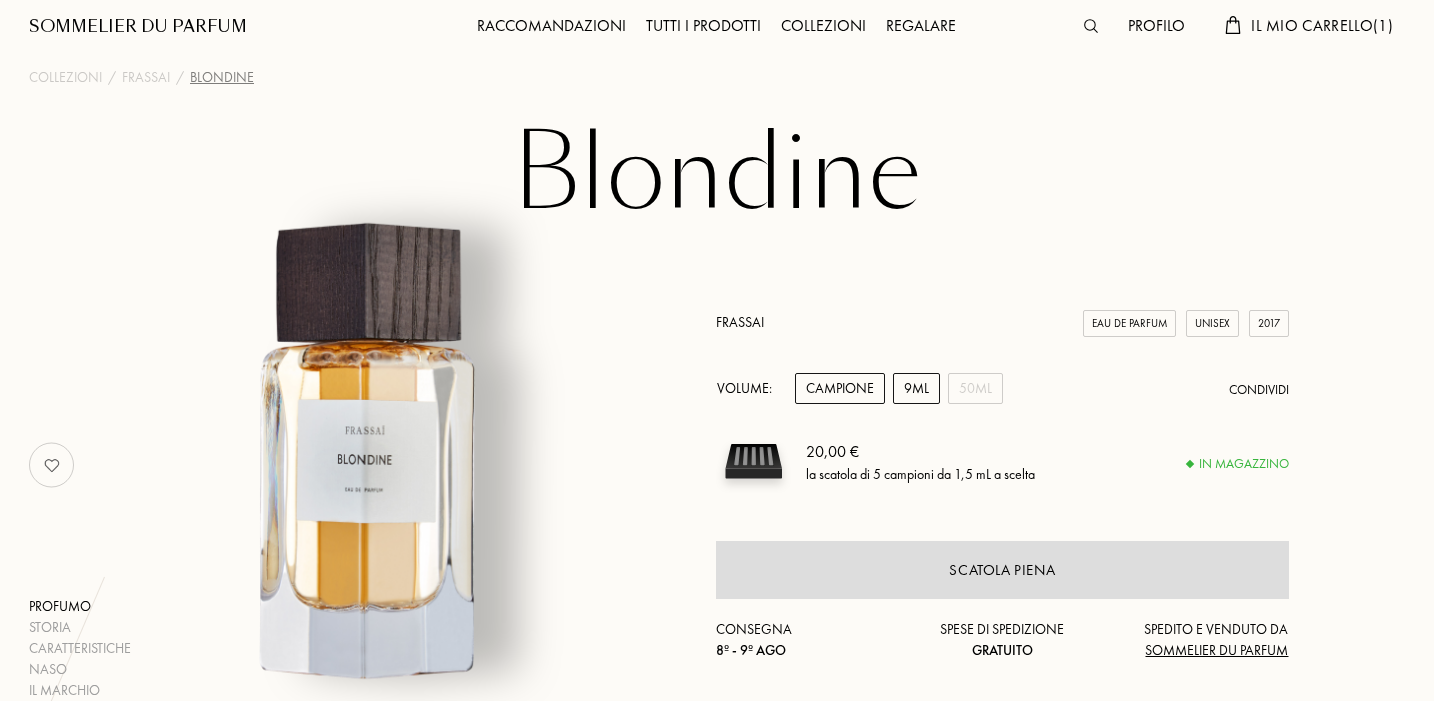 click on "9mL" at bounding box center (916, 388) 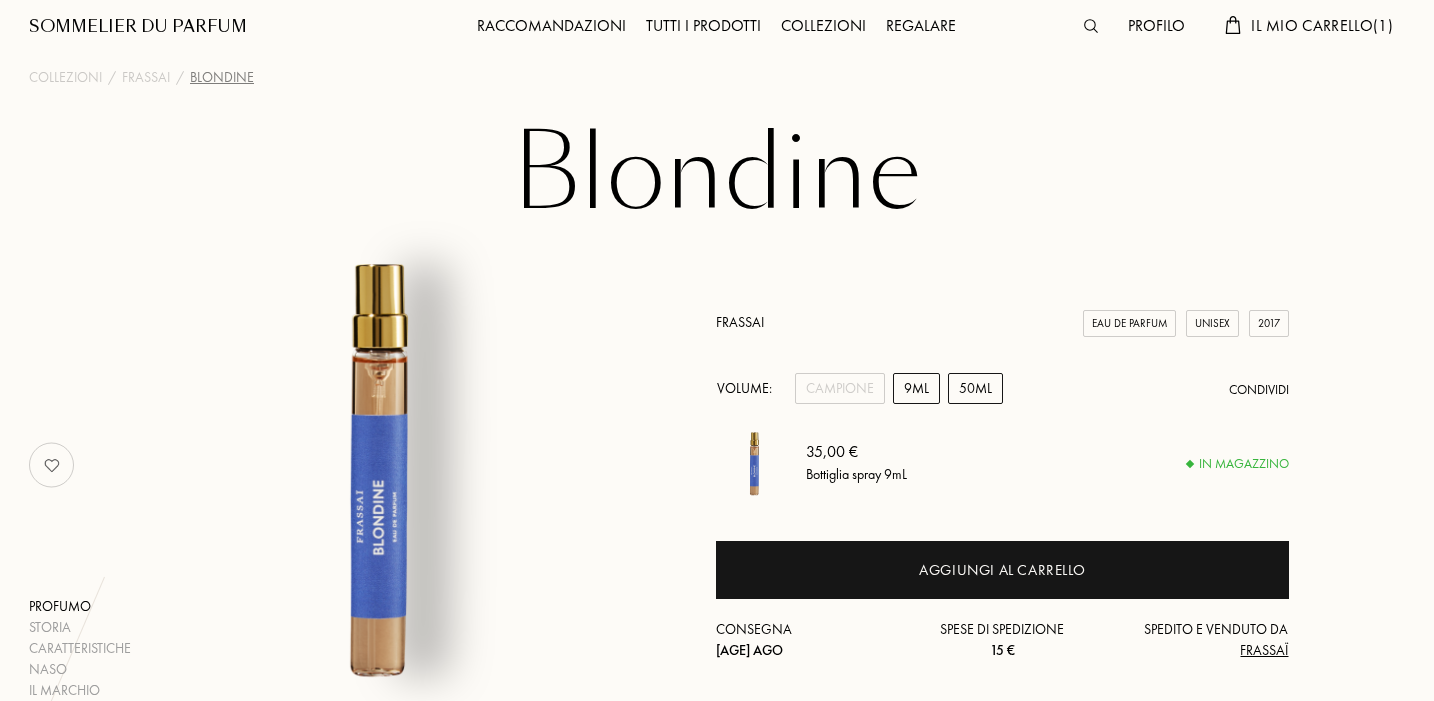 click on "50mL" at bounding box center (975, 388) 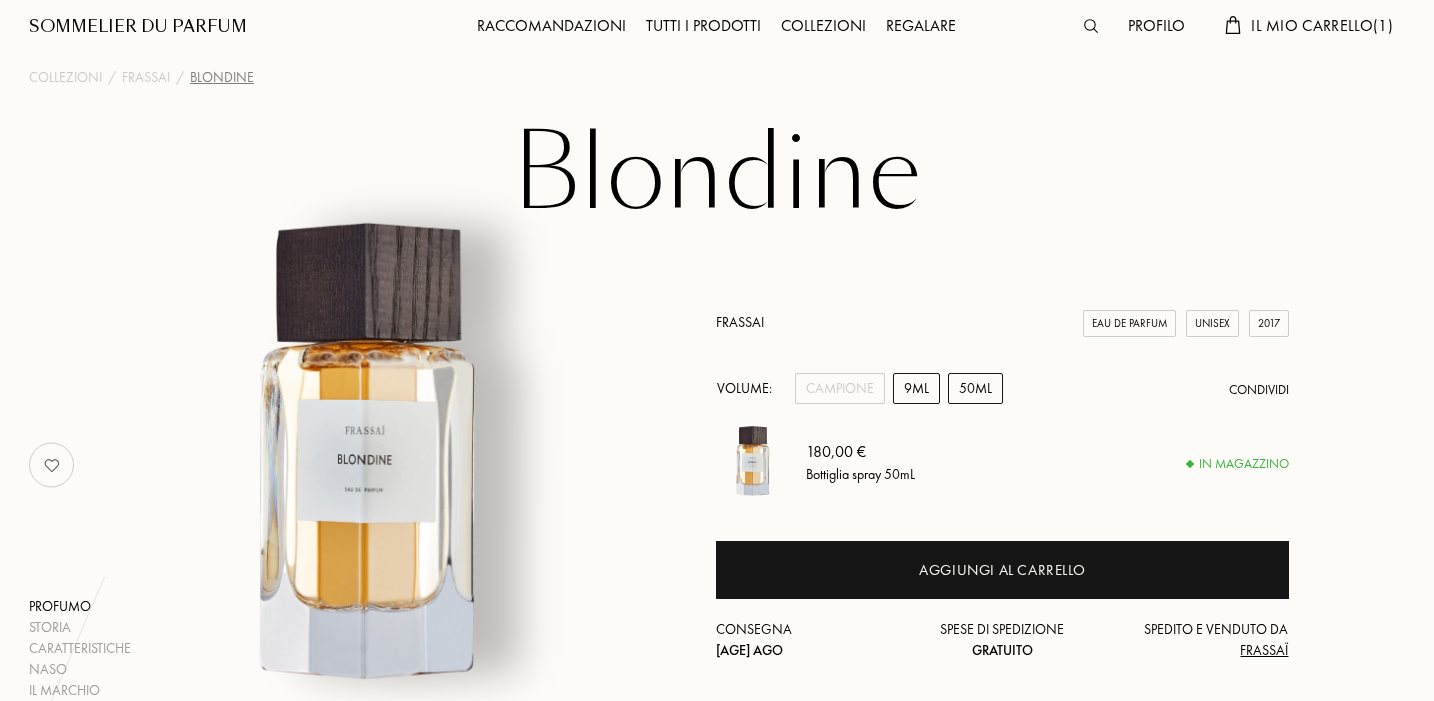 click on "9mL" at bounding box center [916, 388] 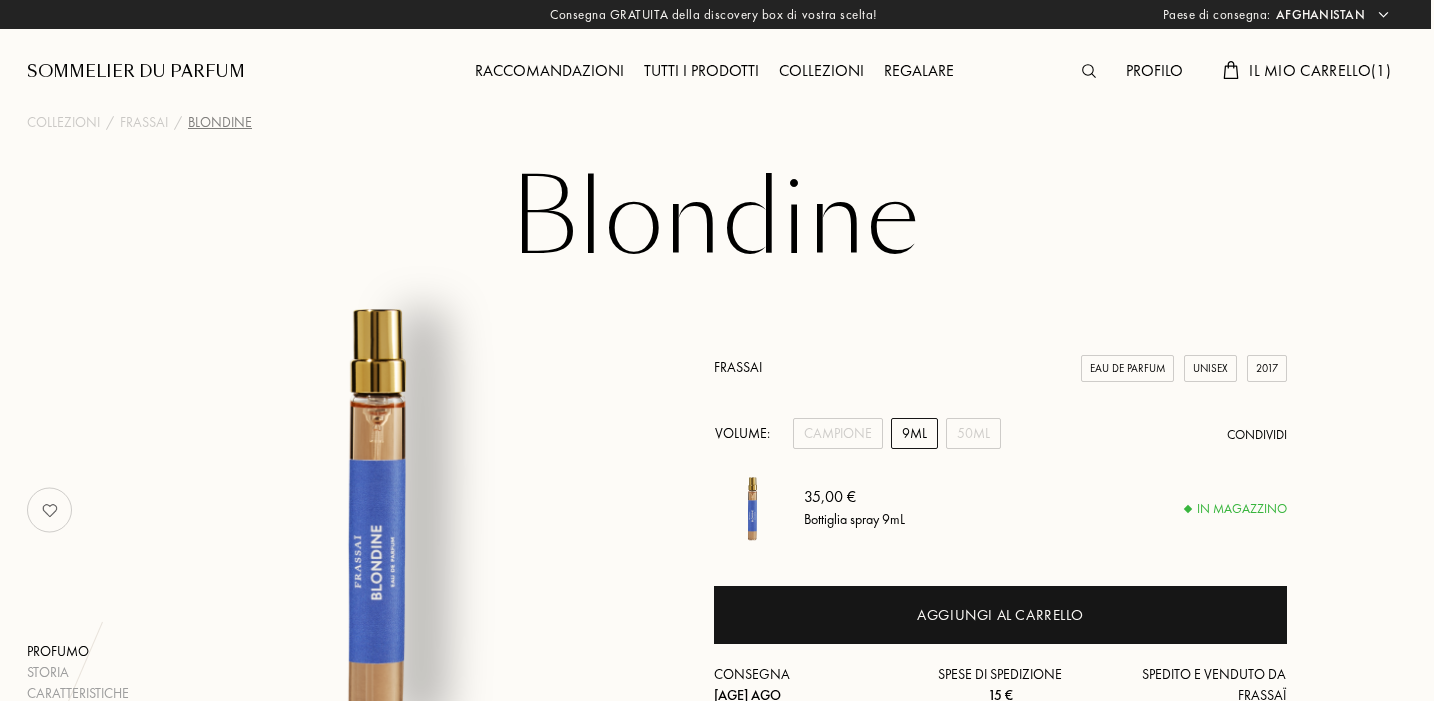 scroll, scrollTop: 0, scrollLeft: 4, axis: horizontal 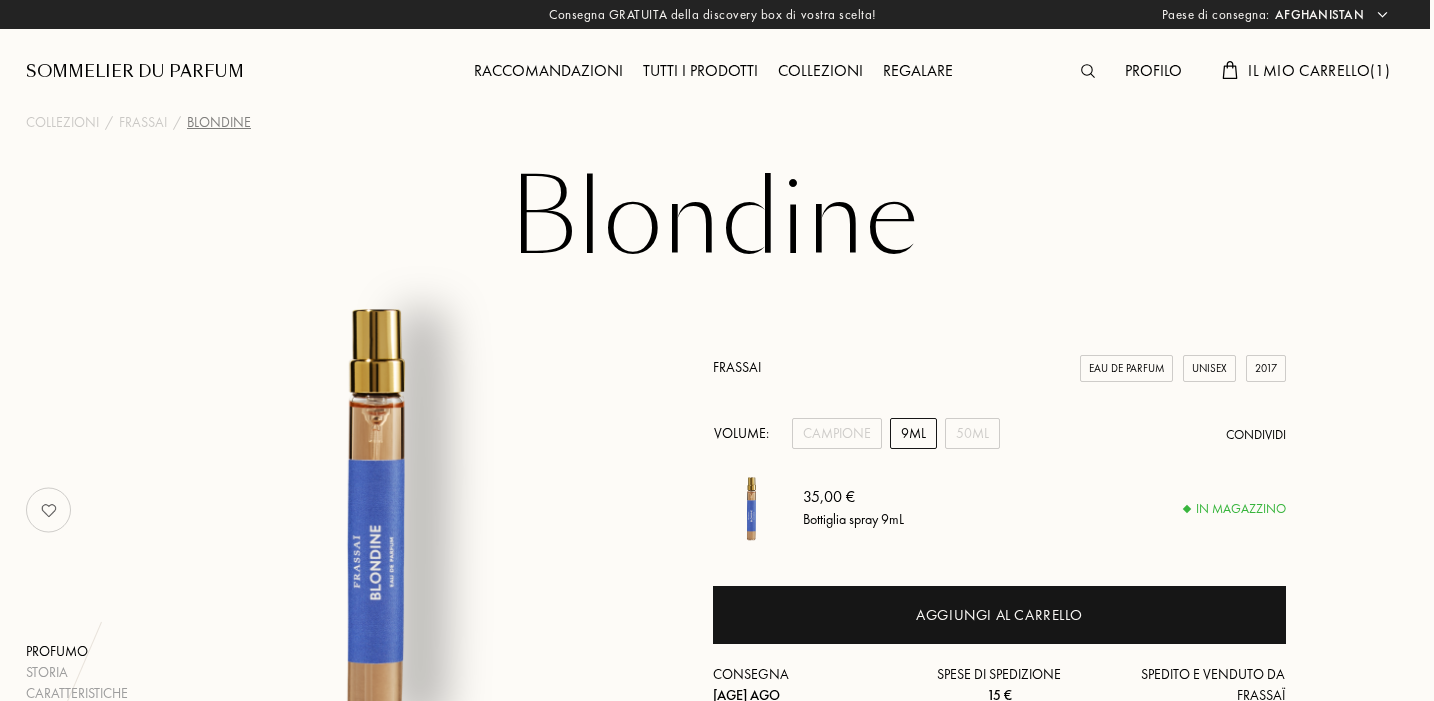click on "Frassai" at bounding box center [737, 367] 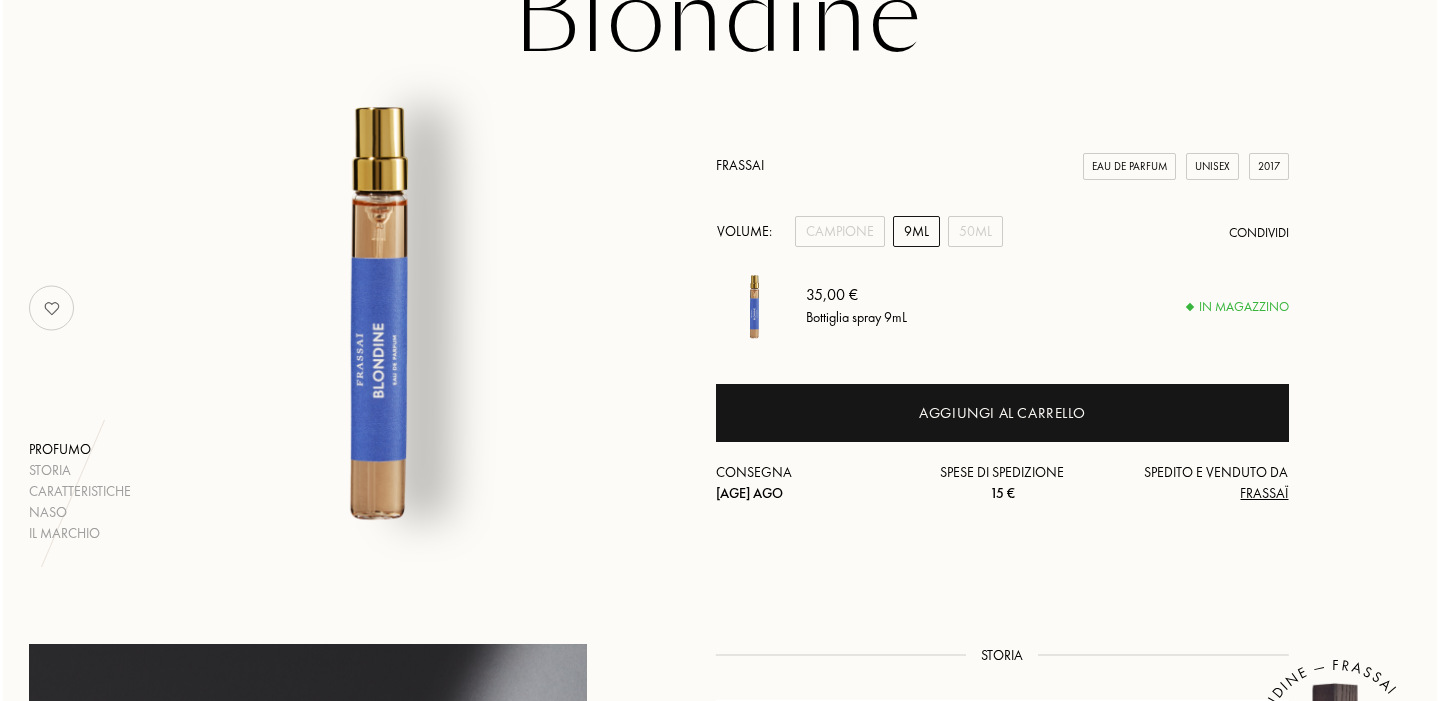 scroll, scrollTop: 206, scrollLeft: 5, axis: both 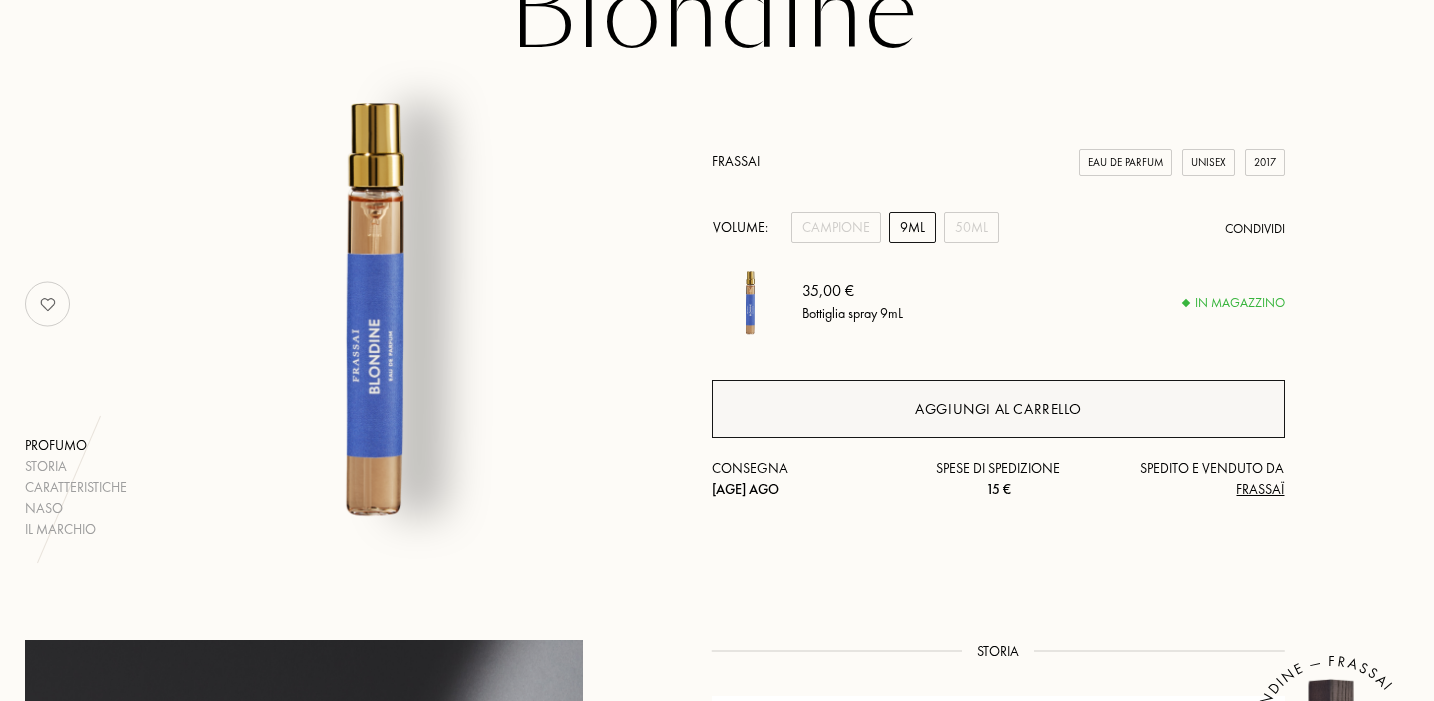 click on "Aggiungi al carrello" at bounding box center [998, 409] 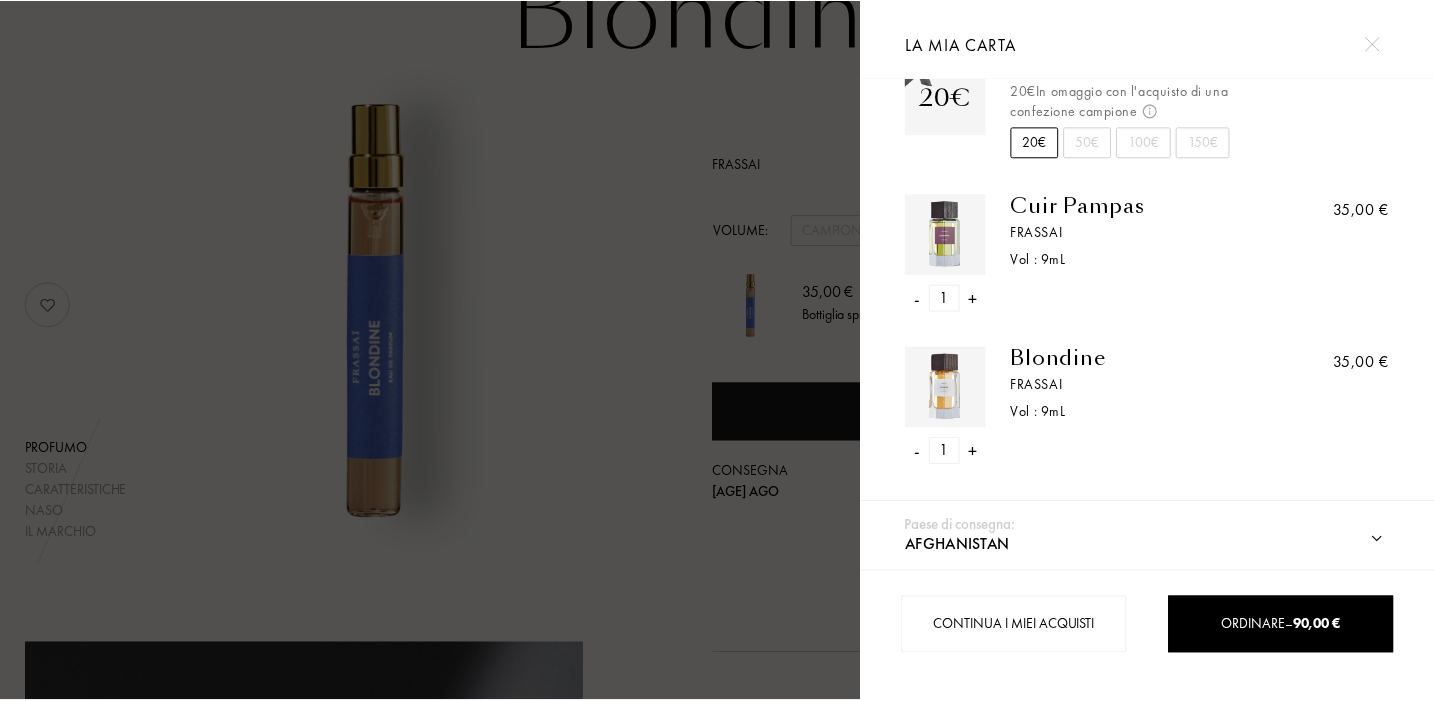 scroll, scrollTop: 340, scrollLeft: 0, axis: vertical 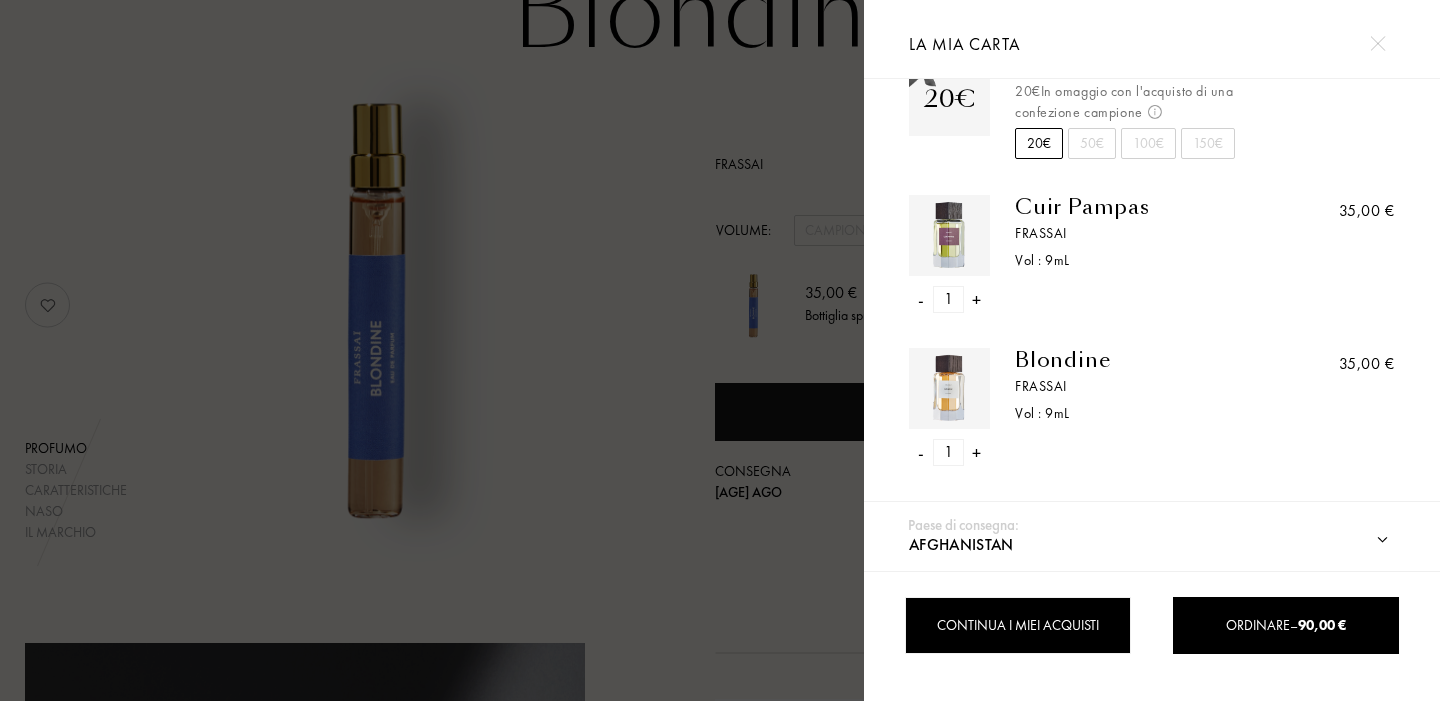 click on "Continua i miei acquisti" at bounding box center (1017, 625) 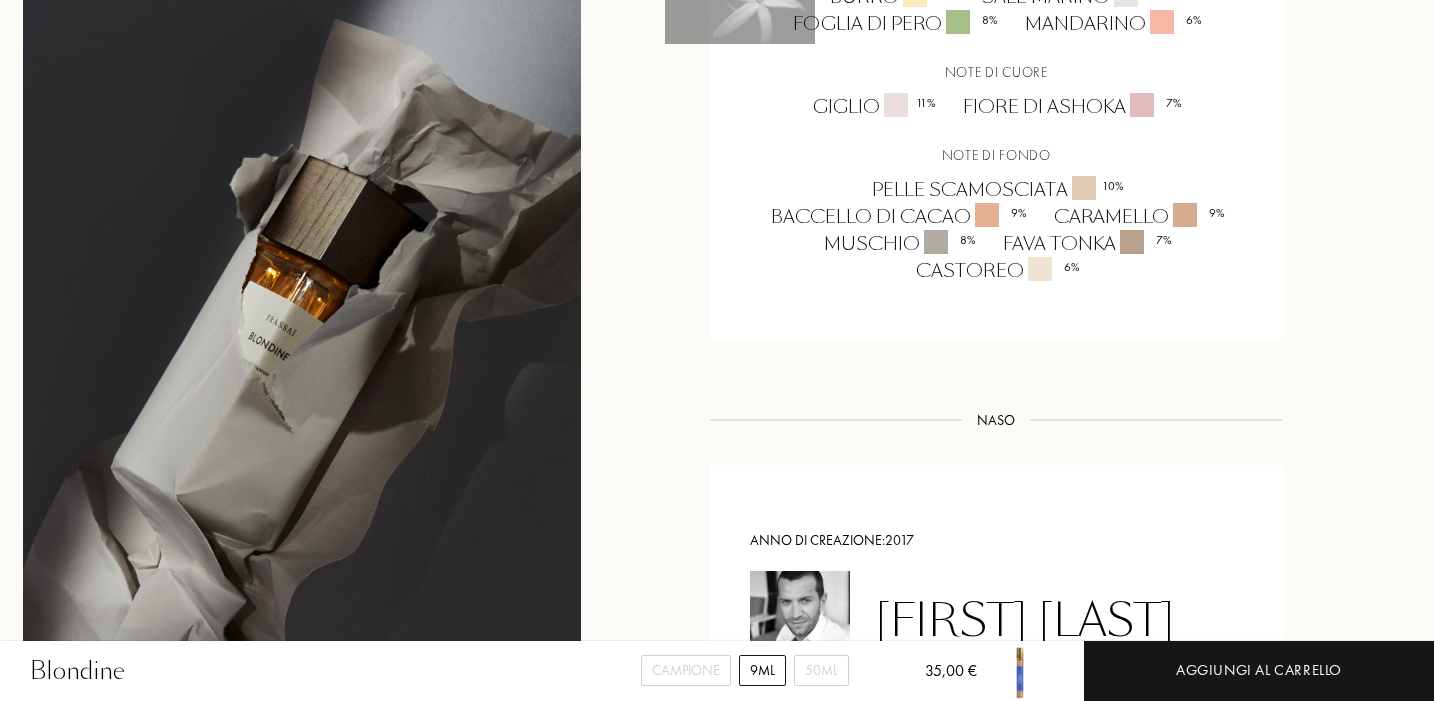 scroll, scrollTop: 1711, scrollLeft: 8, axis: both 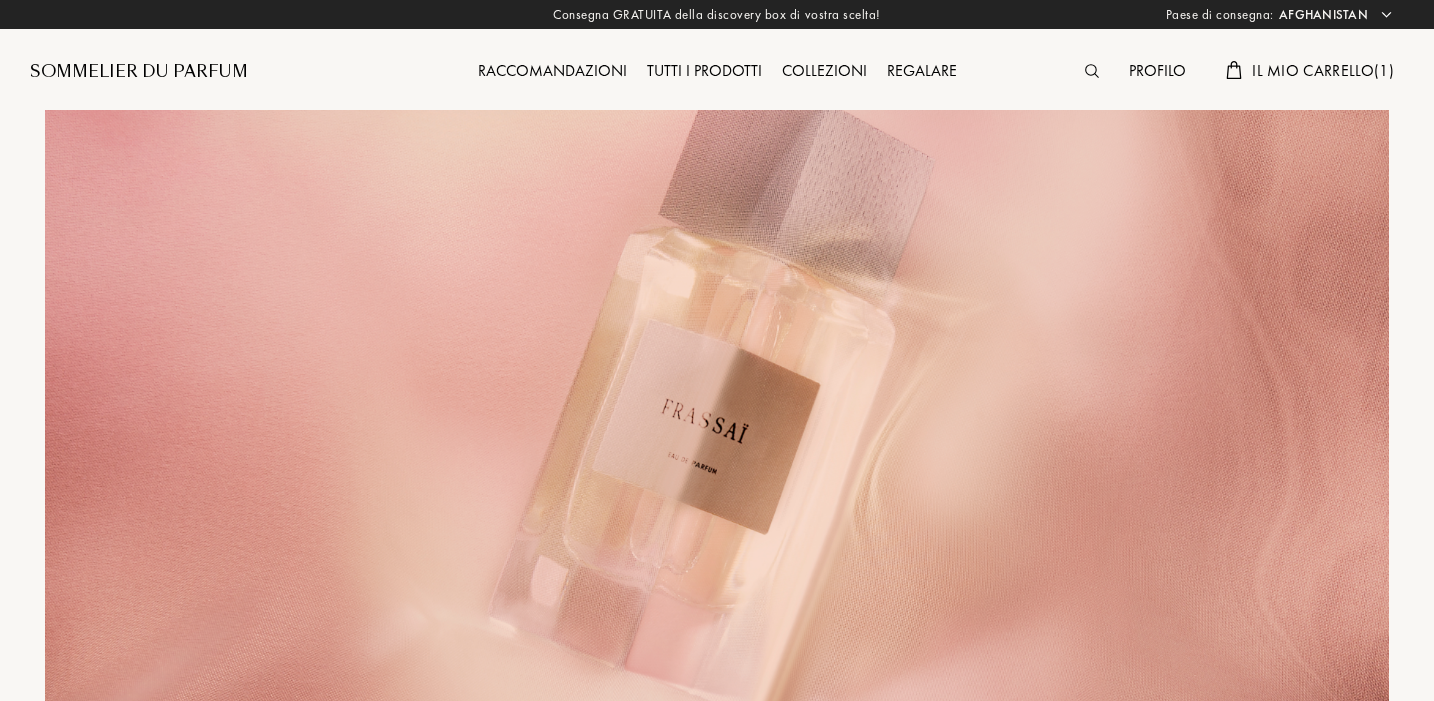 select on "[COUNTRY]" 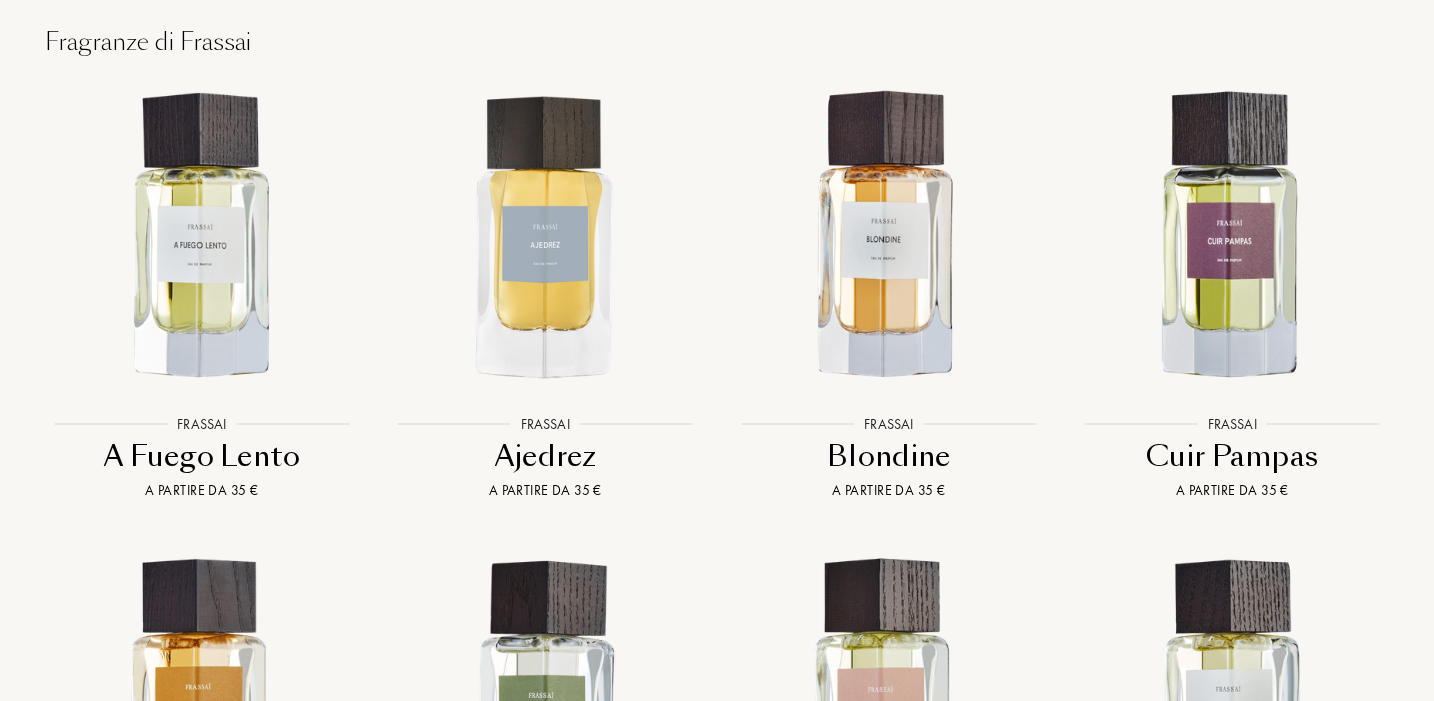 scroll, scrollTop: 1766, scrollLeft: 0, axis: vertical 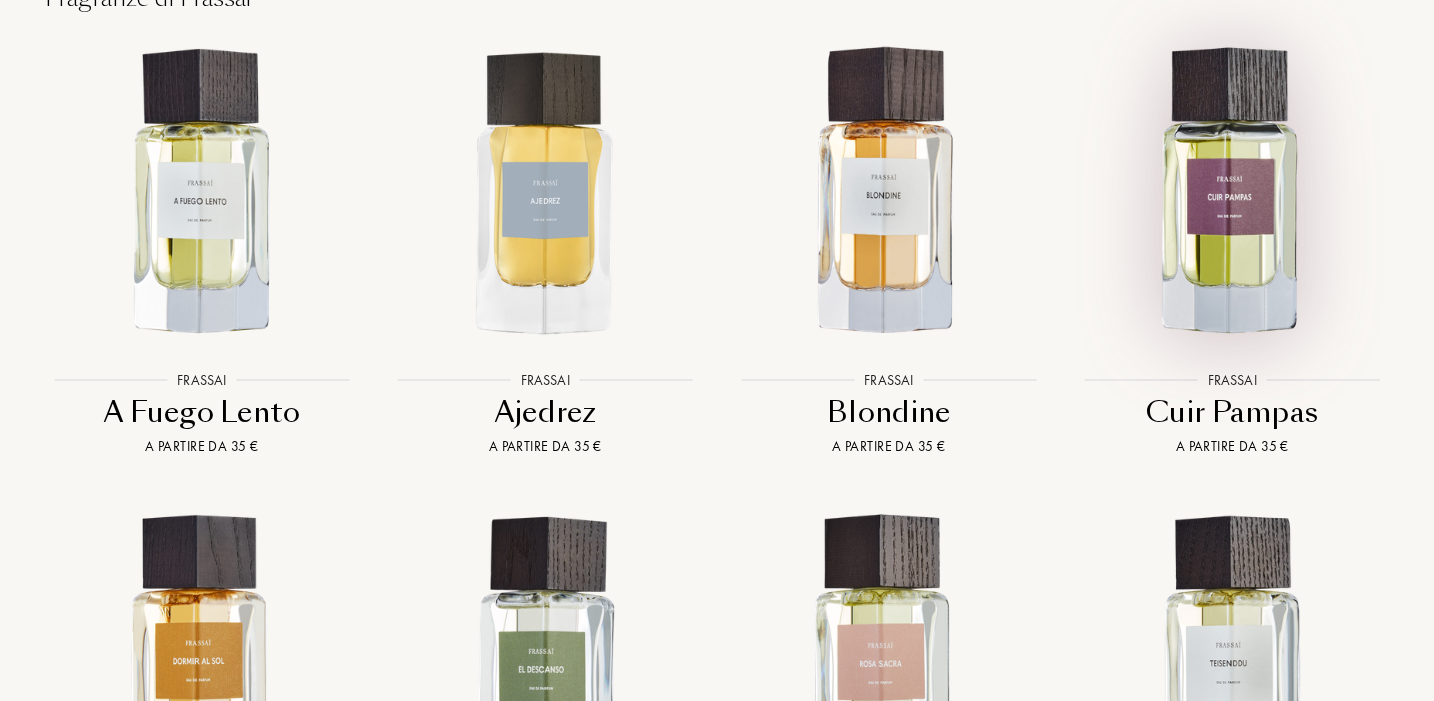 click at bounding box center (1232, 192) 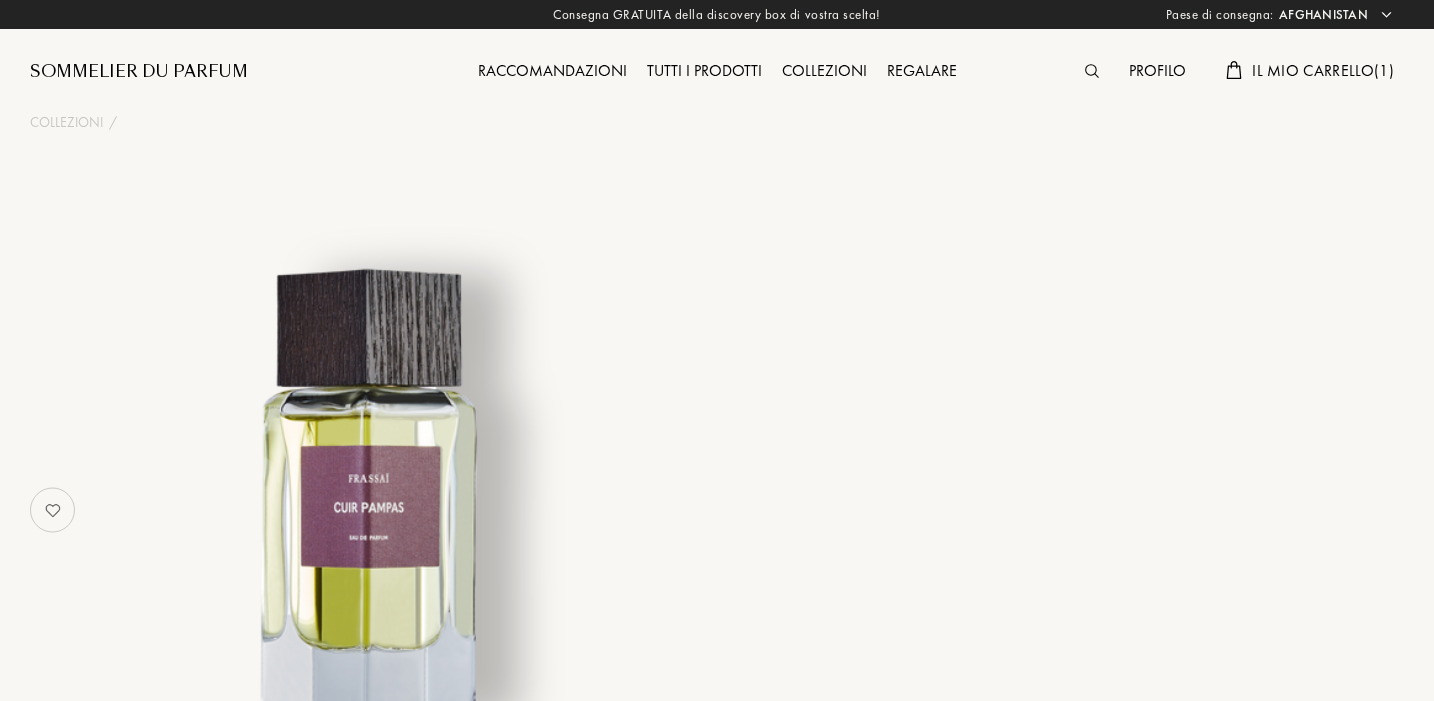 select on "[COUNTRY]" 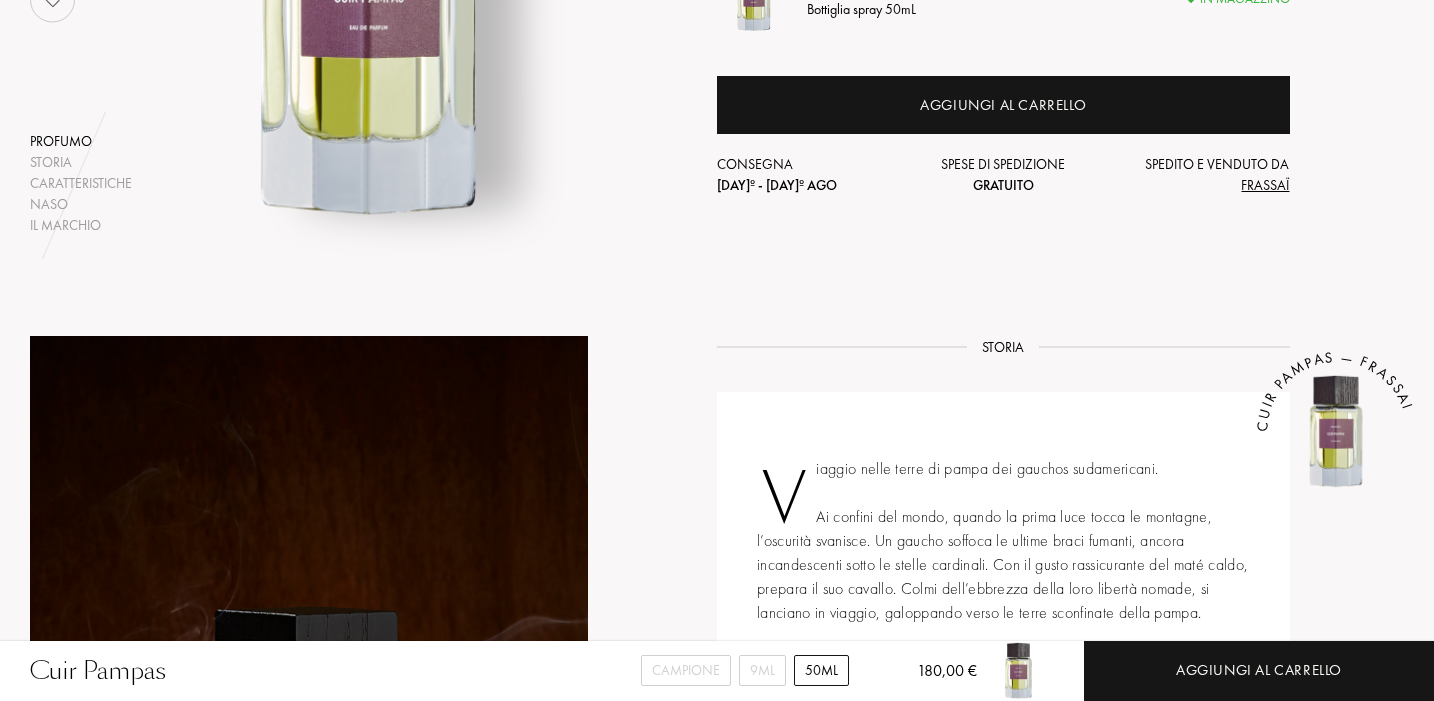 scroll, scrollTop: 147, scrollLeft: 0, axis: vertical 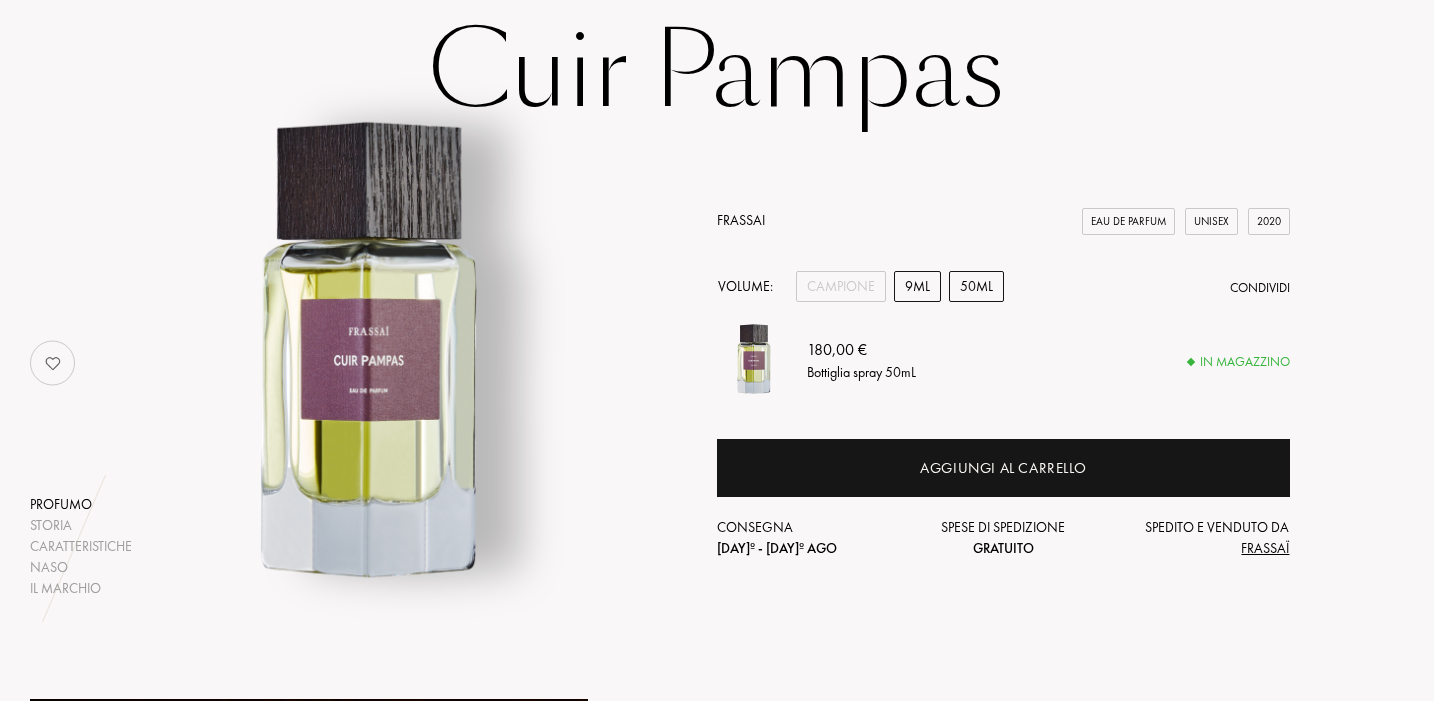click on "9mL" at bounding box center [917, 286] 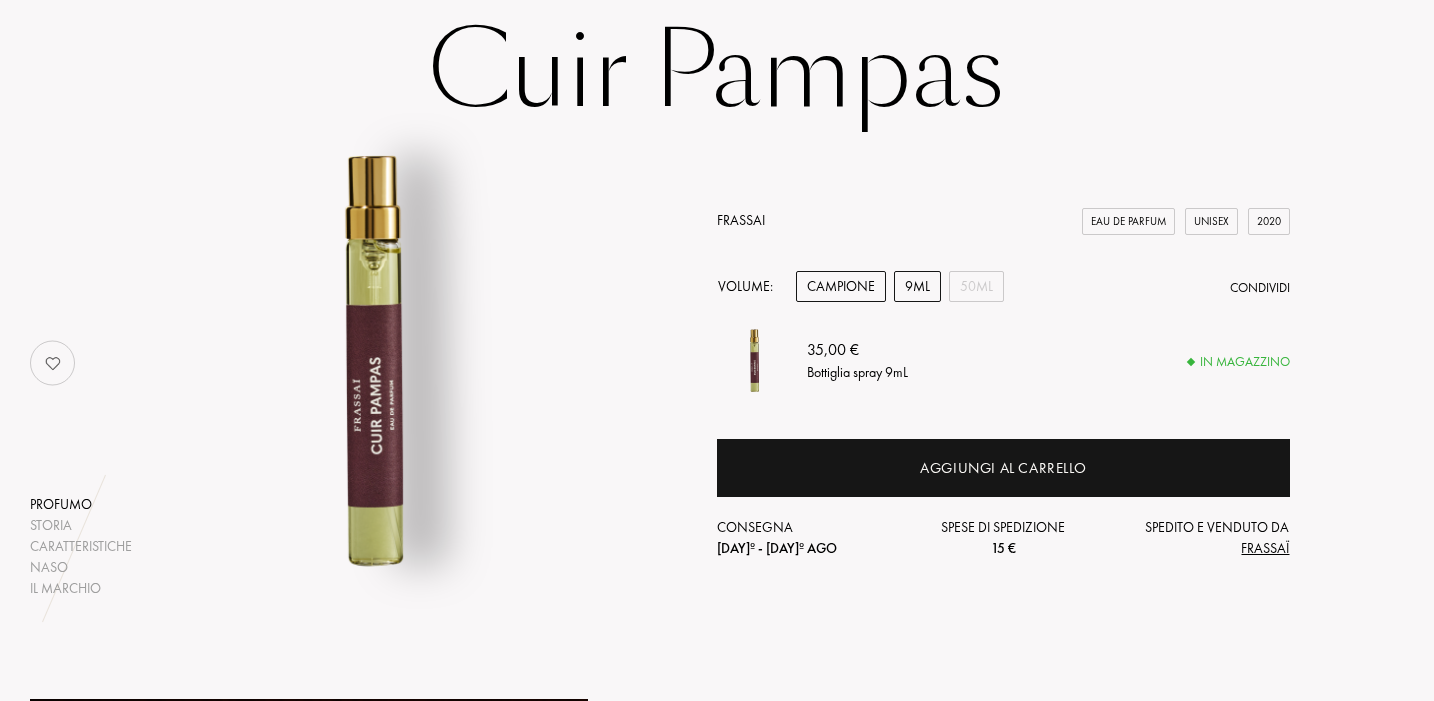 click on "Campione" at bounding box center [841, 286] 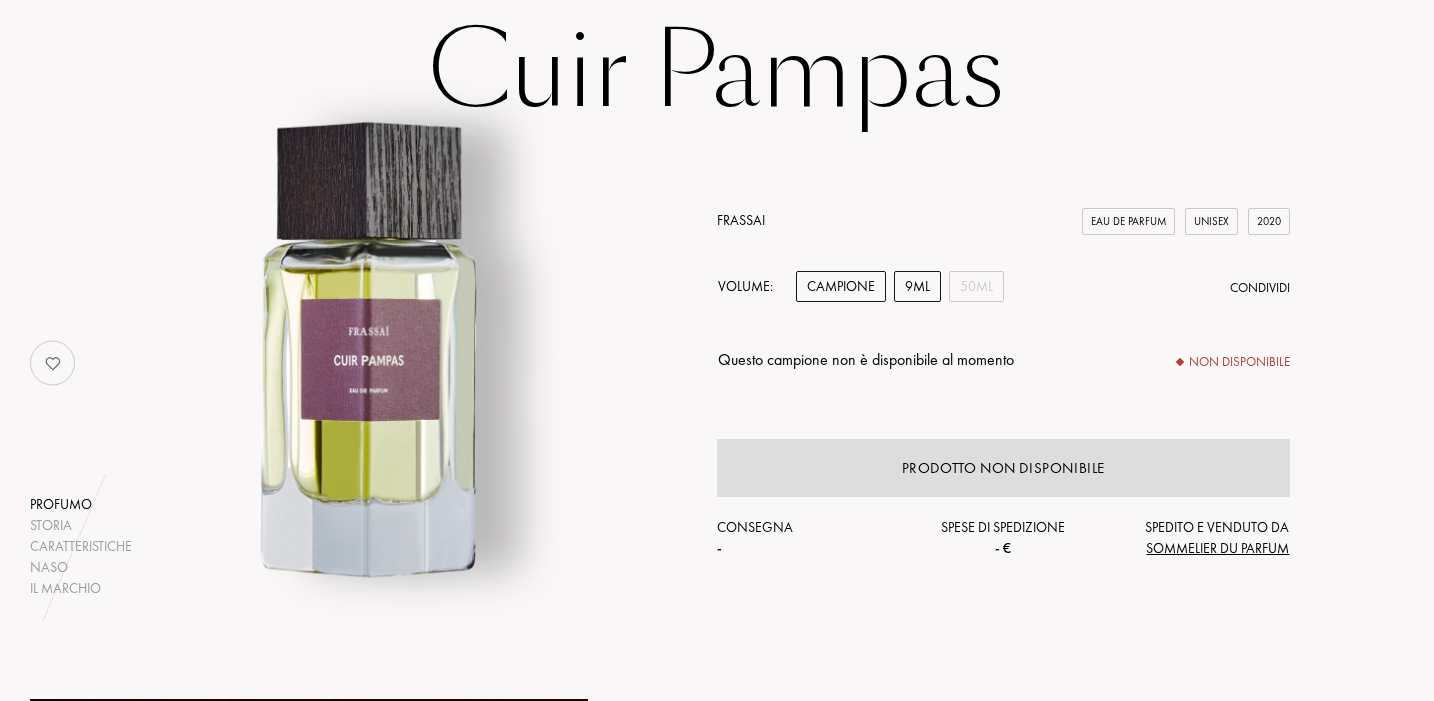 click on "9mL" at bounding box center (917, 286) 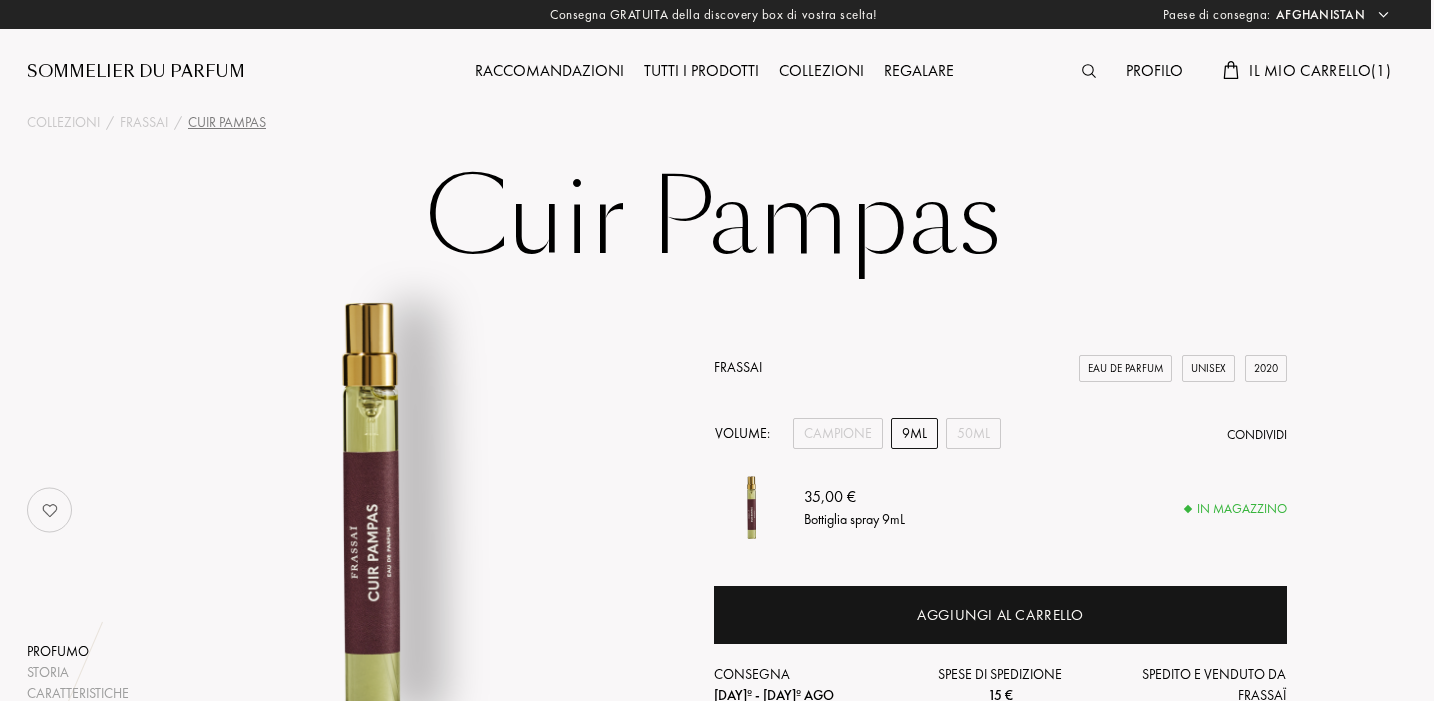 scroll, scrollTop: 0, scrollLeft: 3, axis: horizontal 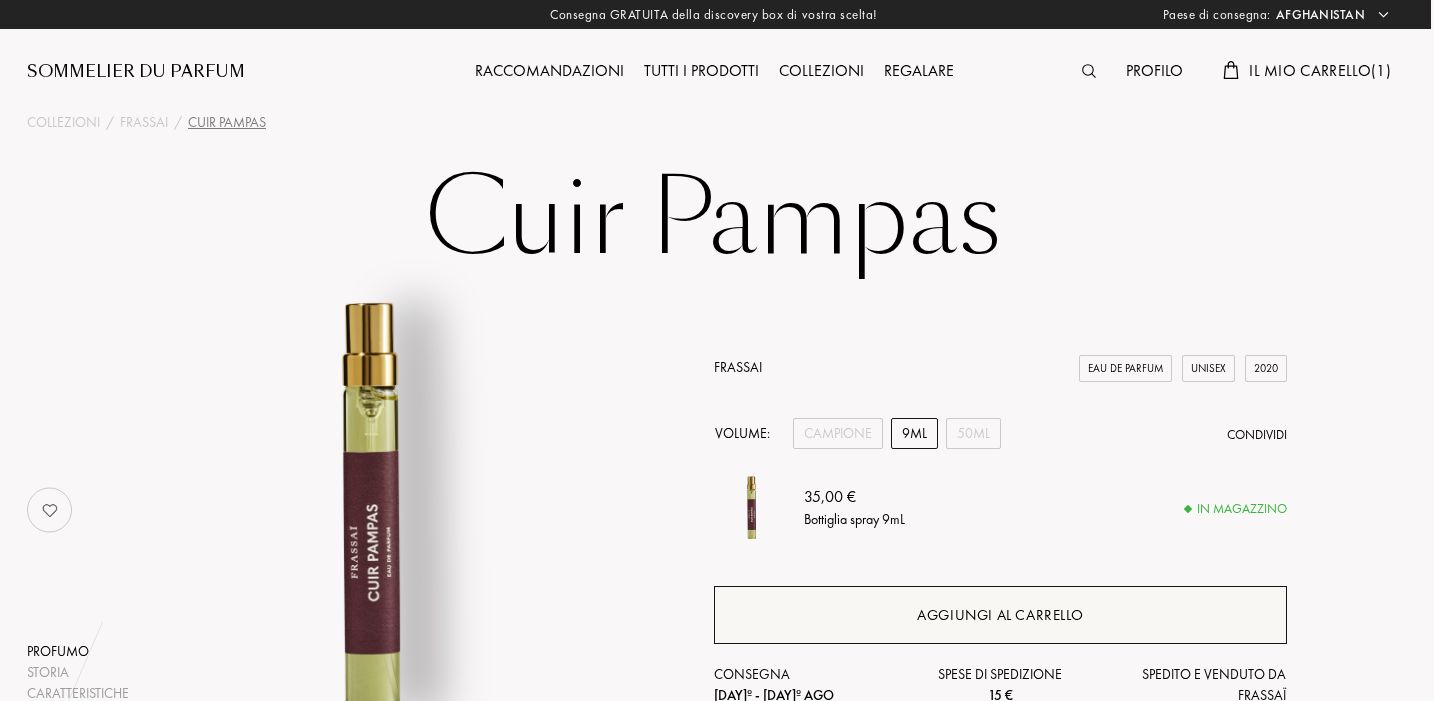 click on "Aggiungi al carrello" at bounding box center (1000, 615) 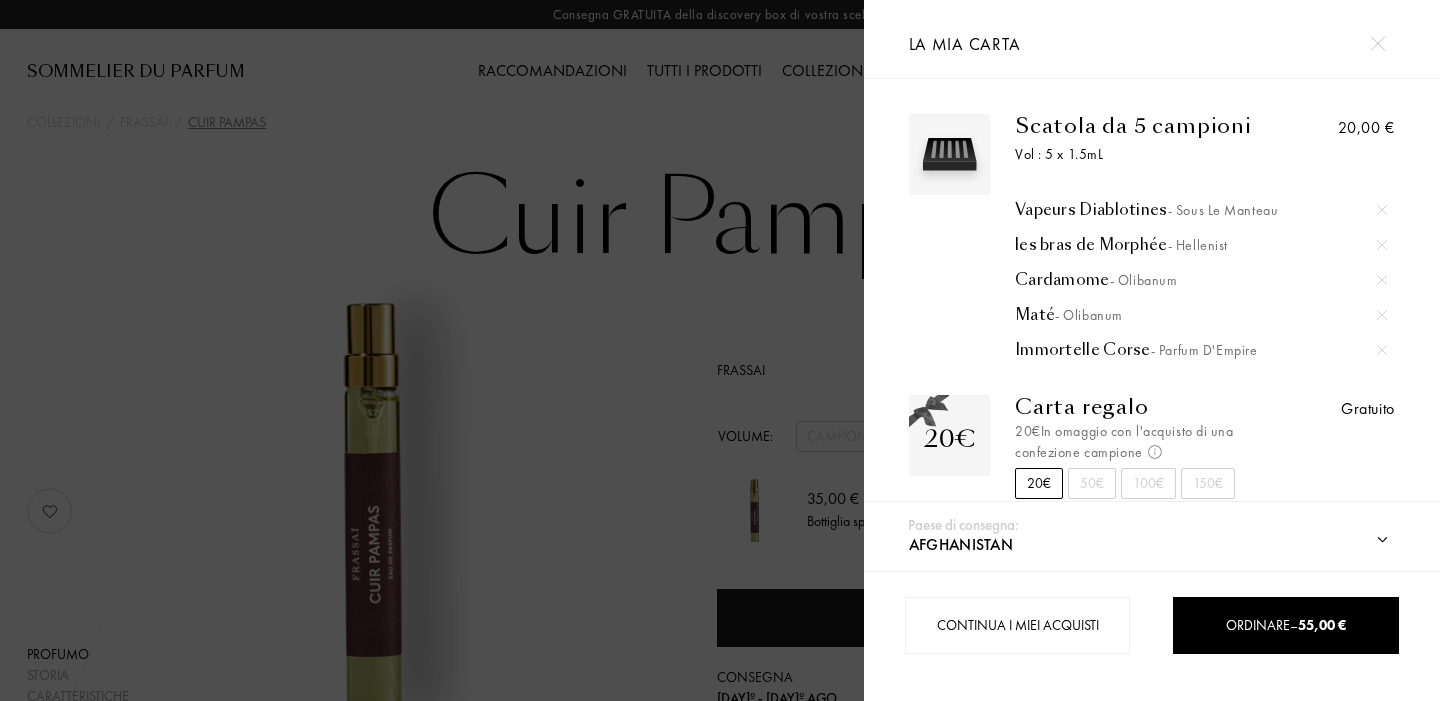 click at bounding box center [432, 350] 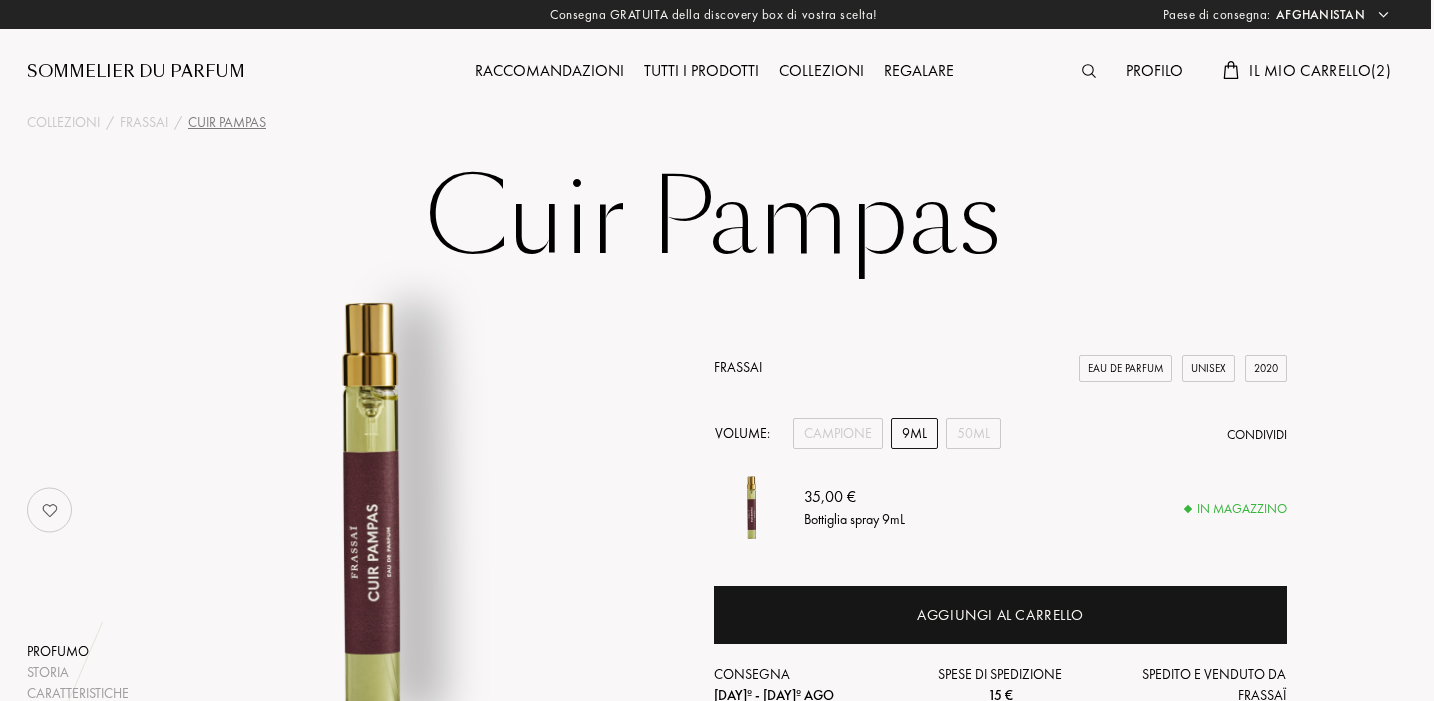 click on "Frassai" at bounding box center [738, 367] 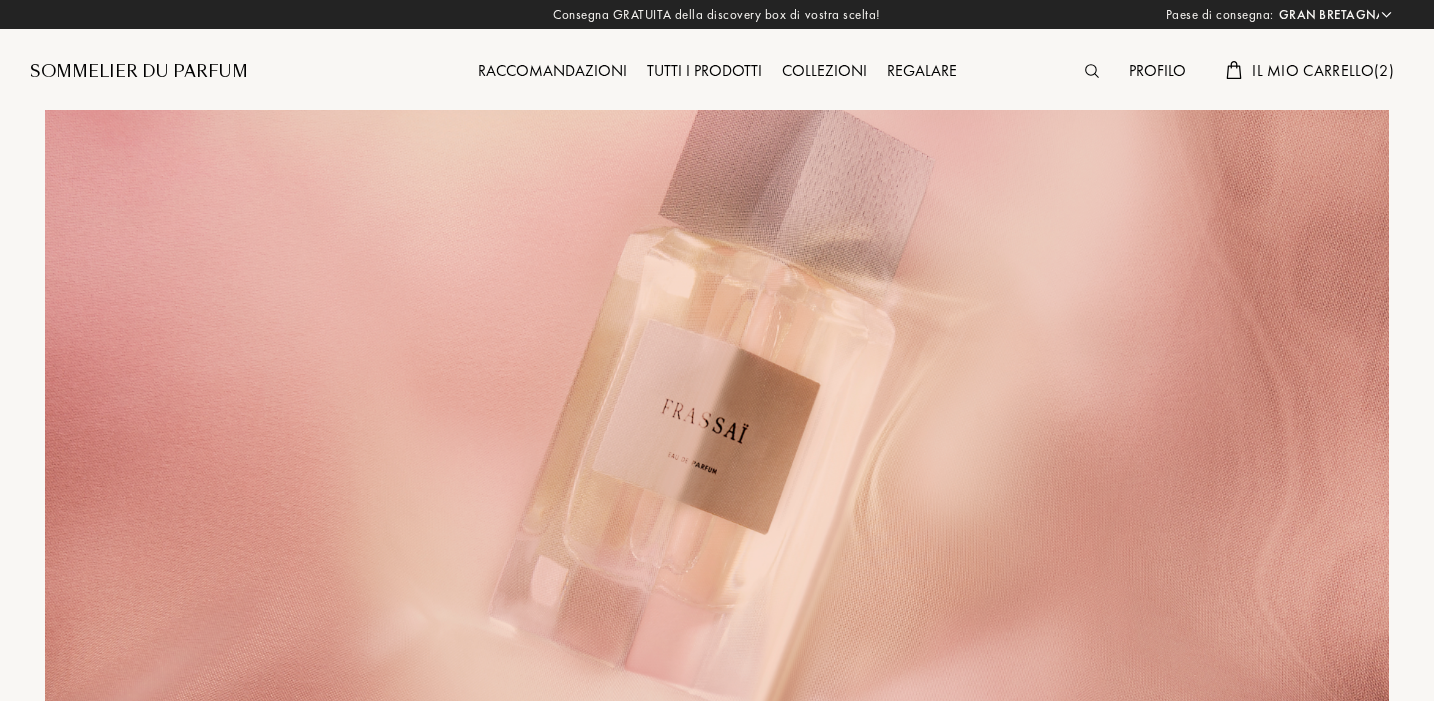 select on "UK" 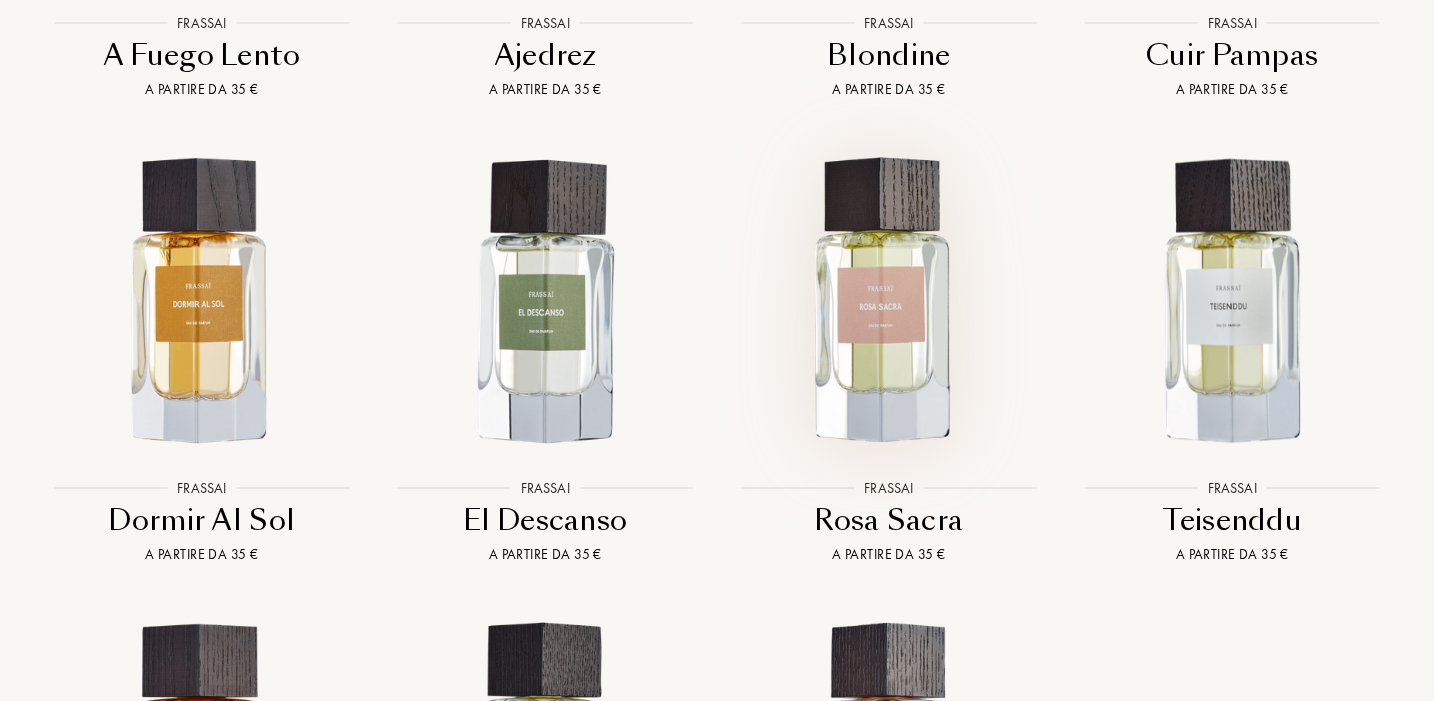 scroll, scrollTop: 2126, scrollLeft: 0, axis: vertical 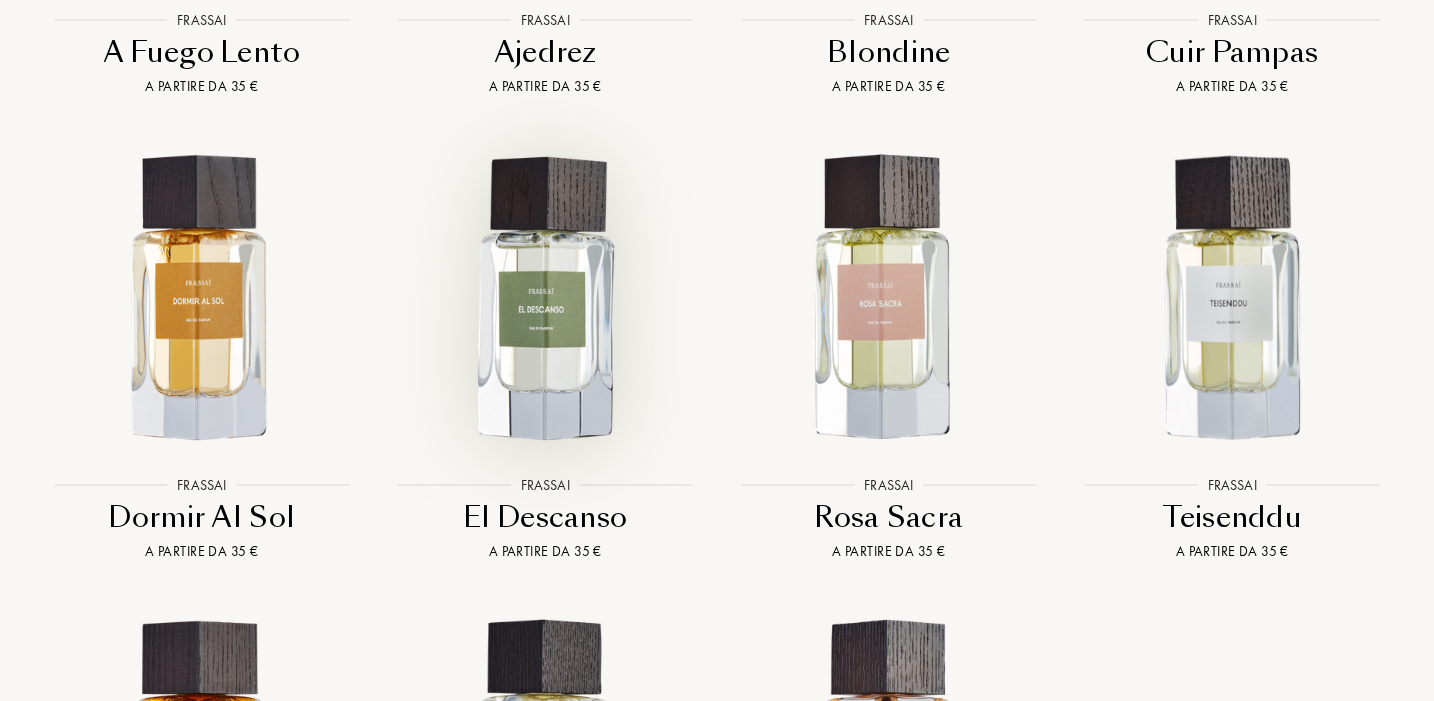 click at bounding box center [545, 298] 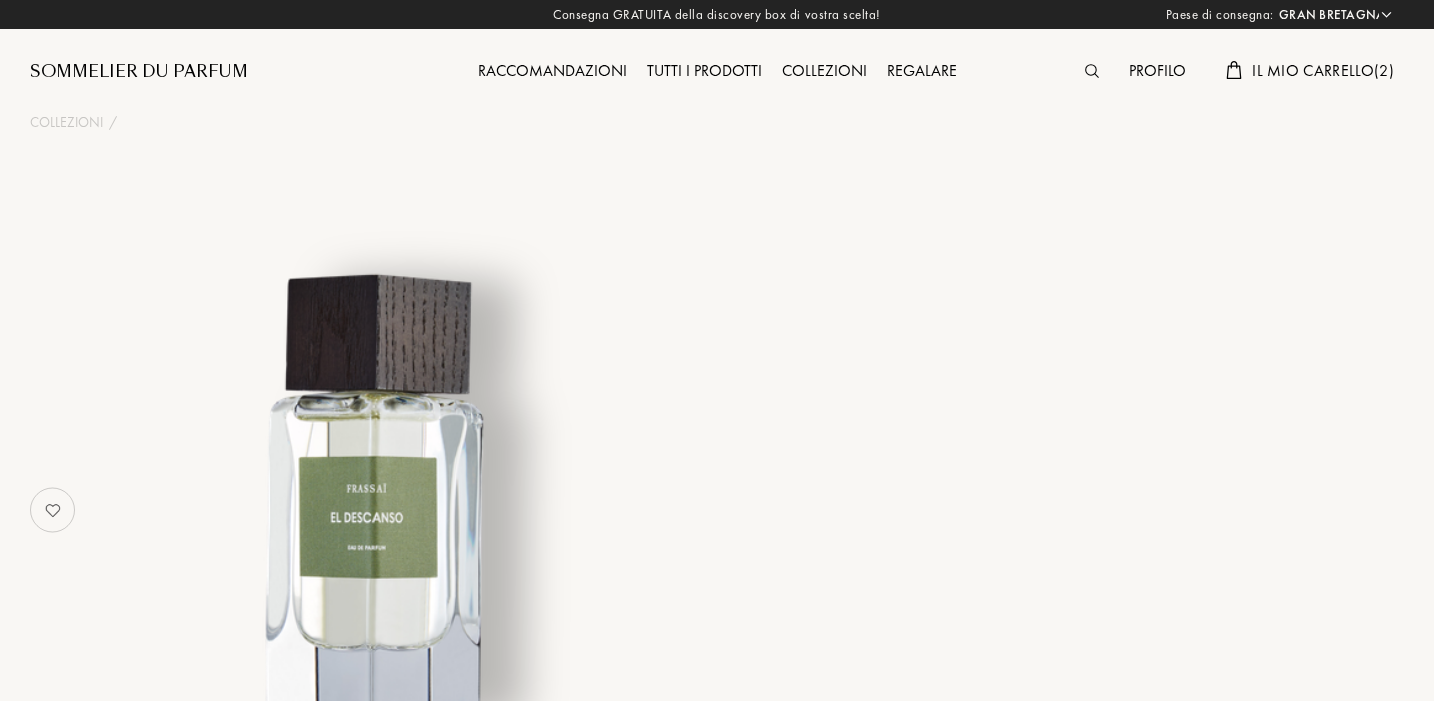select on "UK" 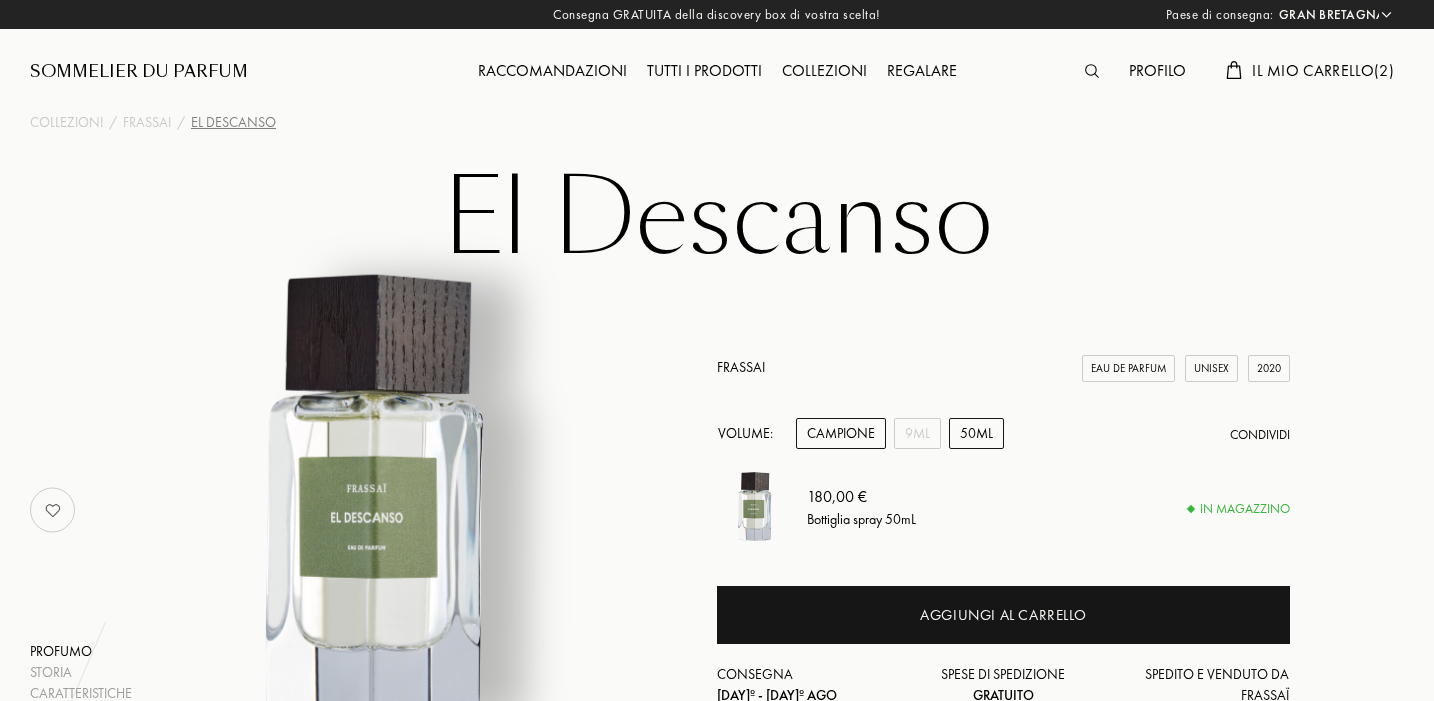 click on "Campione" at bounding box center (841, 433) 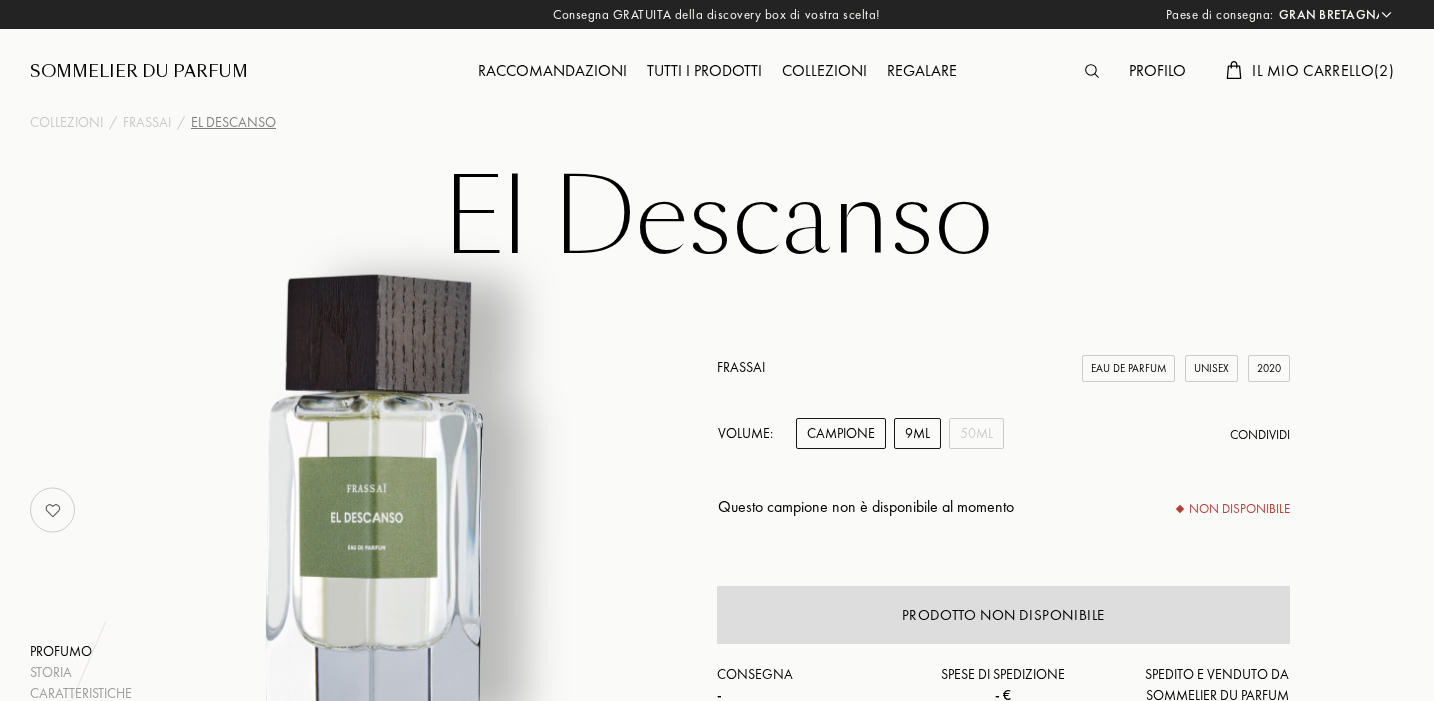 click on "9mL" at bounding box center [917, 433] 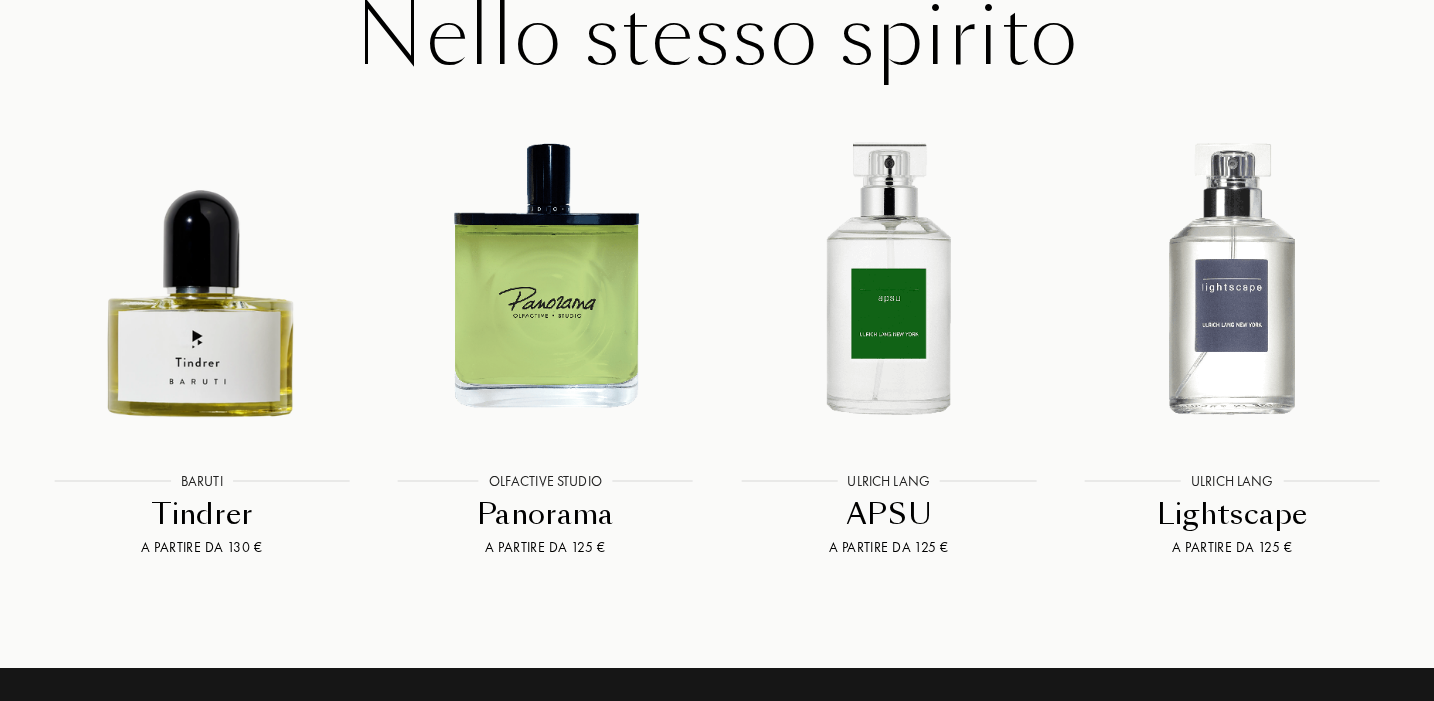 scroll, scrollTop: 3114, scrollLeft: 1, axis: both 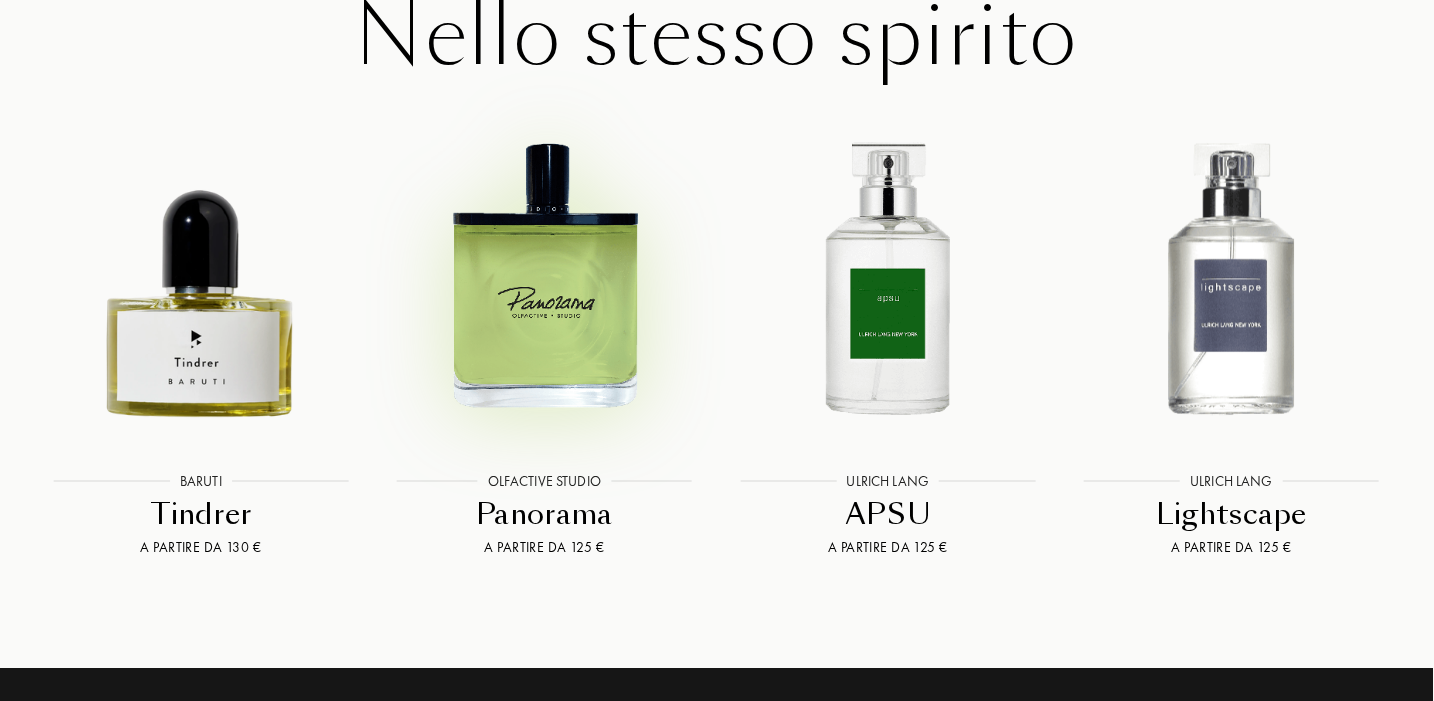click at bounding box center (544, 274) 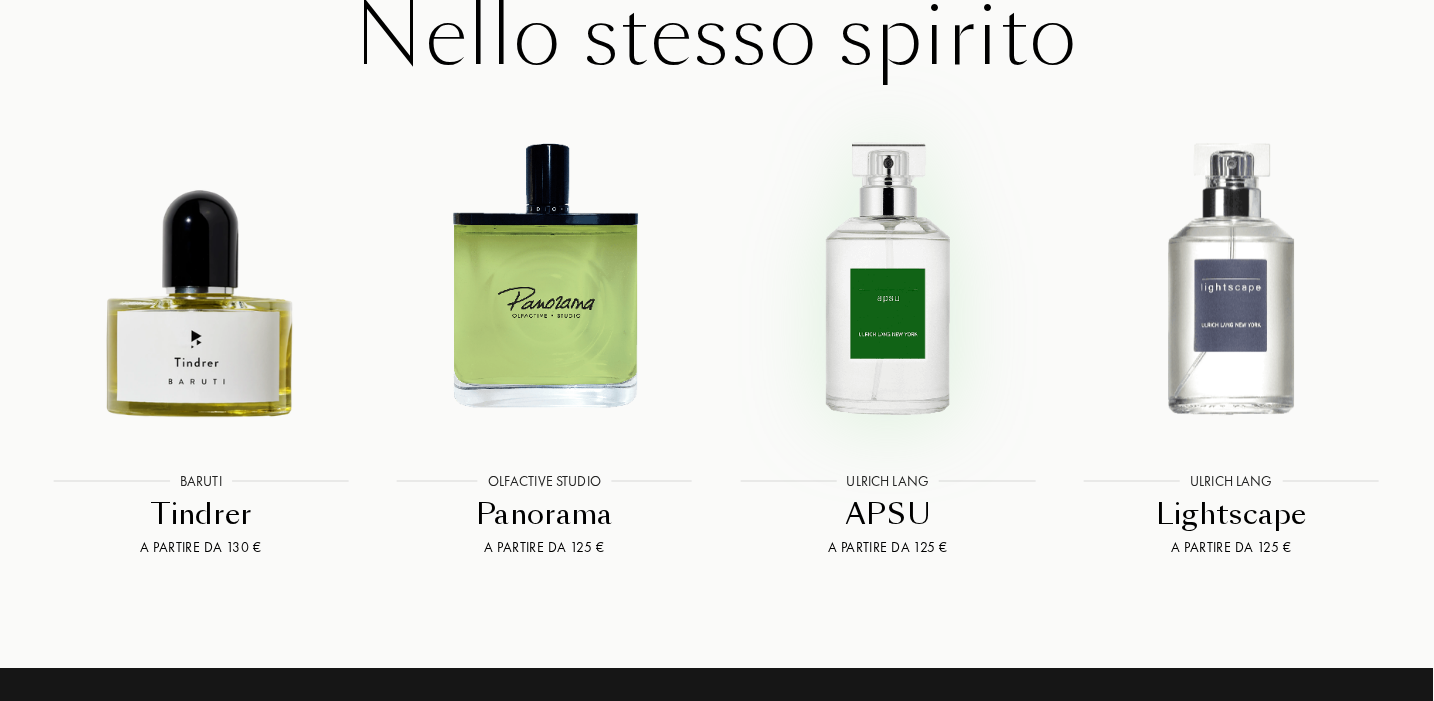 click at bounding box center [887, 274] 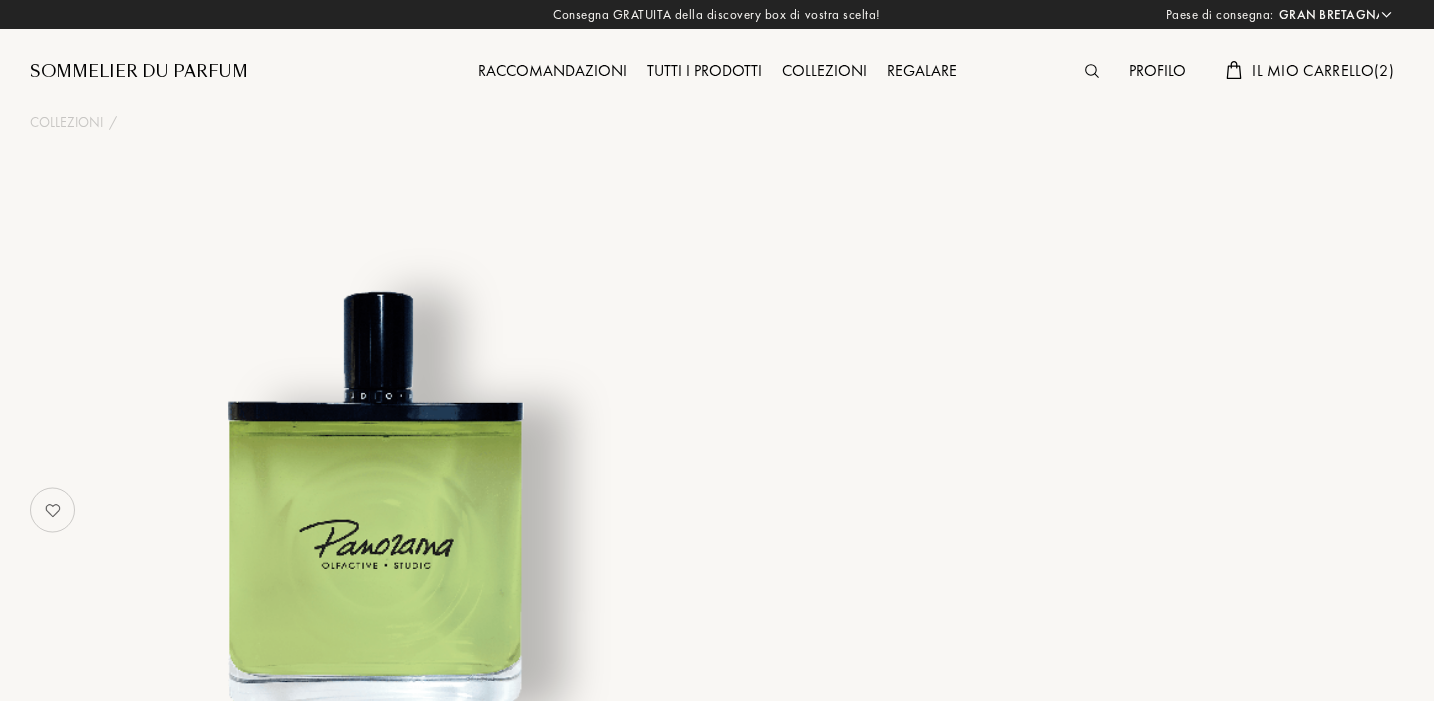 select on "UK" 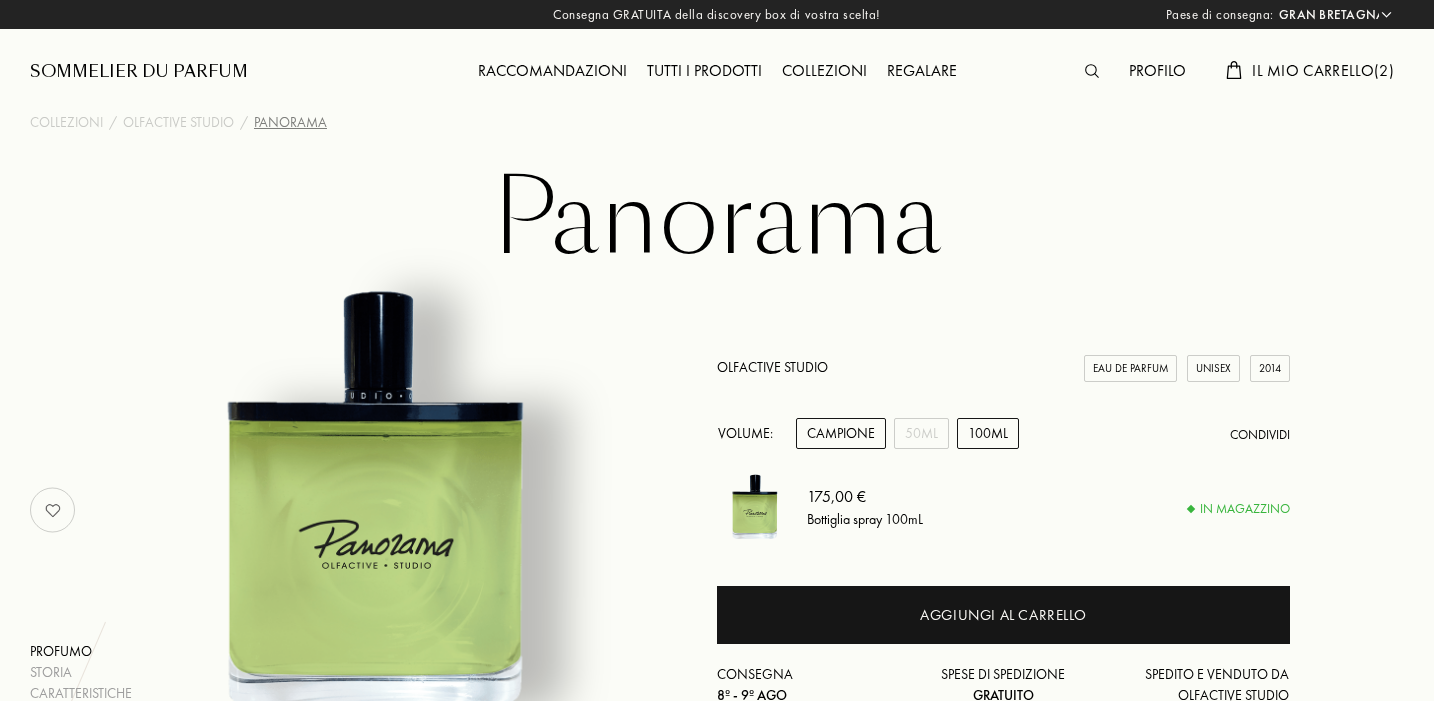 click on "Campione" at bounding box center (841, 433) 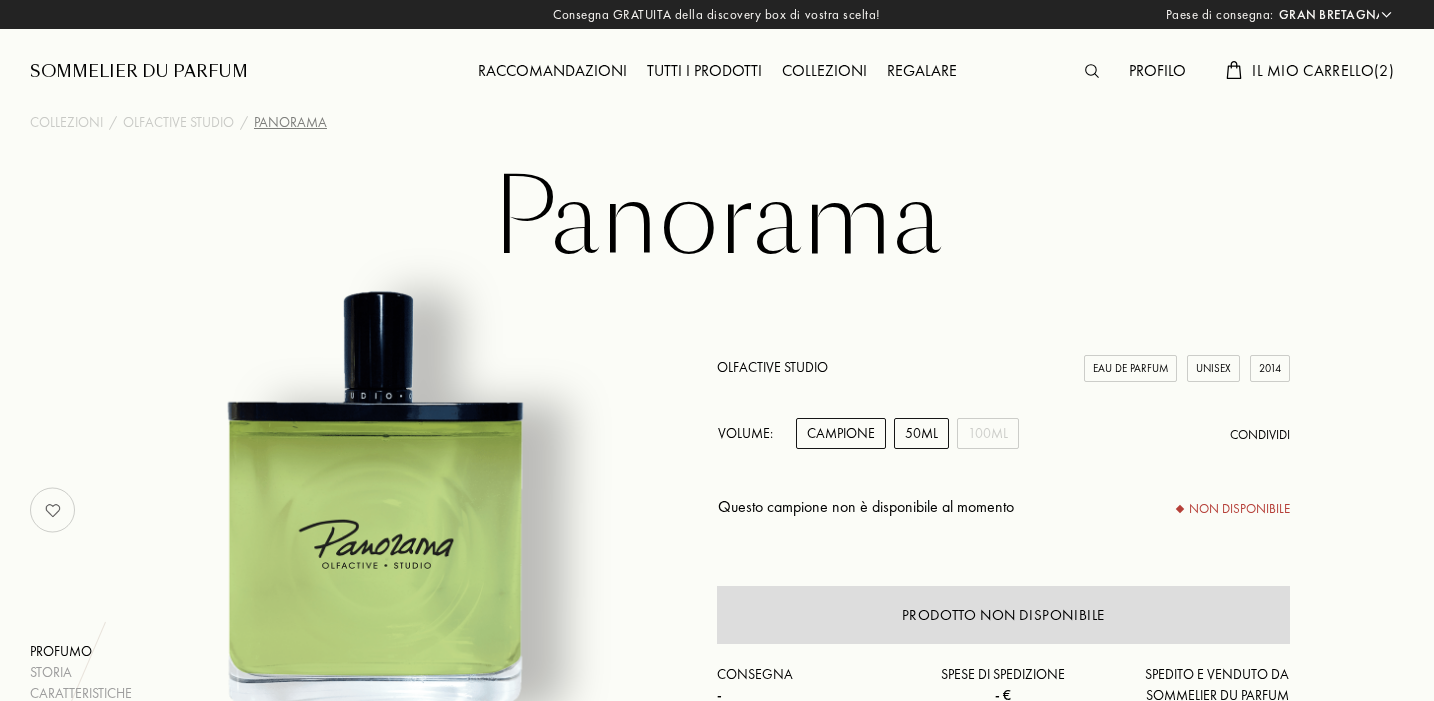 click on "50mL" at bounding box center [921, 433] 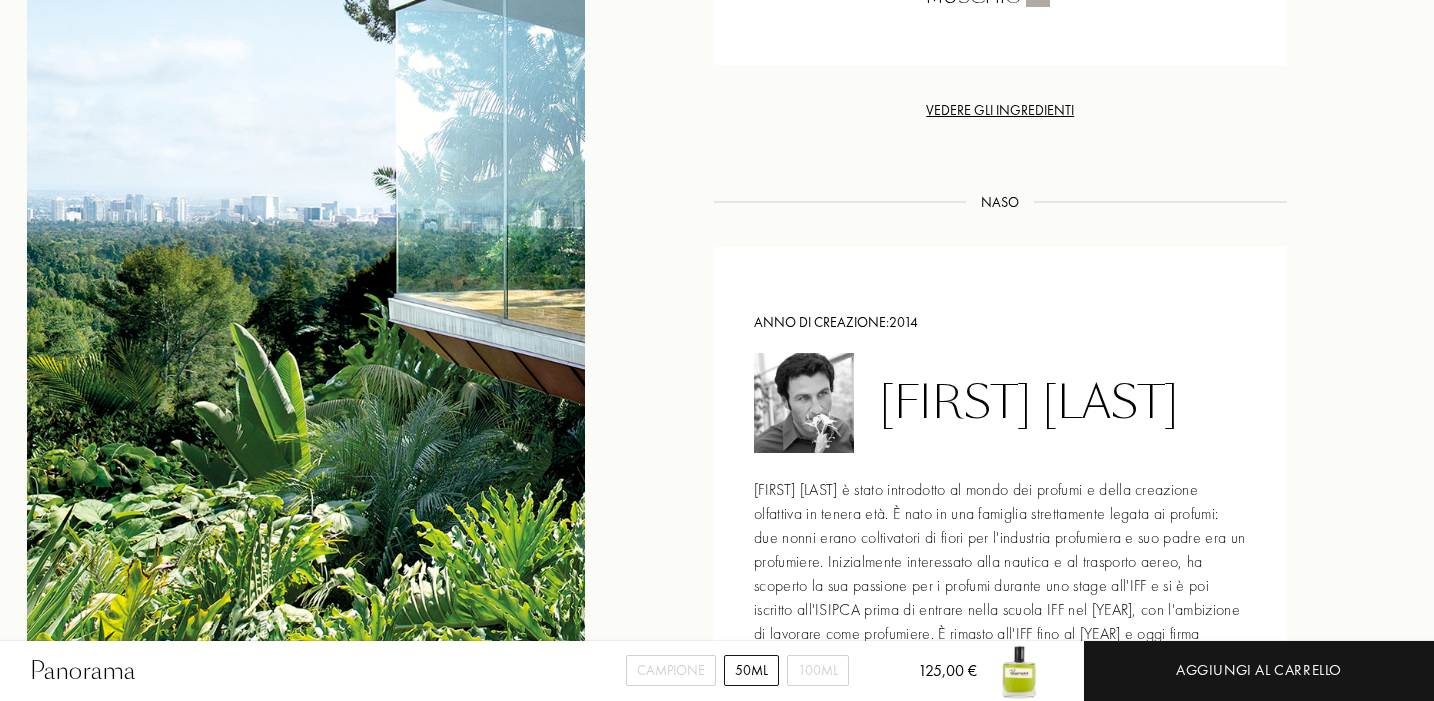 scroll, scrollTop: 2329, scrollLeft: 4, axis: both 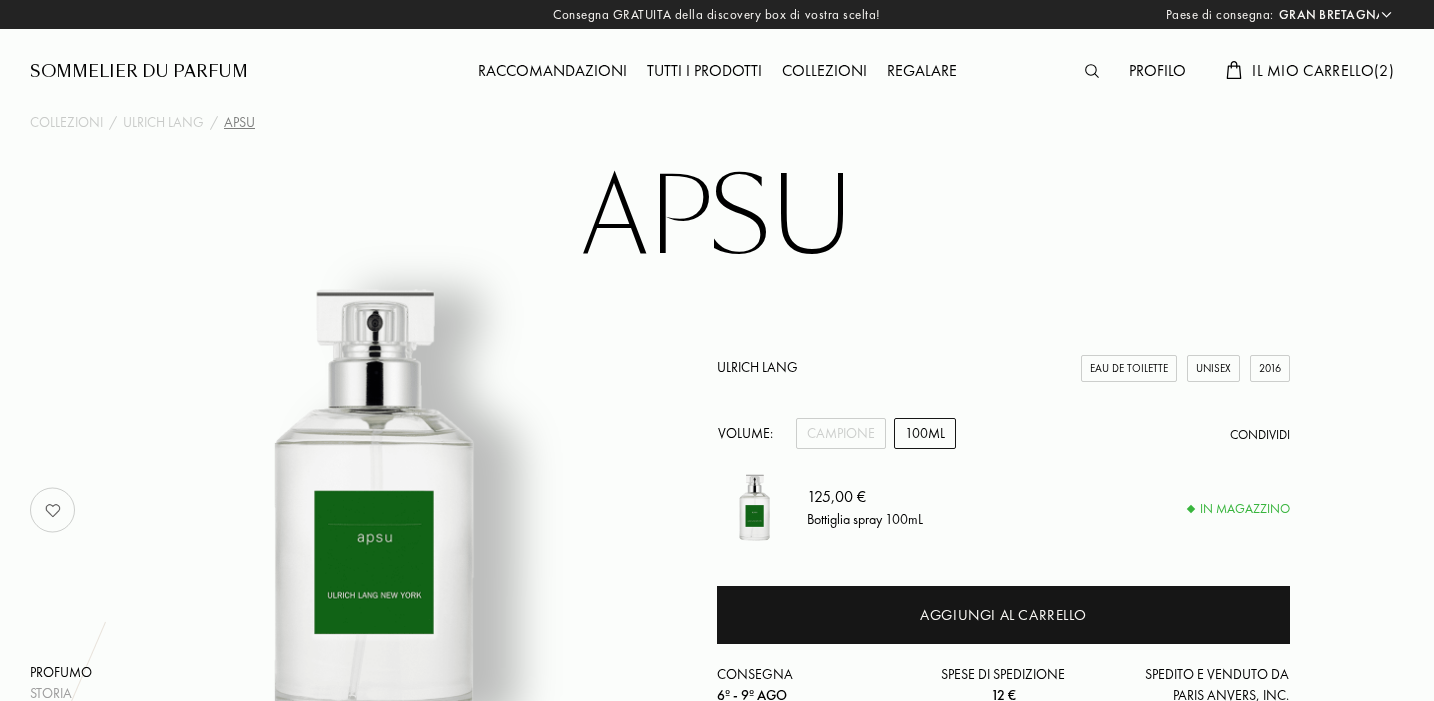 select on "UK" 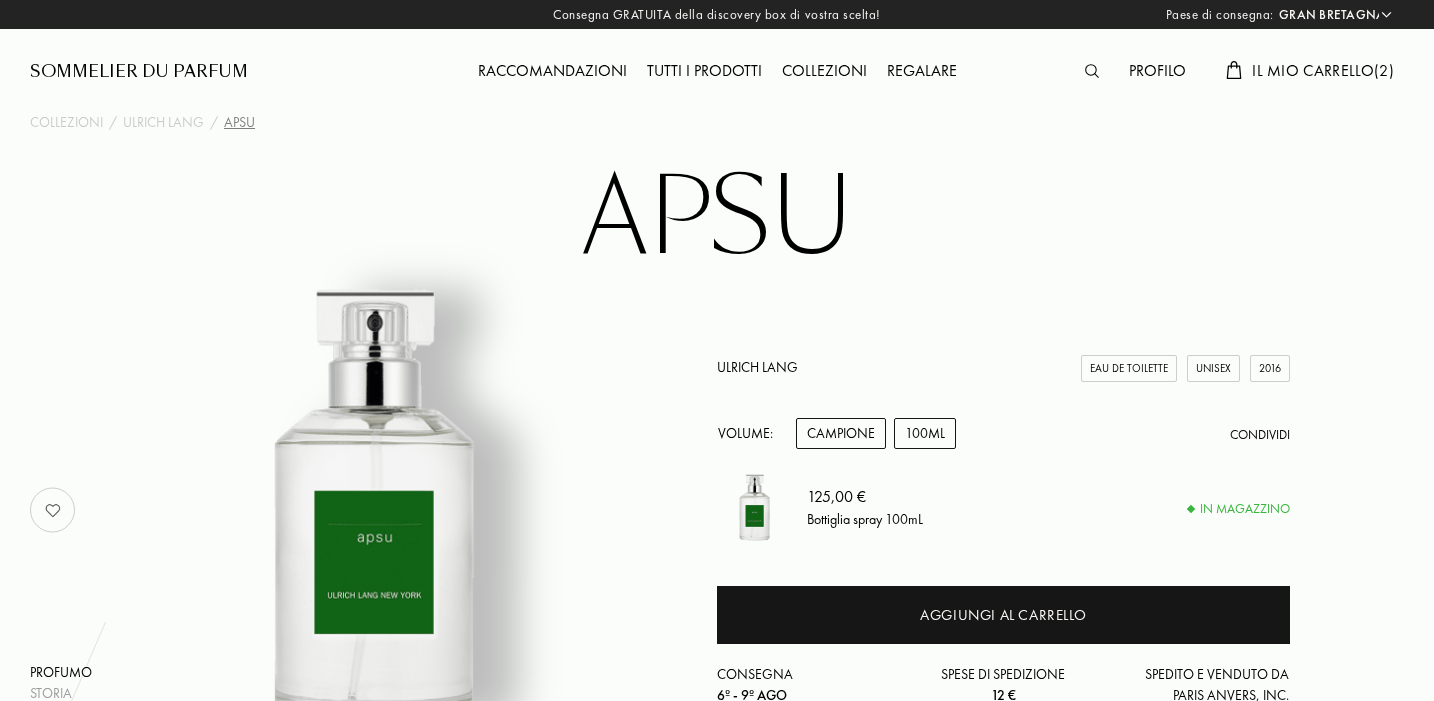 click on "Campione" at bounding box center [841, 433] 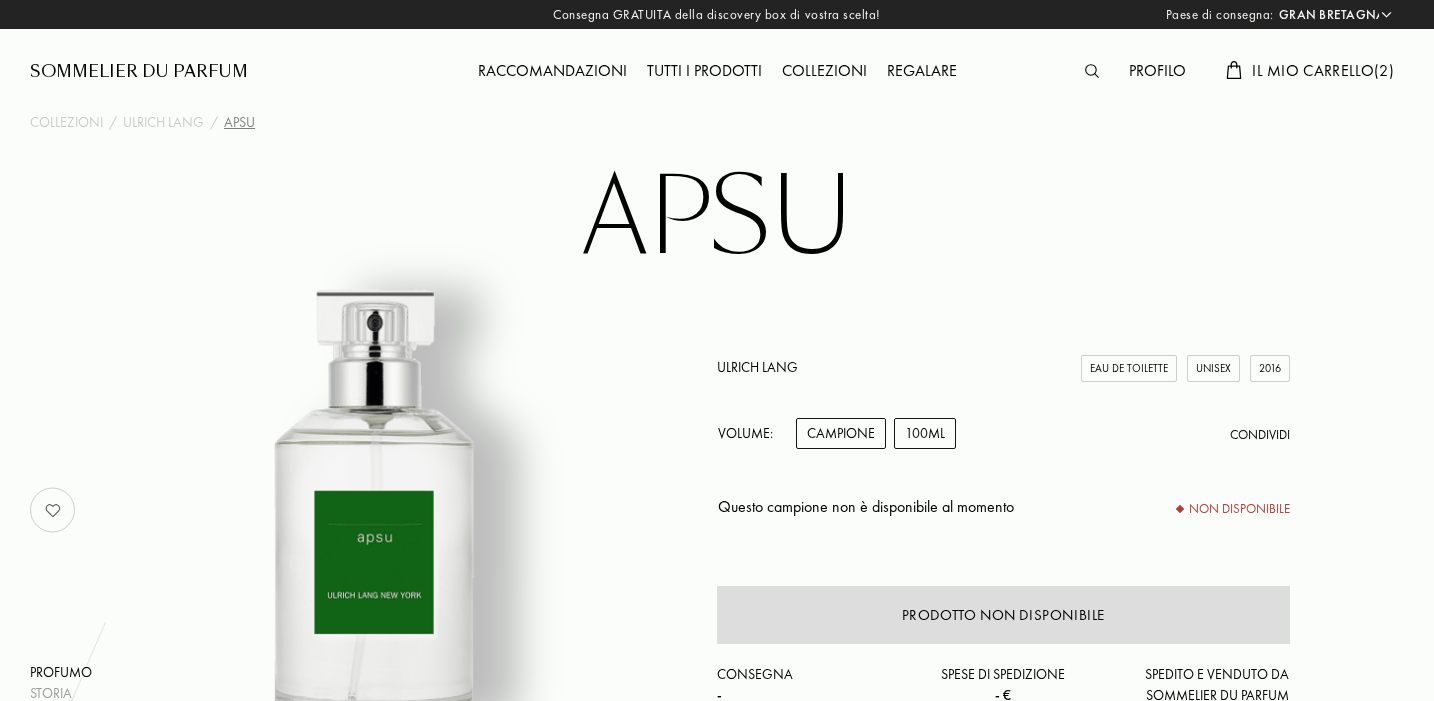 click on "100mL" at bounding box center [925, 433] 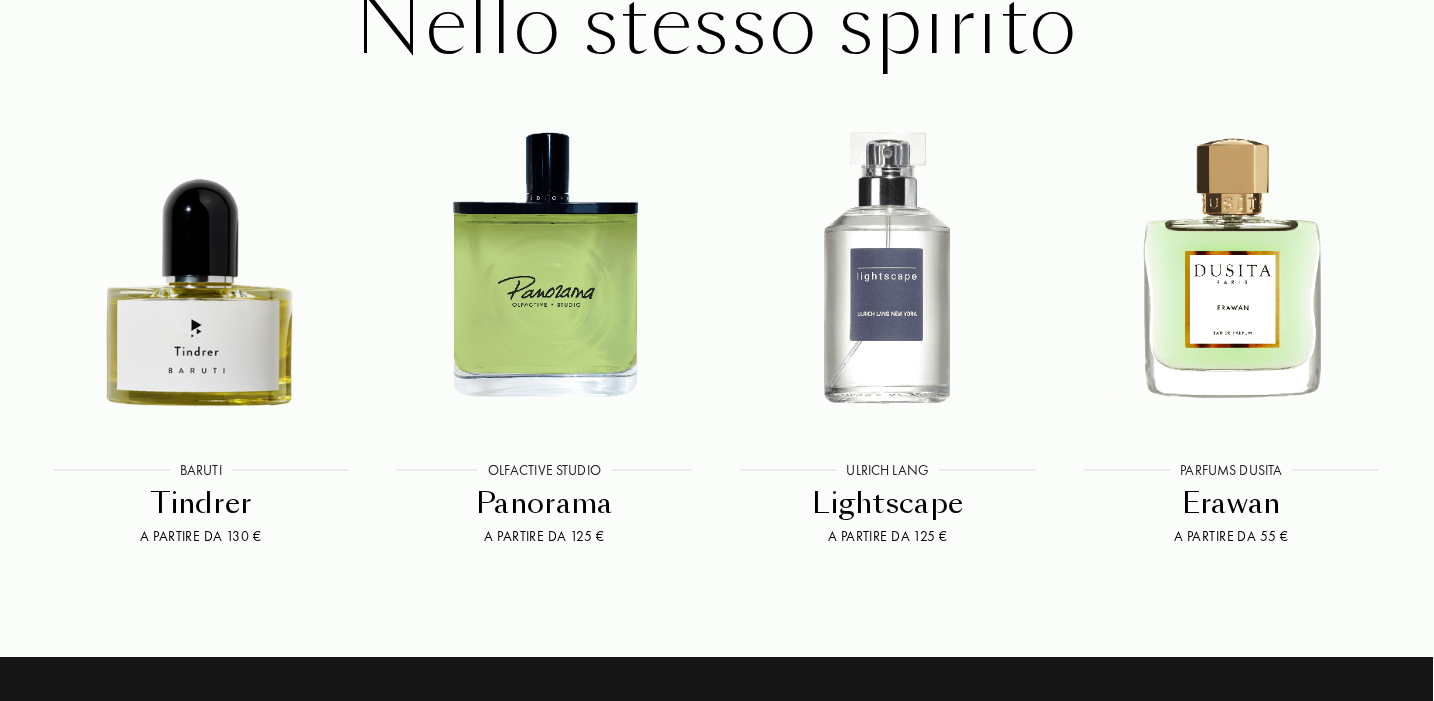 scroll, scrollTop: 2595, scrollLeft: 2, axis: both 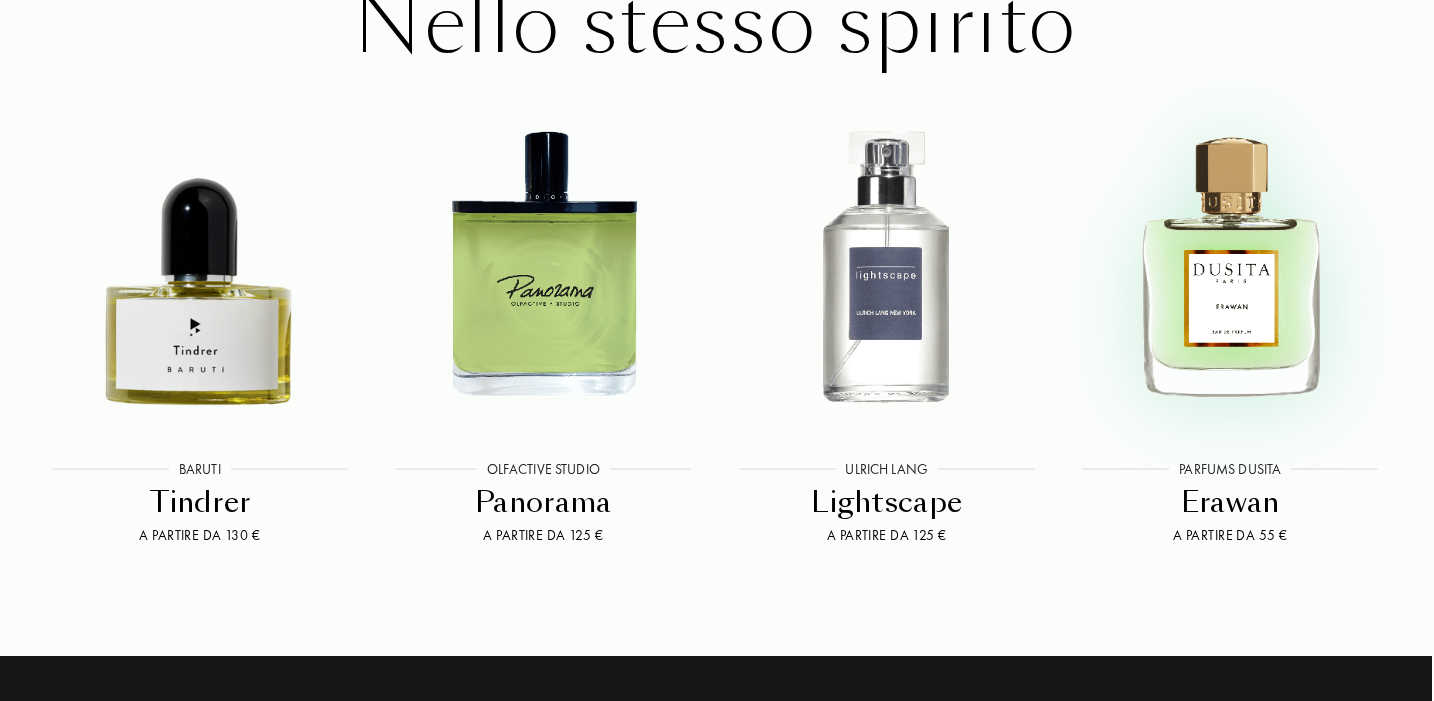 click at bounding box center (1230, 262) 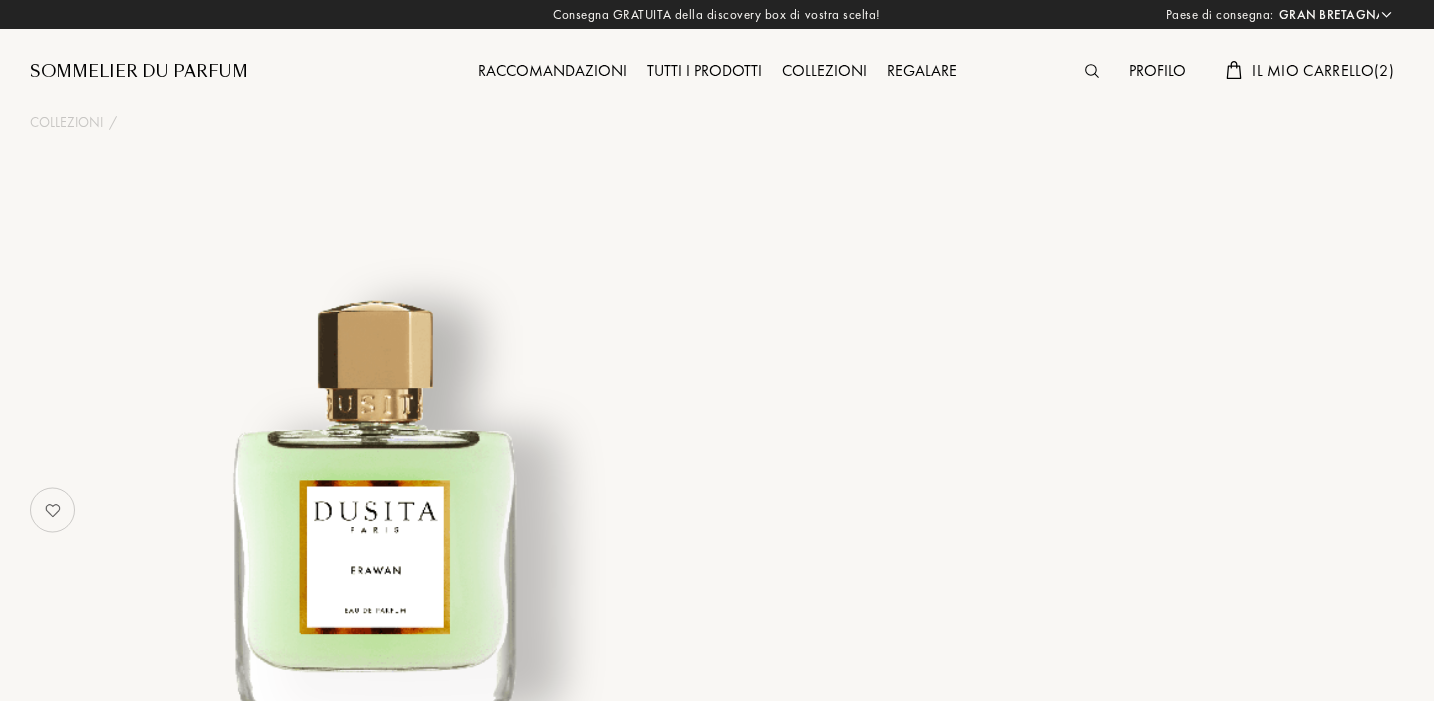 select on "UK" 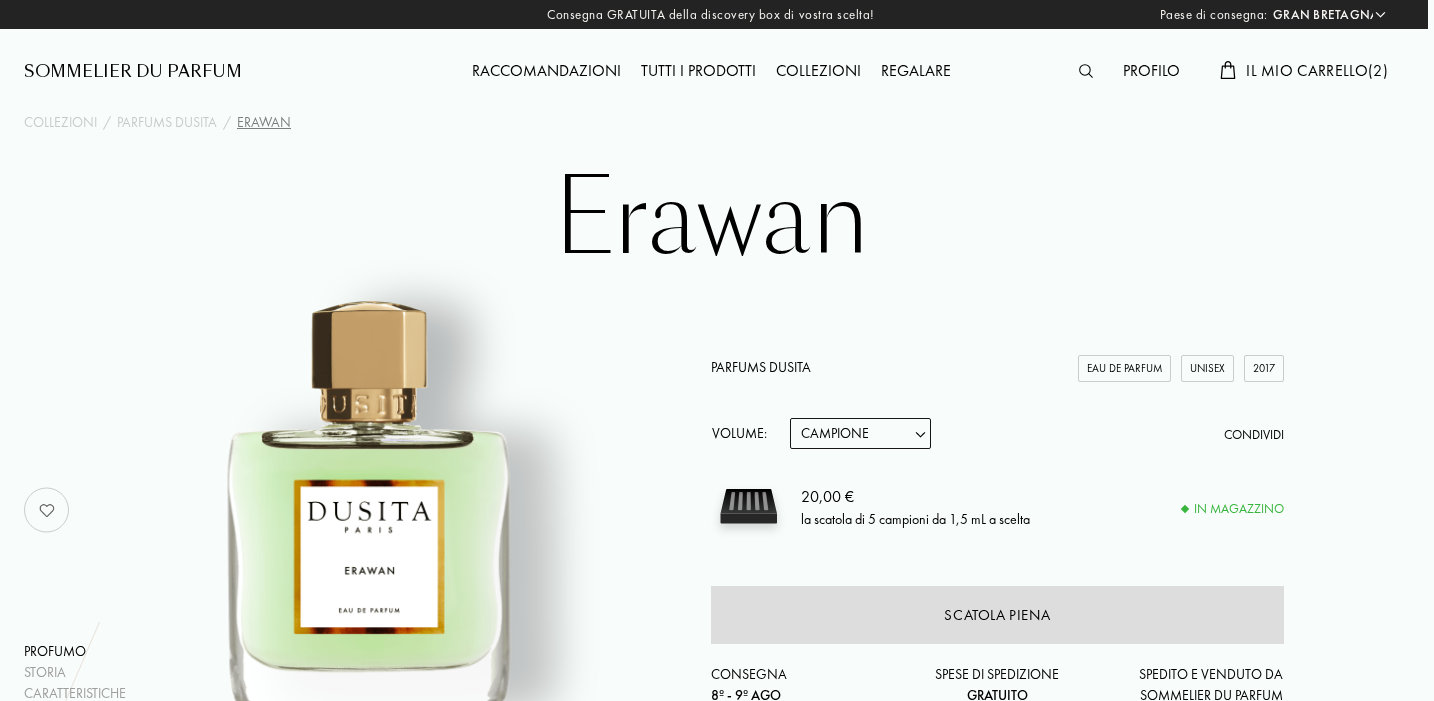 scroll, scrollTop: 0, scrollLeft: 6, axis: horizontal 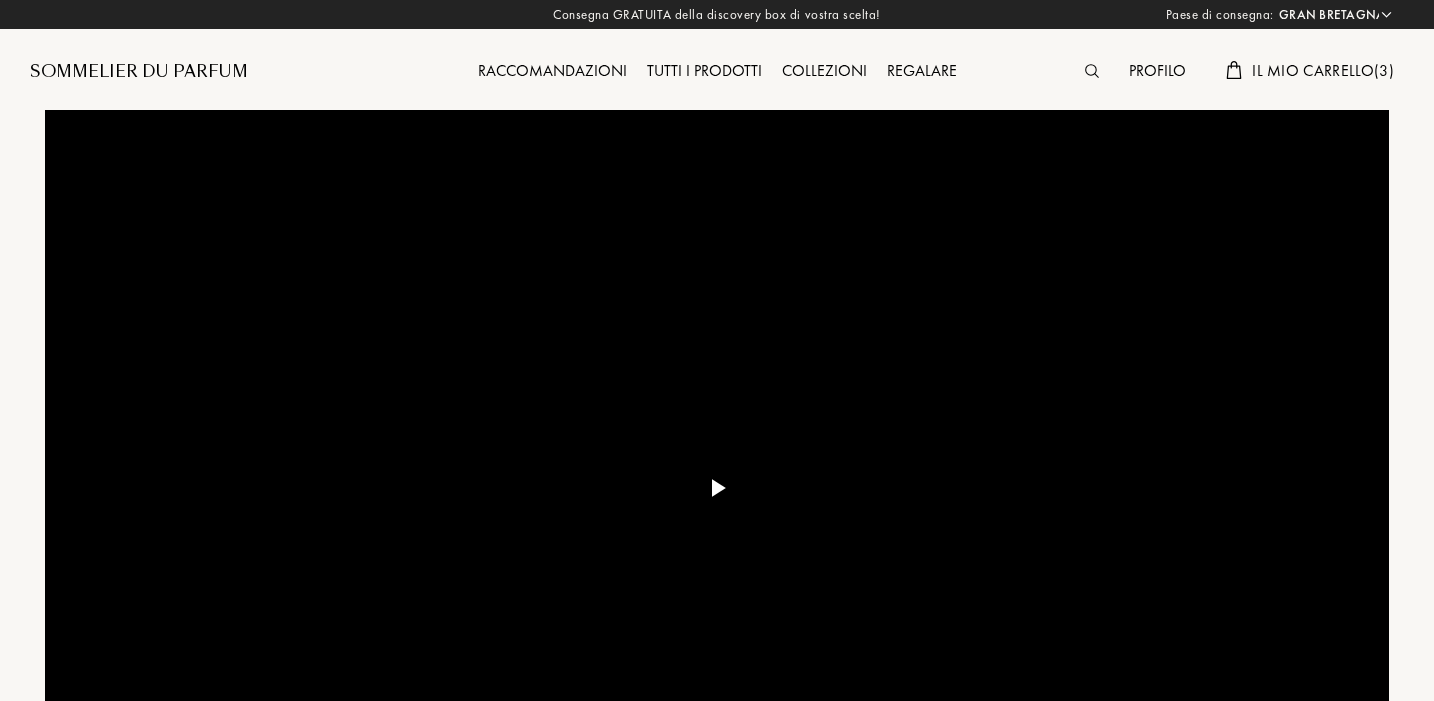 select on "UK" 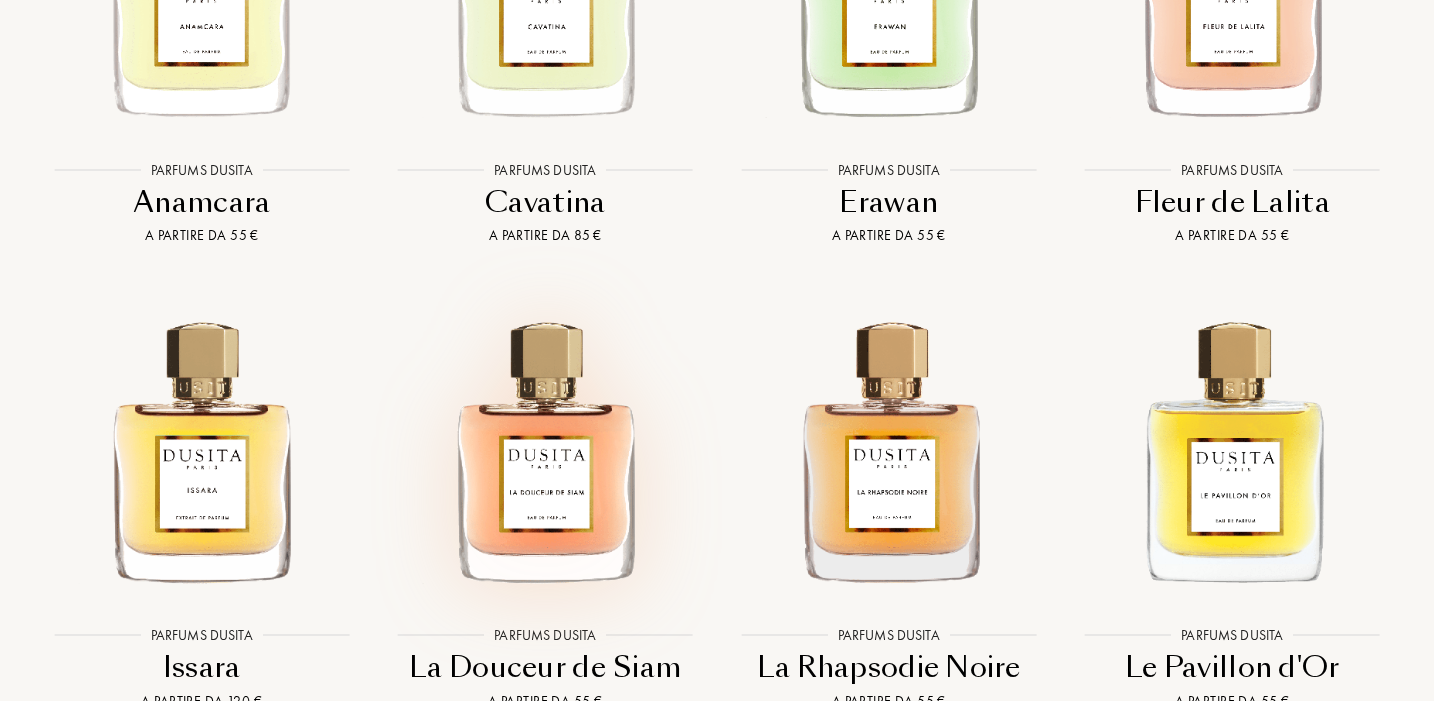 scroll, scrollTop: 3145, scrollLeft: 0, axis: vertical 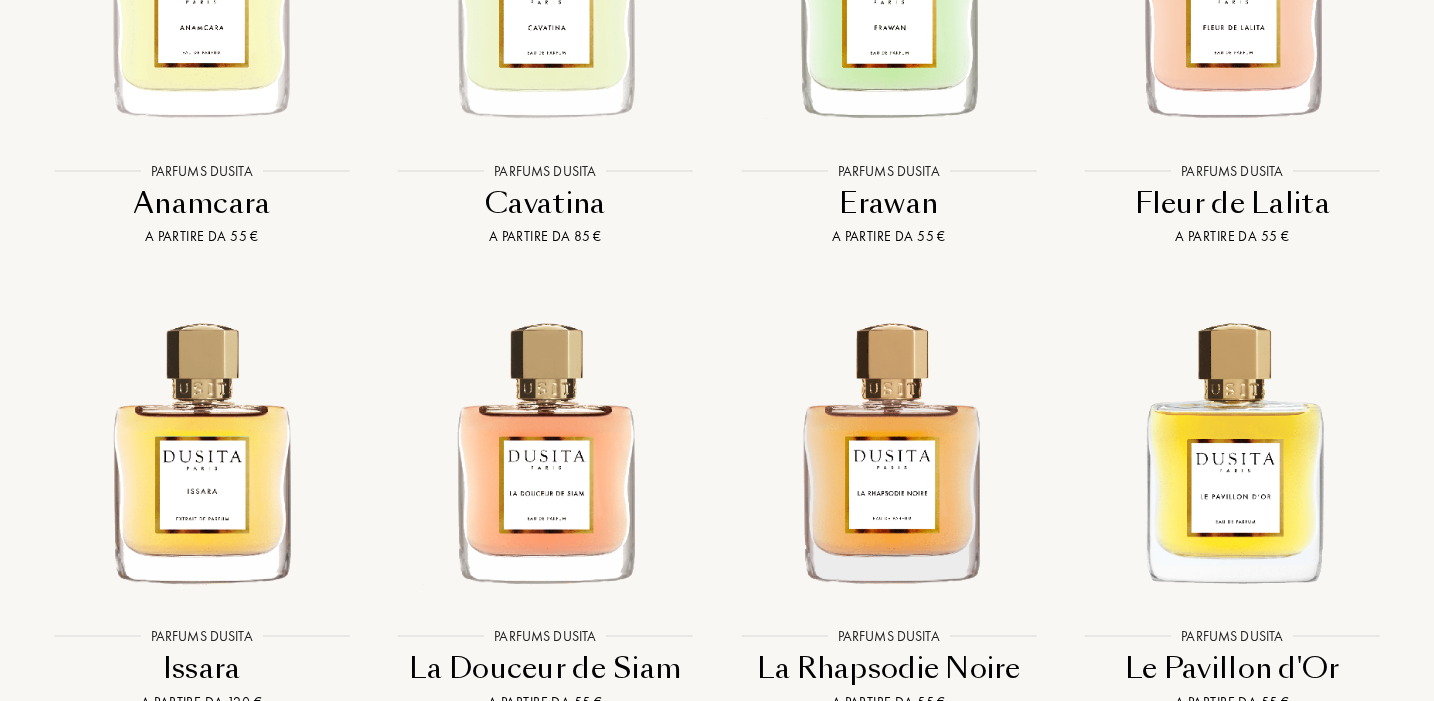 click on "Cavatina" at bounding box center [546, 203] 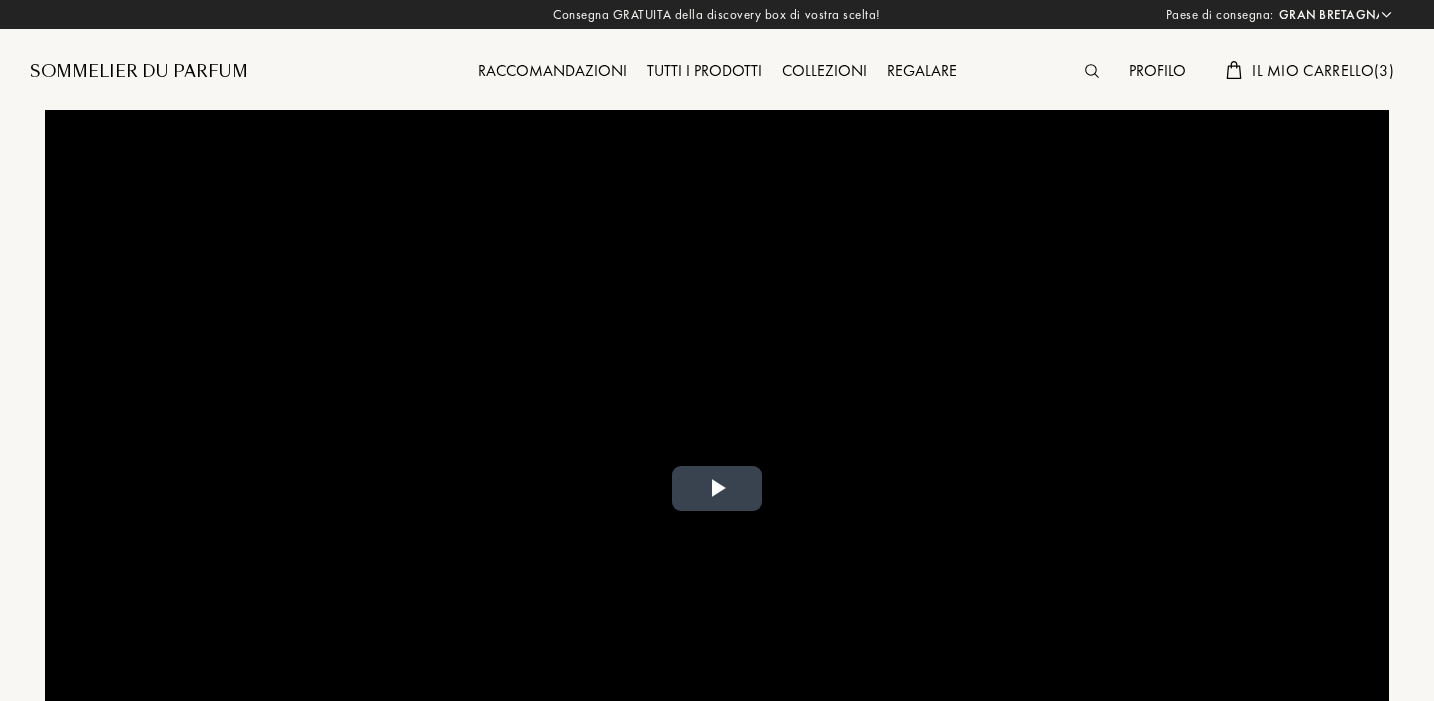 scroll, scrollTop: 0, scrollLeft: 0, axis: both 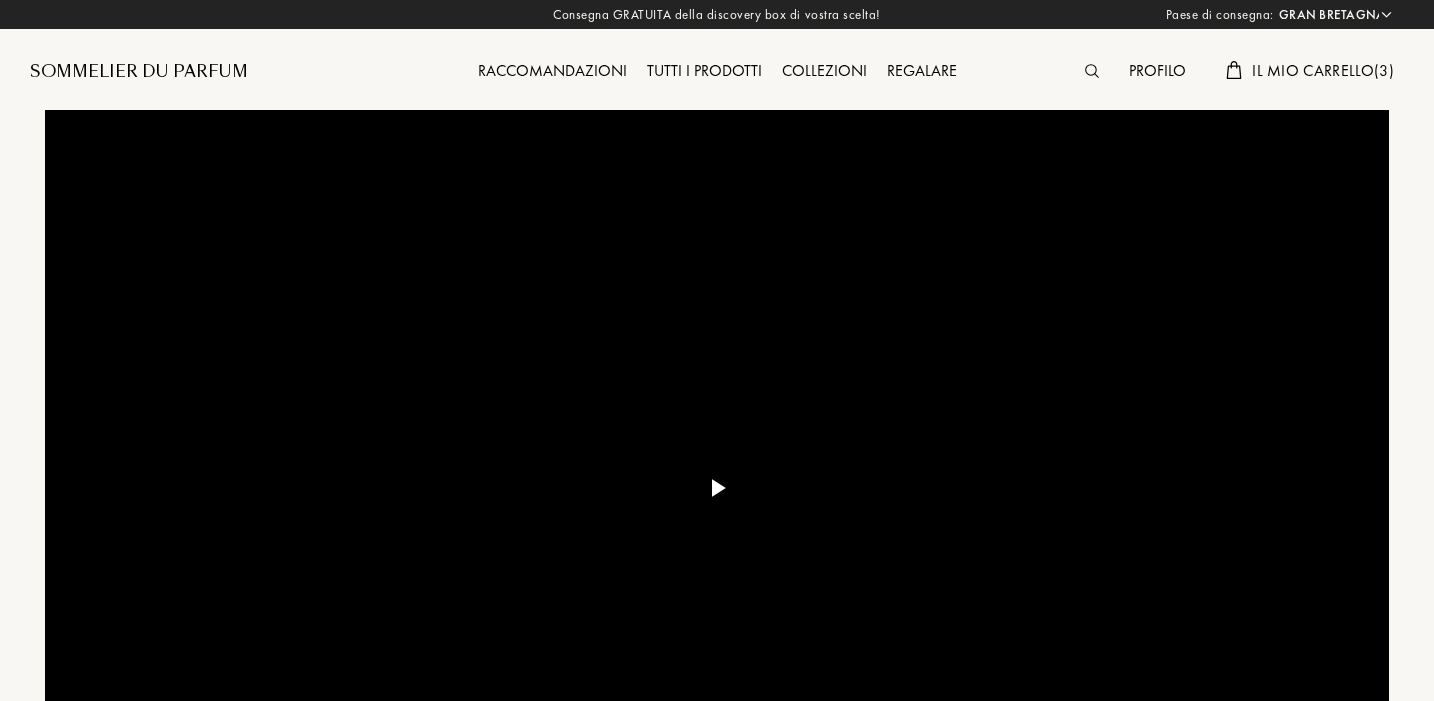 click on "Tutti i prodotti" at bounding box center (704, 72) 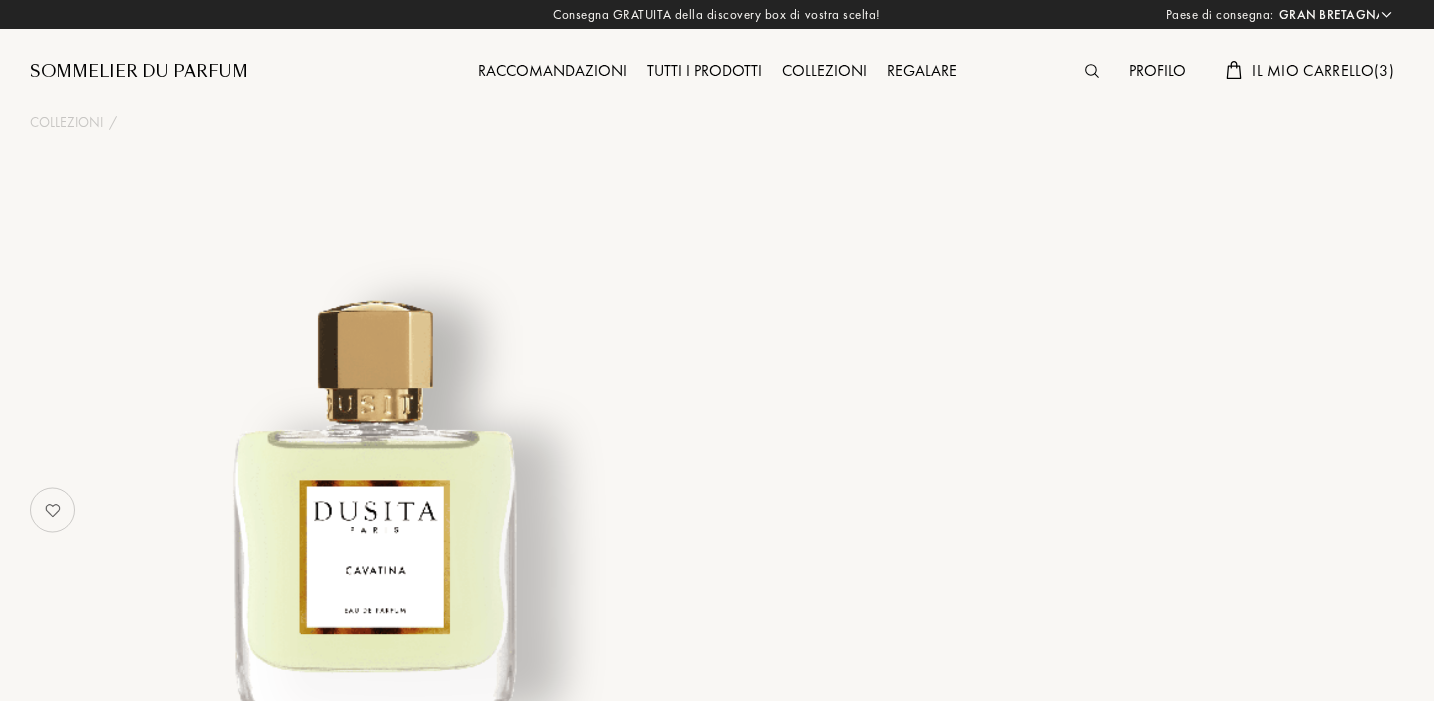 select on "UK" 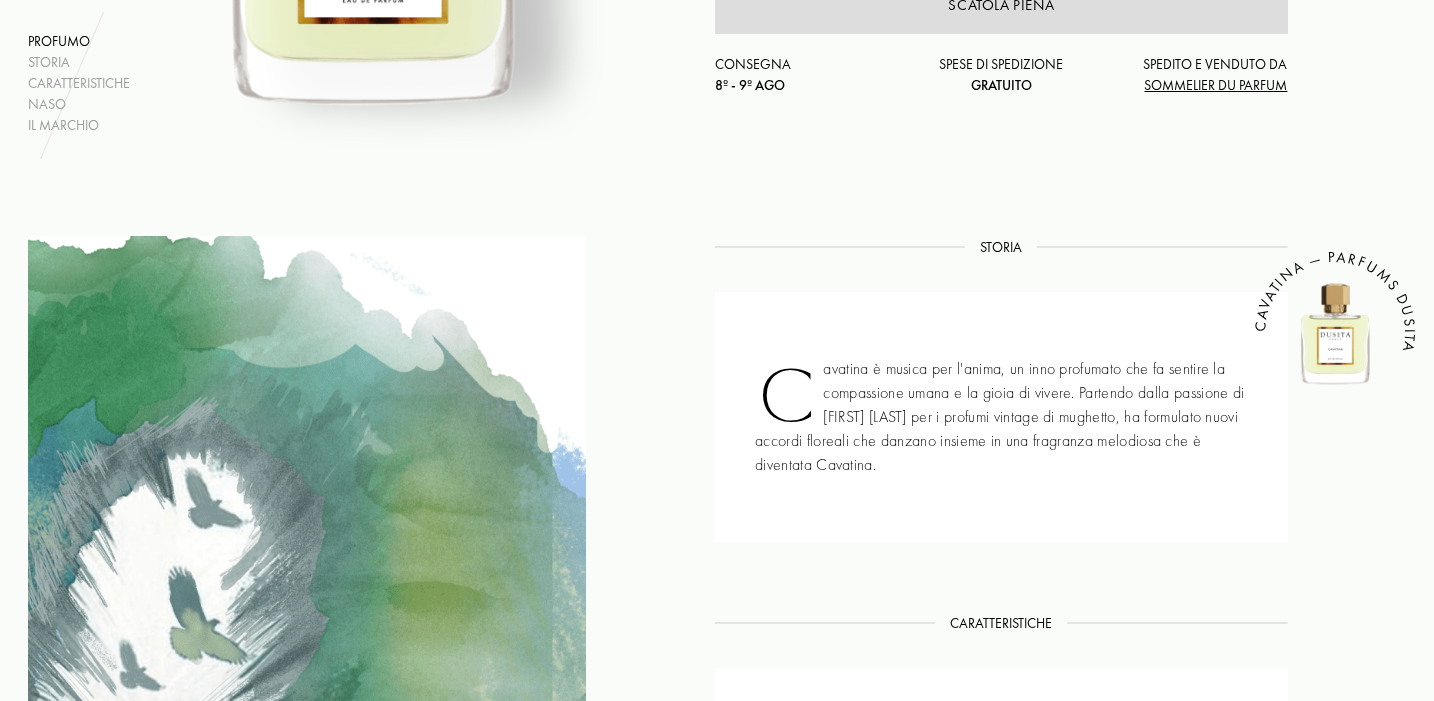 scroll, scrollTop: 109, scrollLeft: 2, axis: both 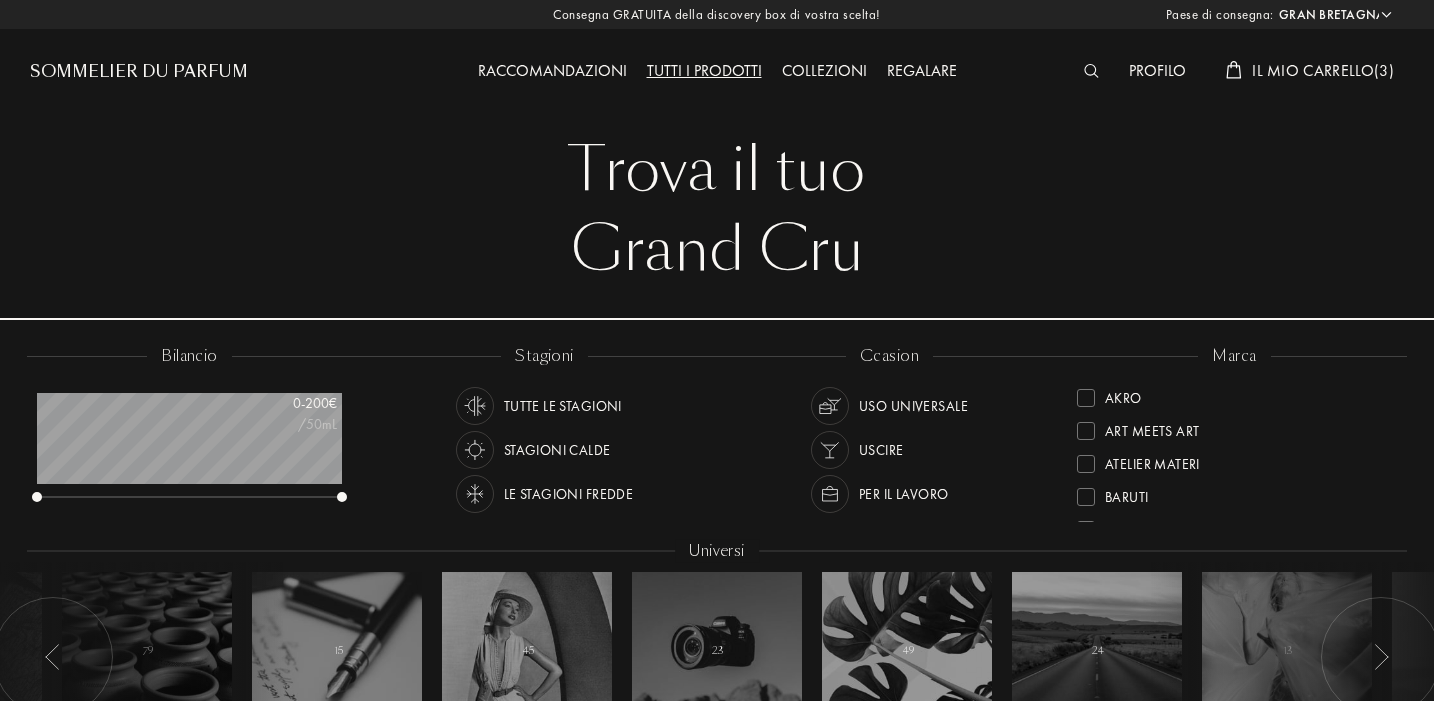 select on "UK" 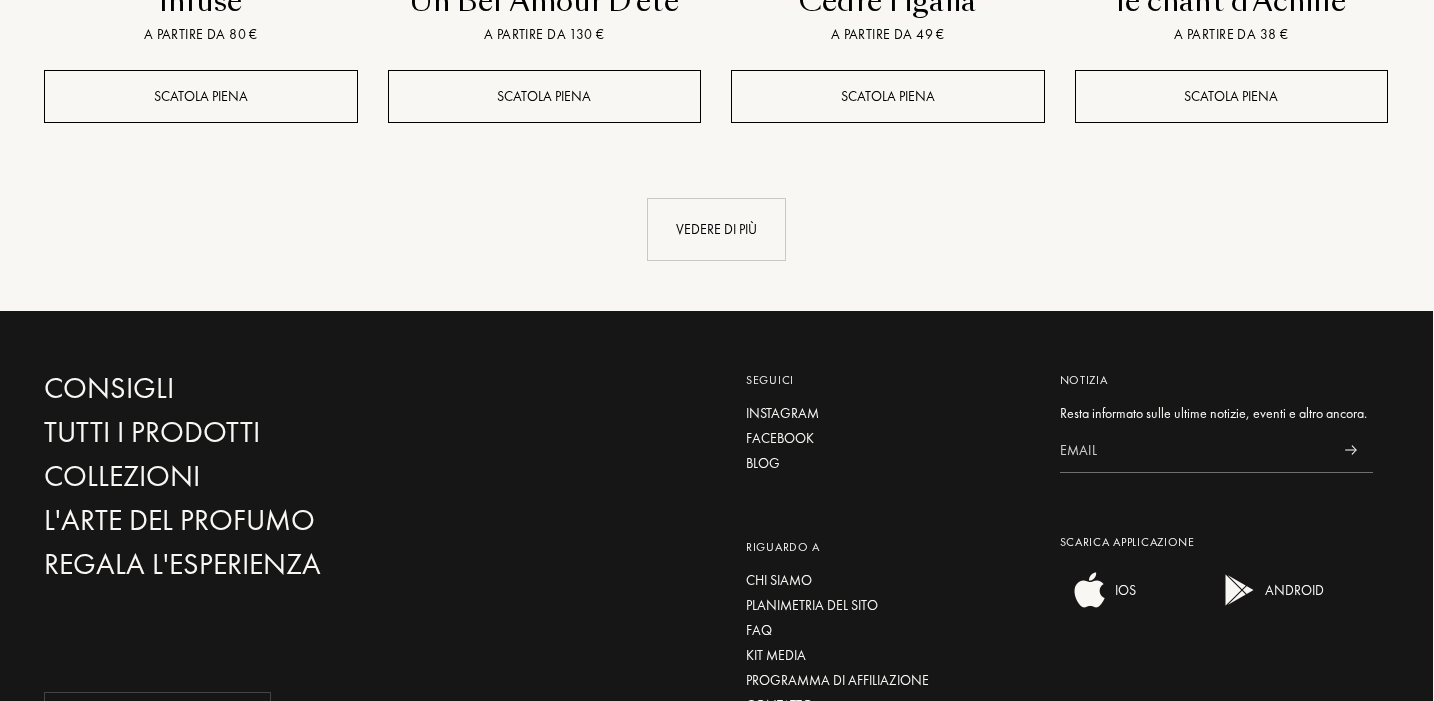 scroll, scrollTop: 2357, scrollLeft: 1, axis: both 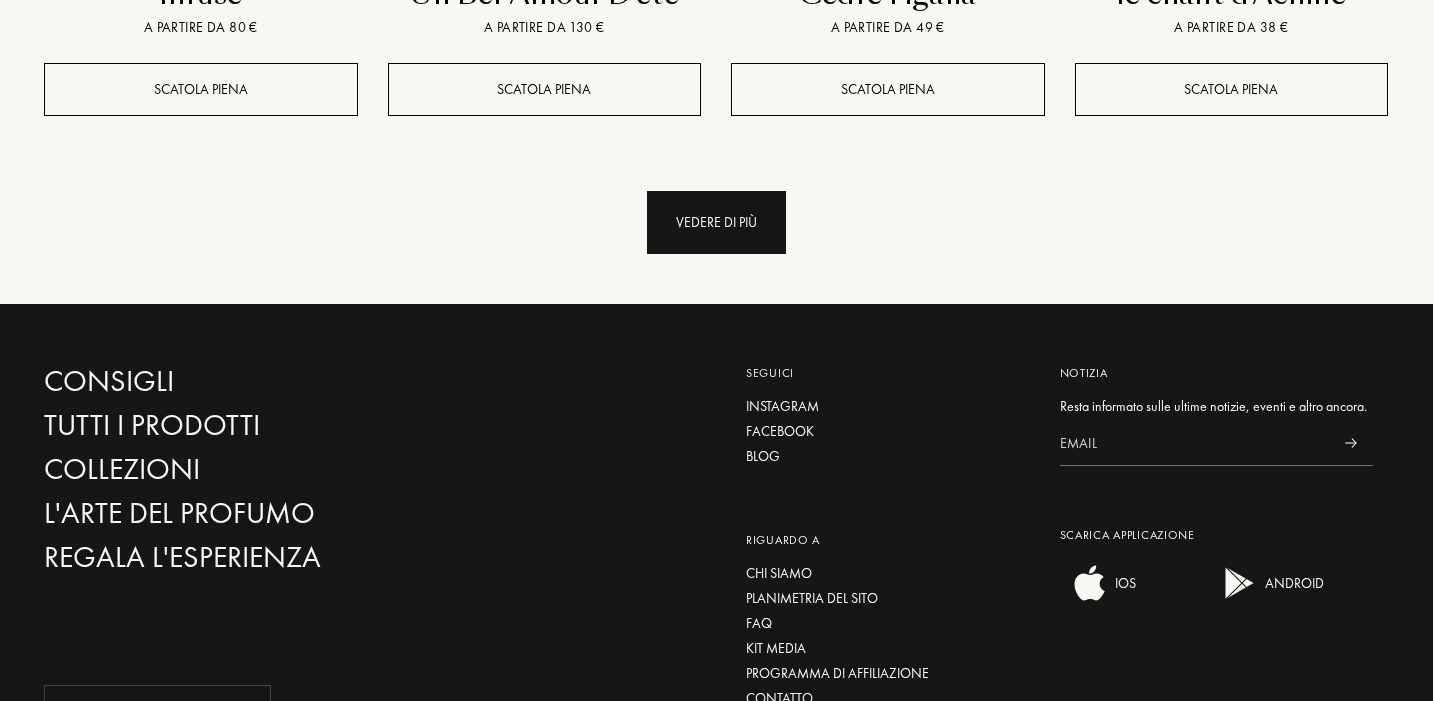 click on "Vedere di più" at bounding box center (716, 222) 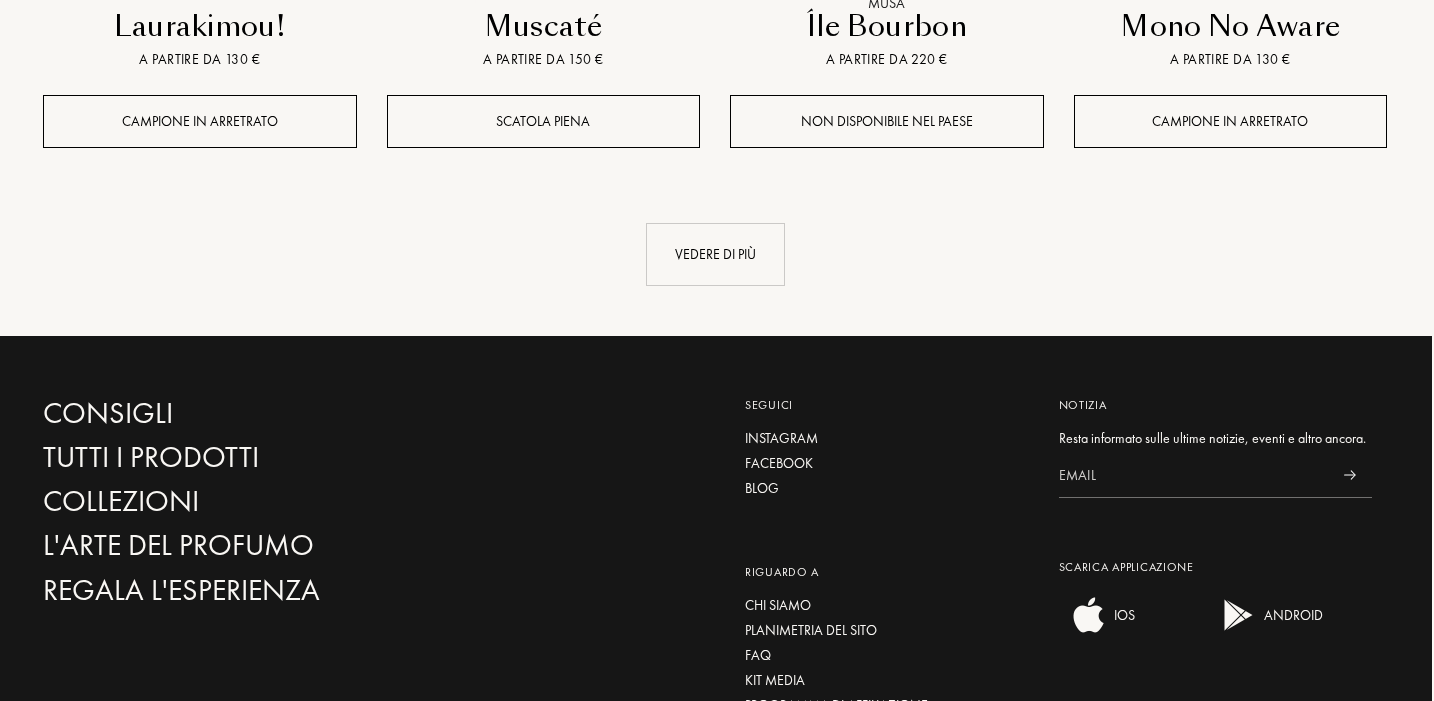 scroll, scrollTop: 3675, scrollLeft: 2, axis: both 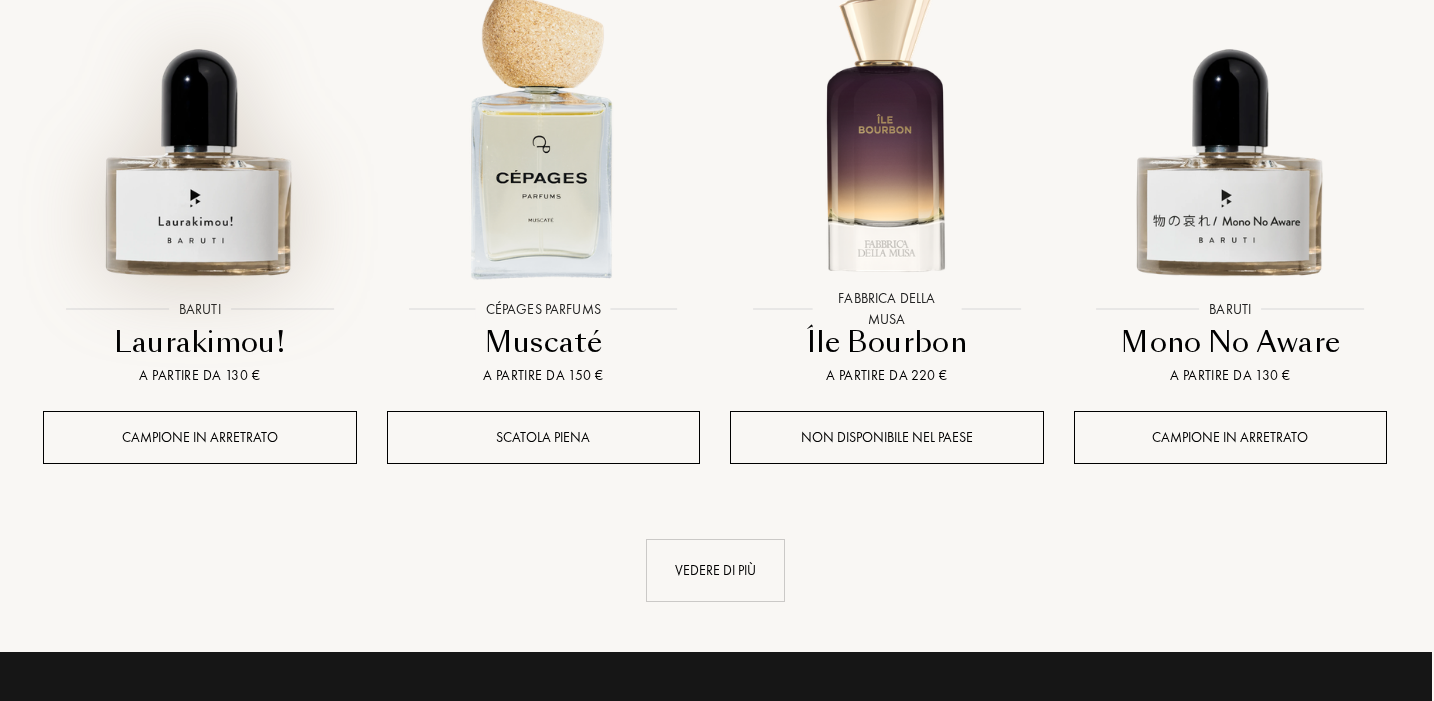 click at bounding box center (199, 133) 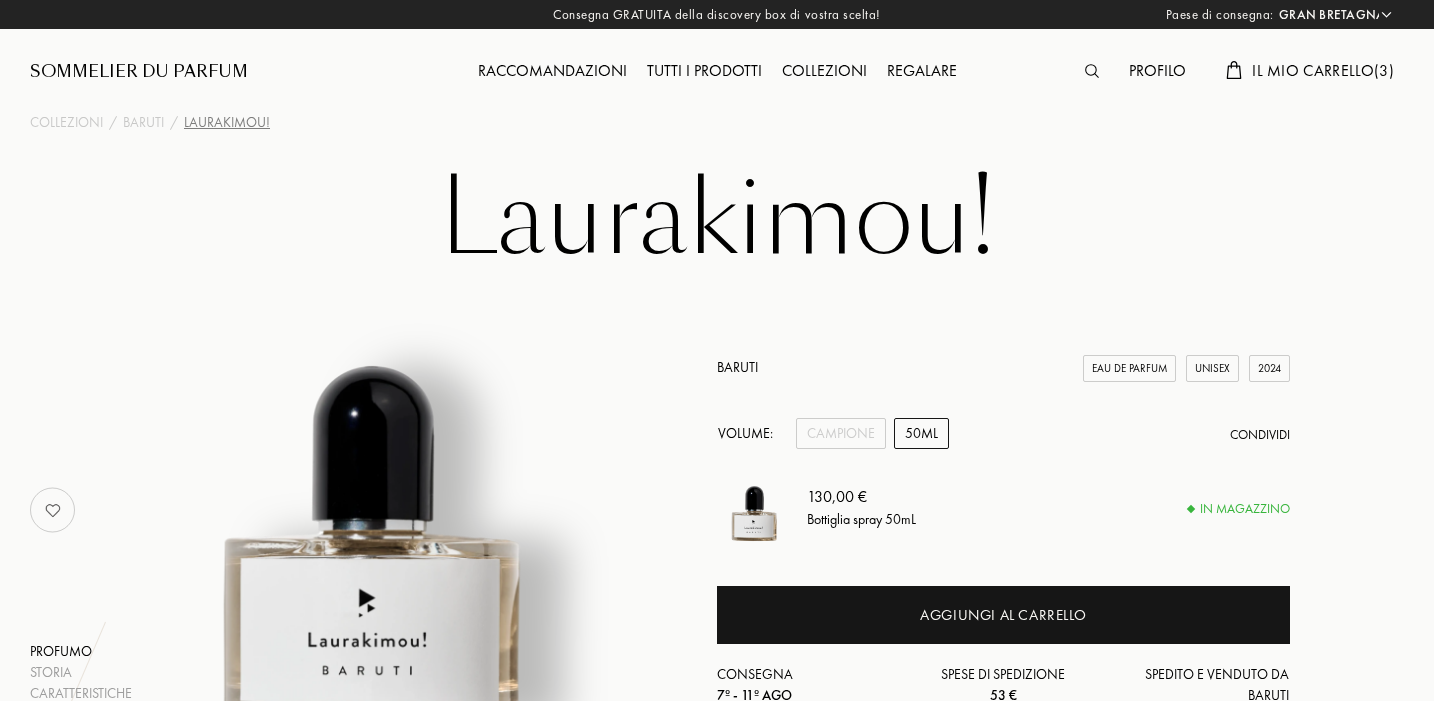 select on "UK" 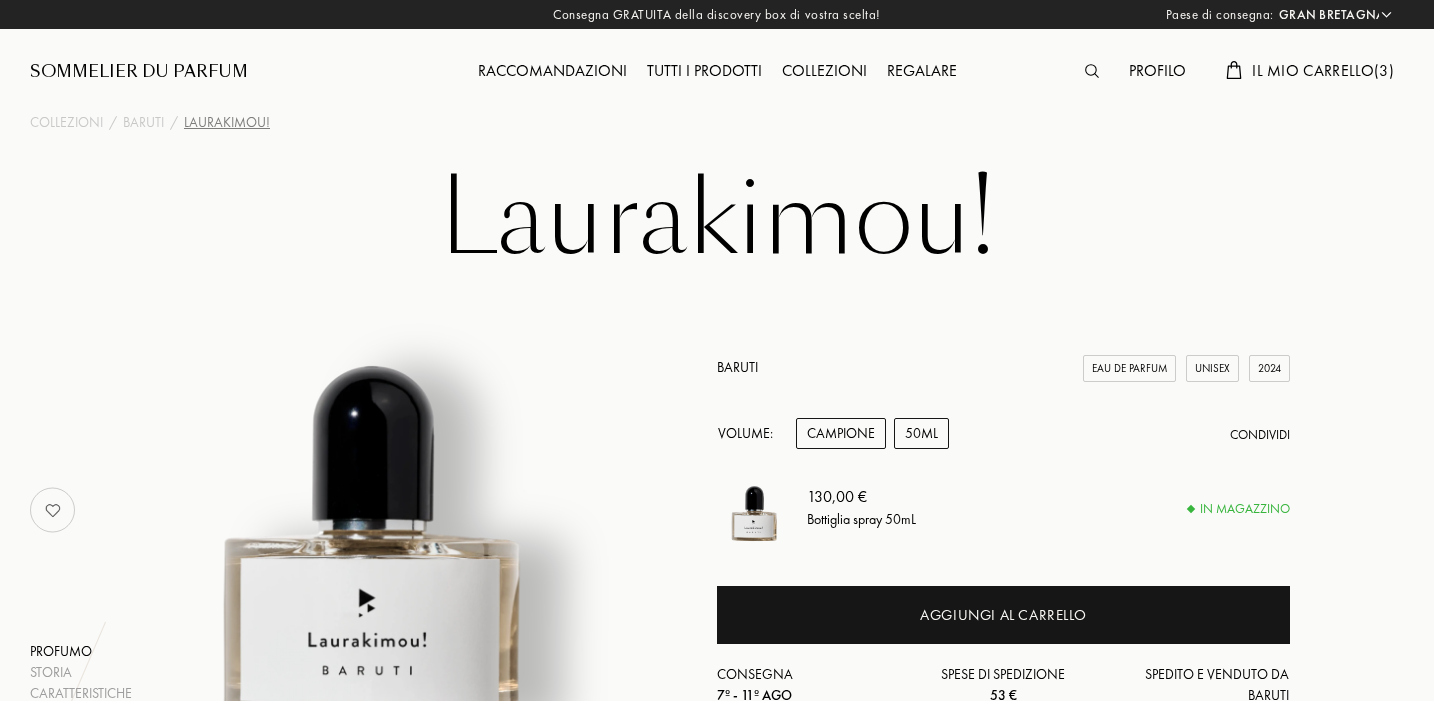 click on "Campione" at bounding box center (841, 433) 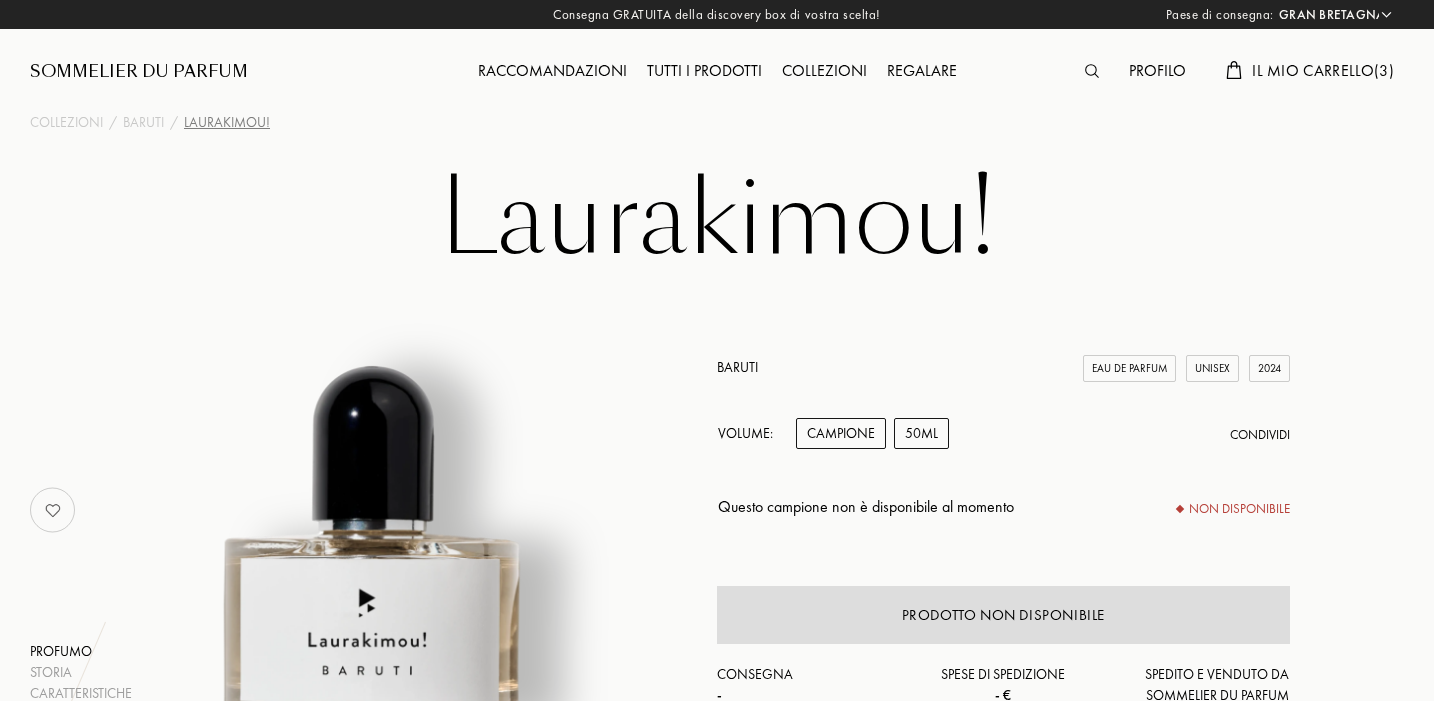 click on "50mL" at bounding box center [921, 433] 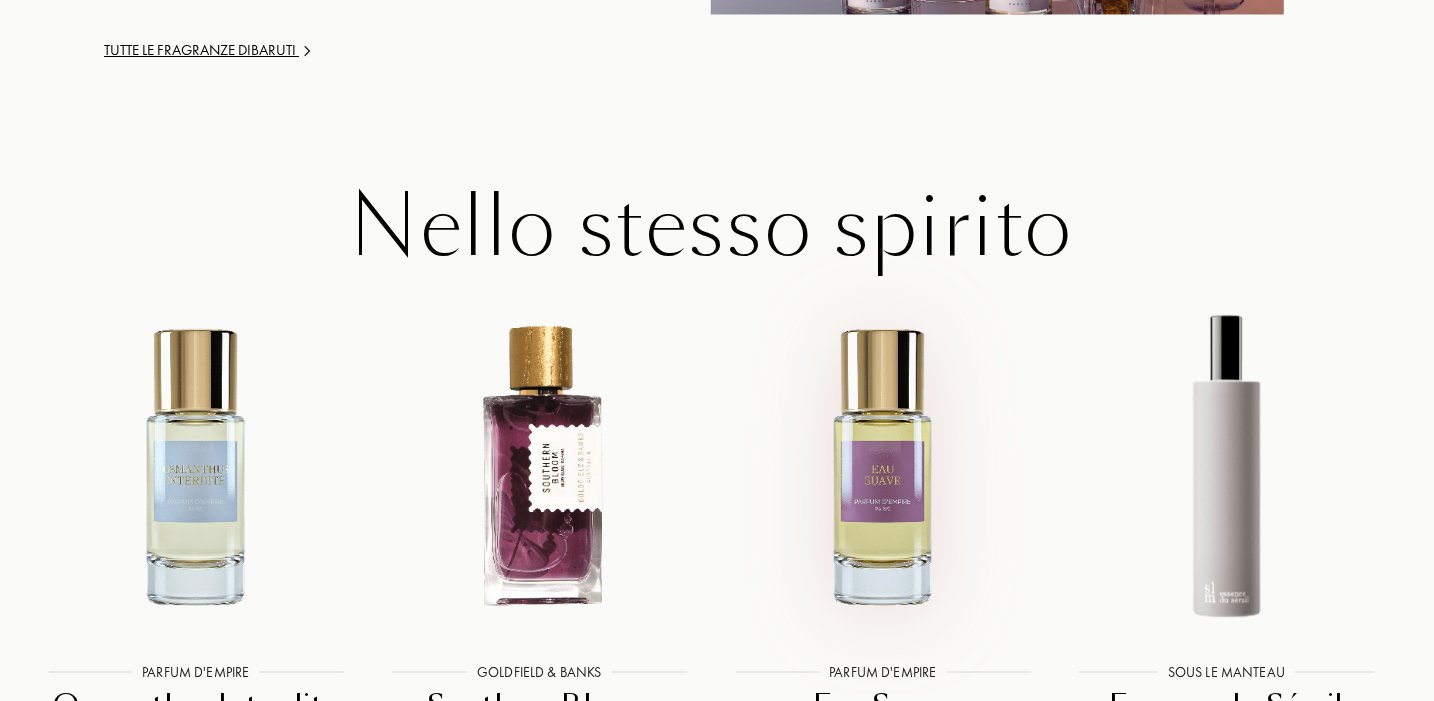scroll, scrollTop: 3015, scrollLeft: 6, axis: both 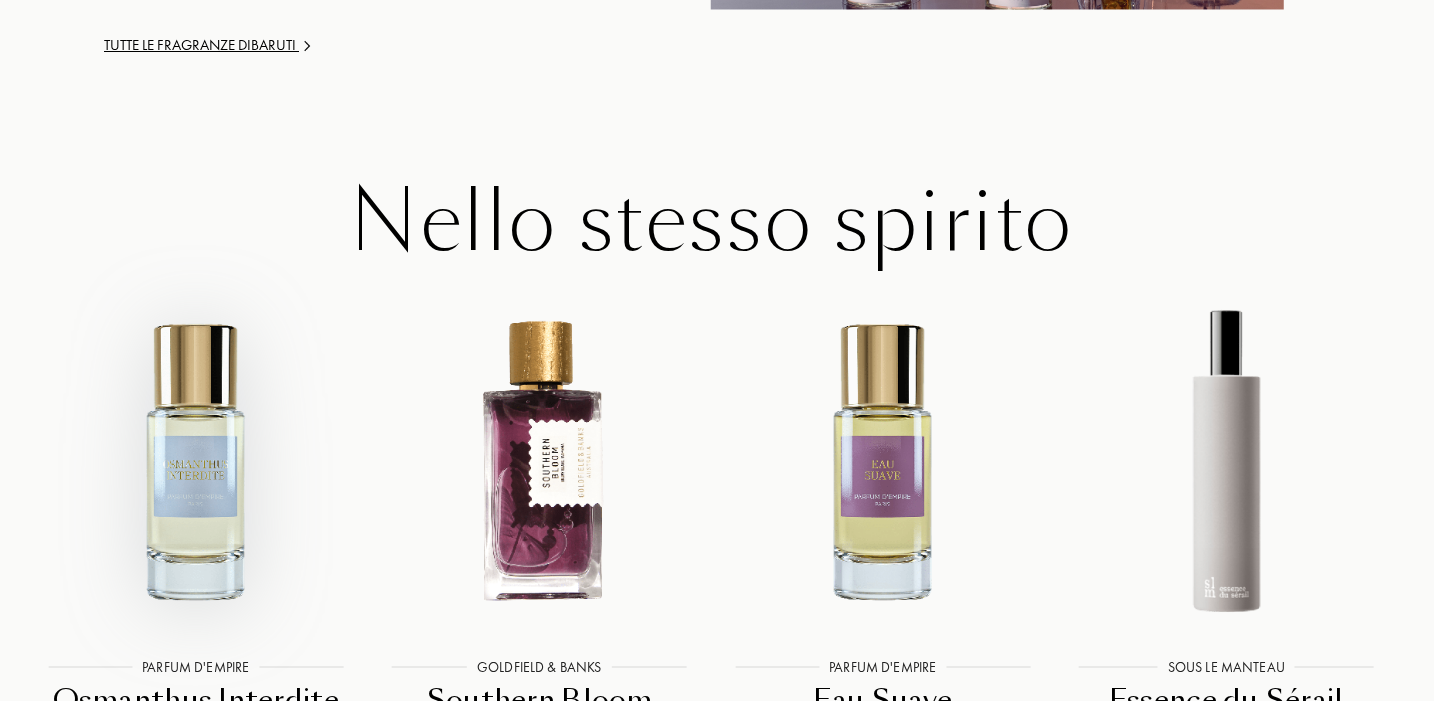 click at bounding box center (195, 460) 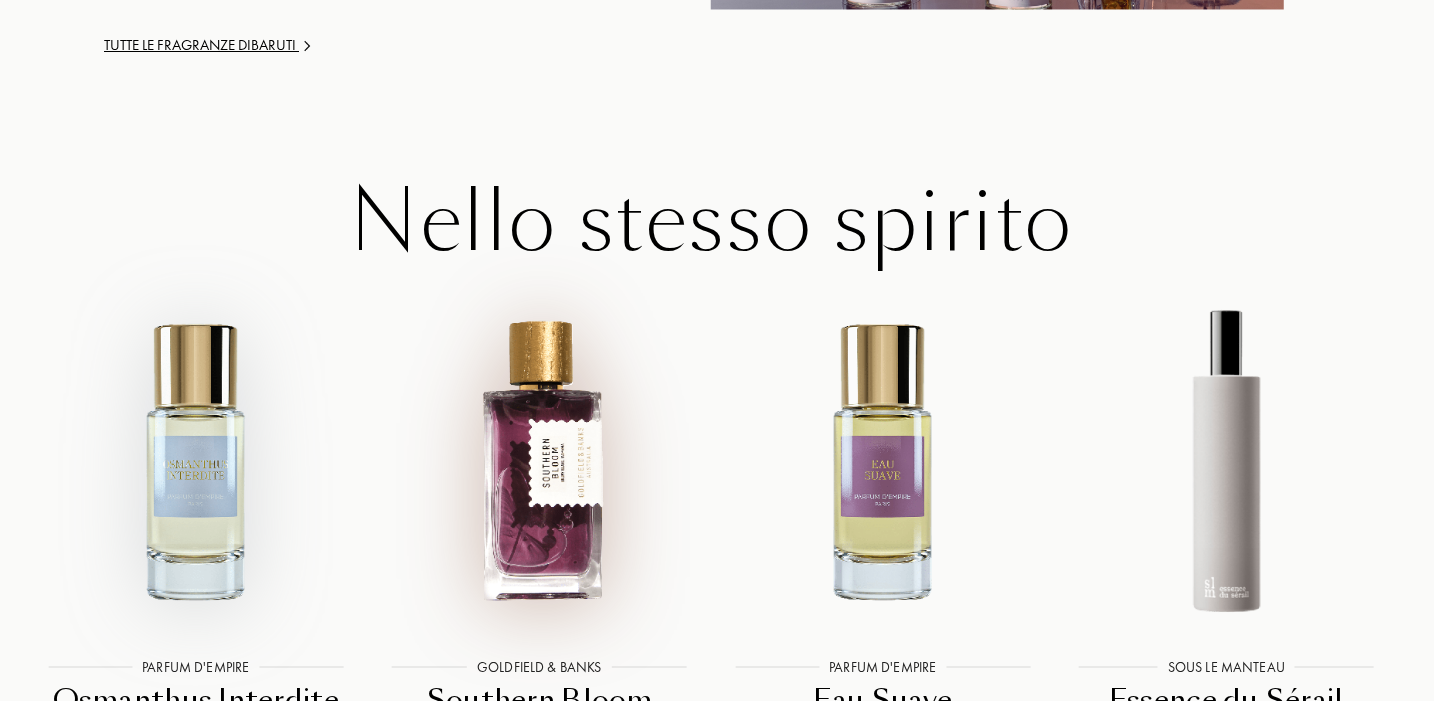 click at bounding box center (539, 460) 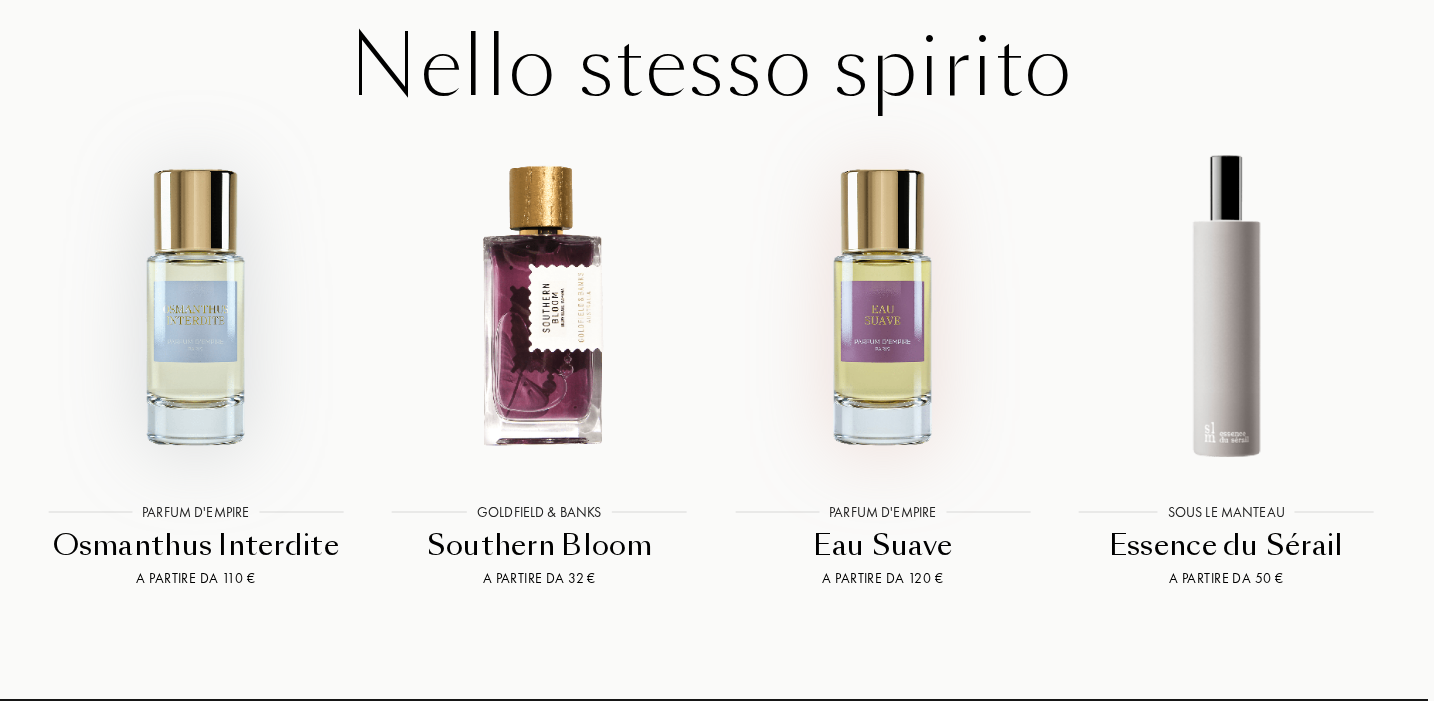 scroll, scrollTop: 3195, scrollLeft: 6, axis: both 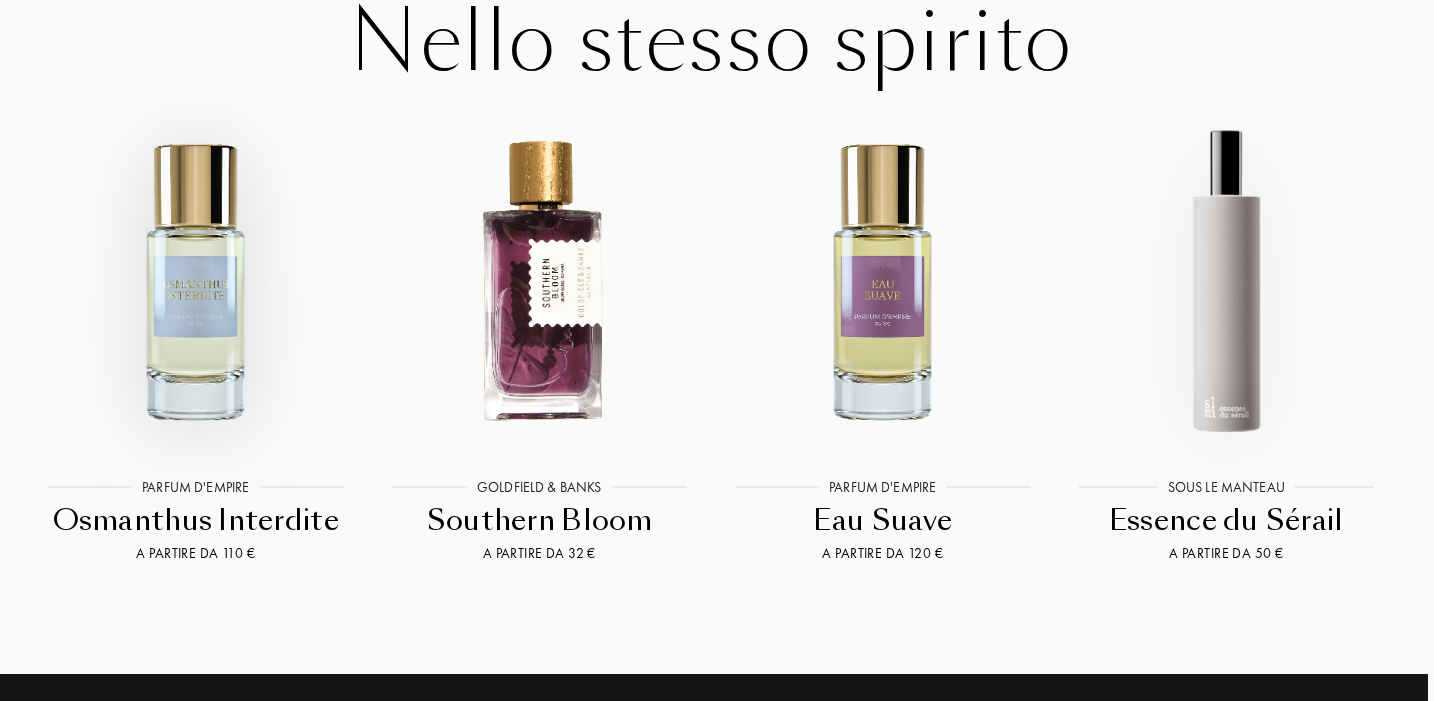click at bounding box center [1226, 280] 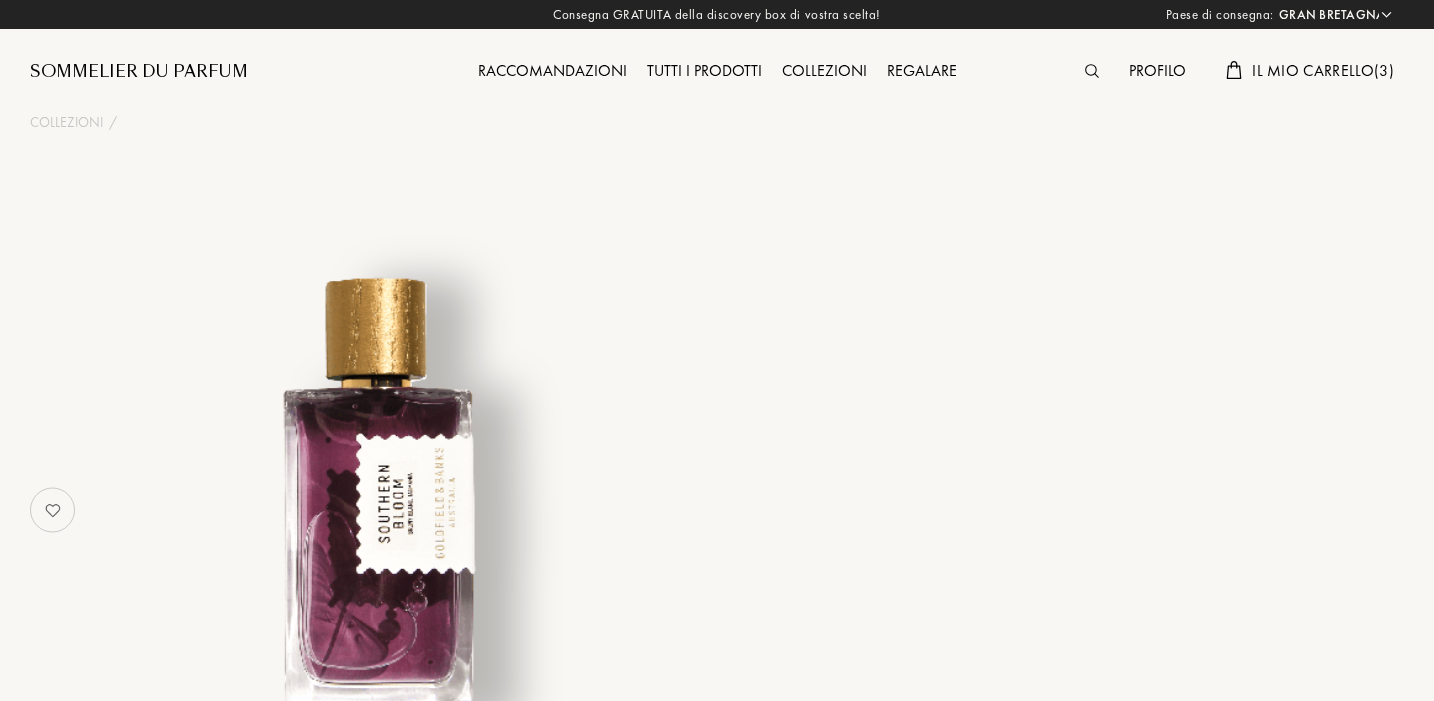 select on "UK" 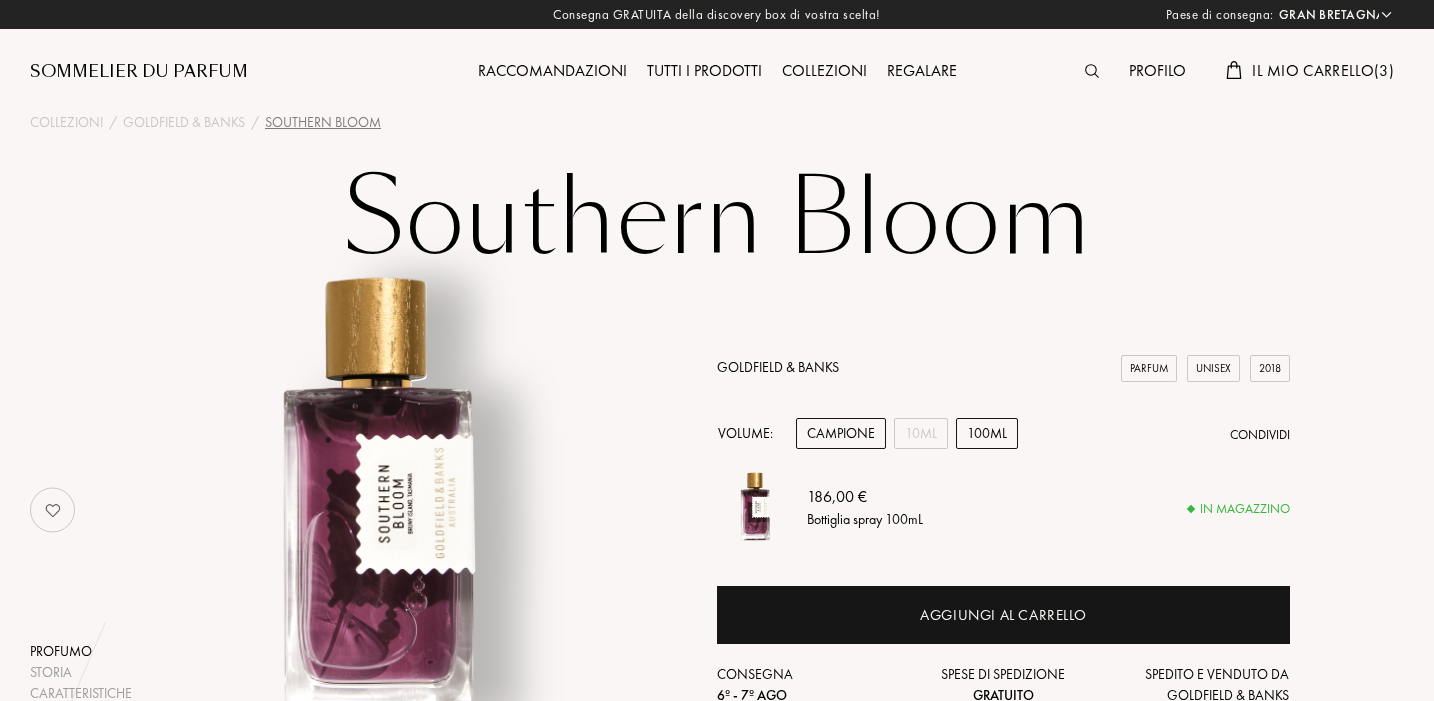 click on "Campione" at bounding box center [841, 433] 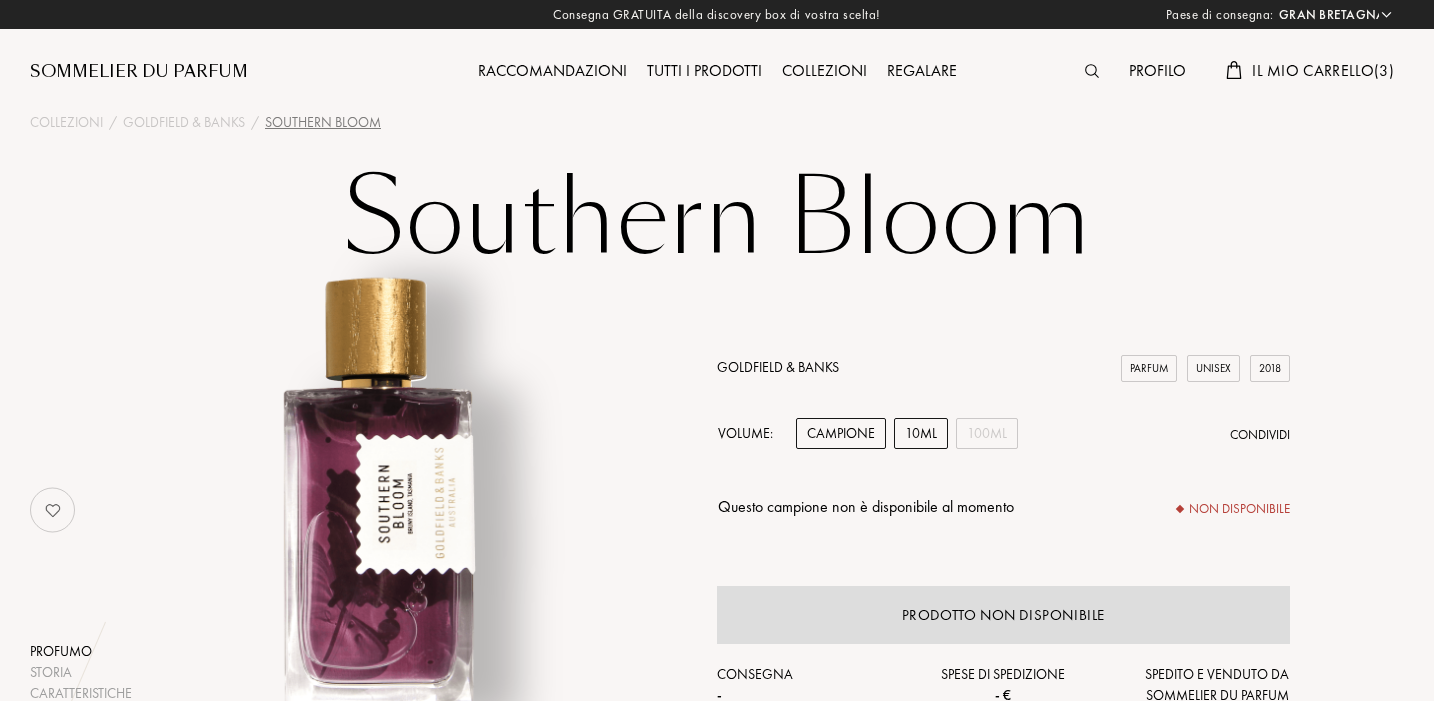 click on "10mL" at bounding box center (921, 433) 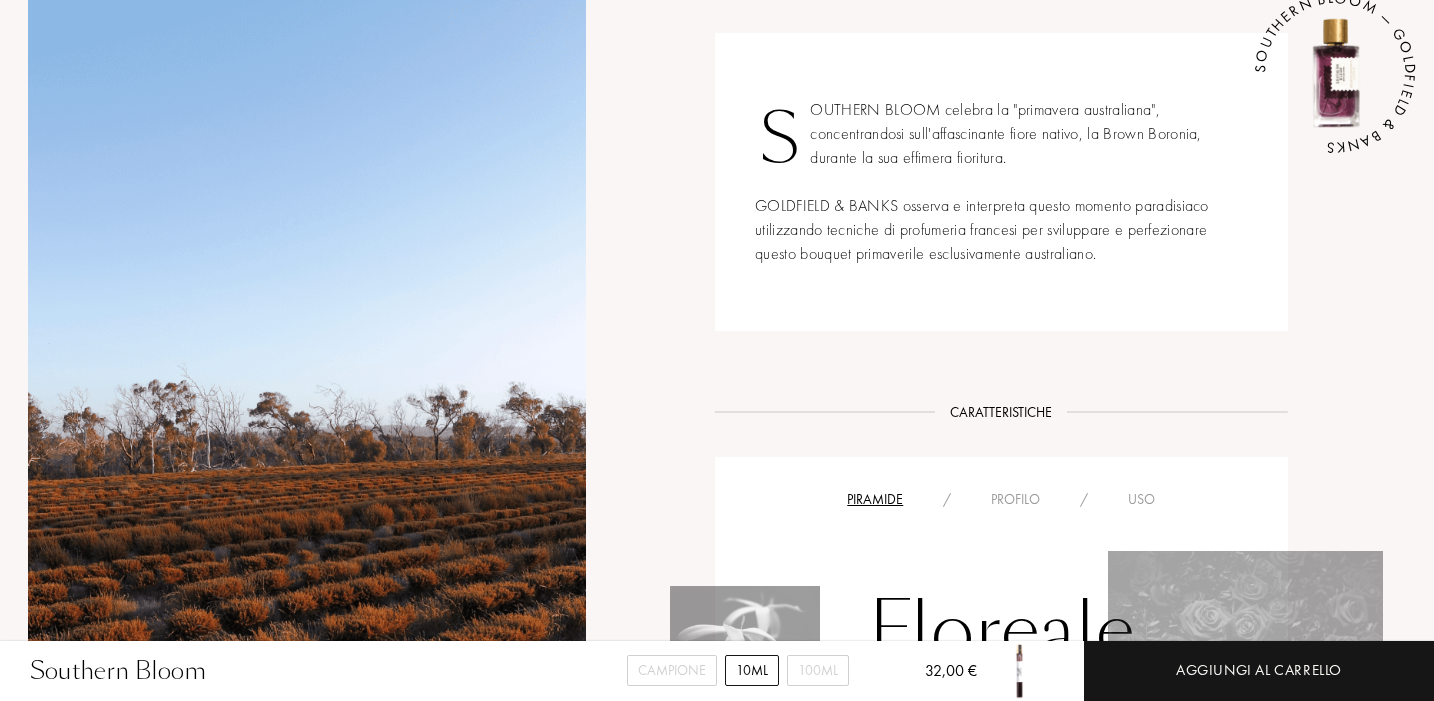 scroll, scrollTop: 703, scrollLeft: 2, axis: both 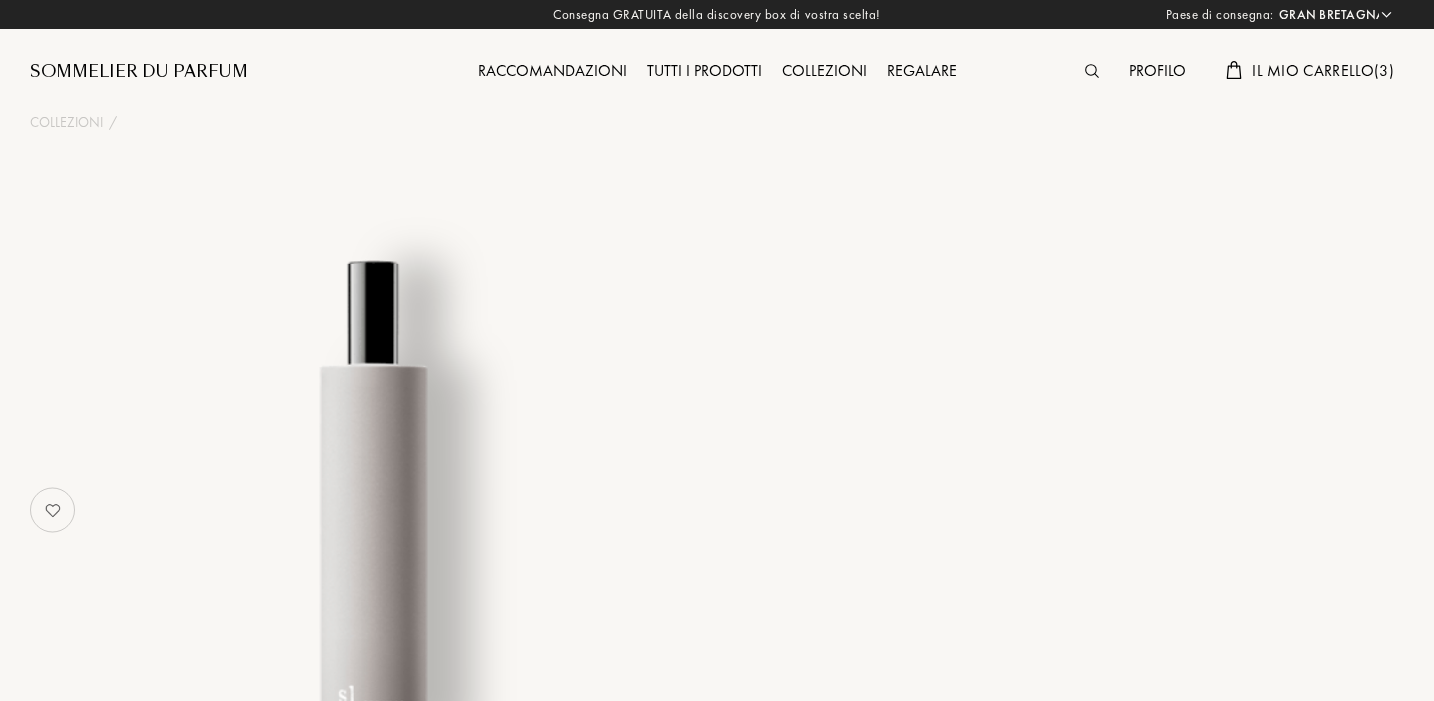 select on "UK" 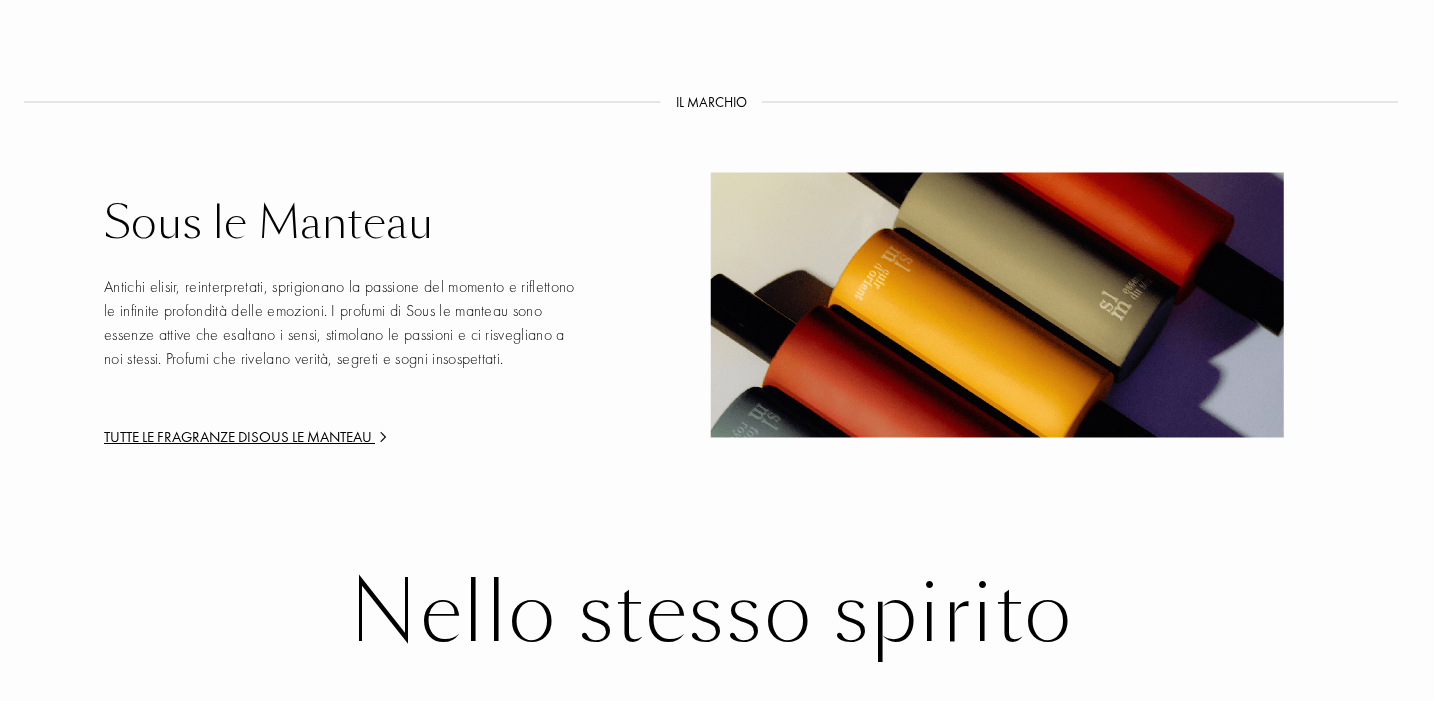 scroll, scrollTop: 2596, scrollLeft: 6, axis: both 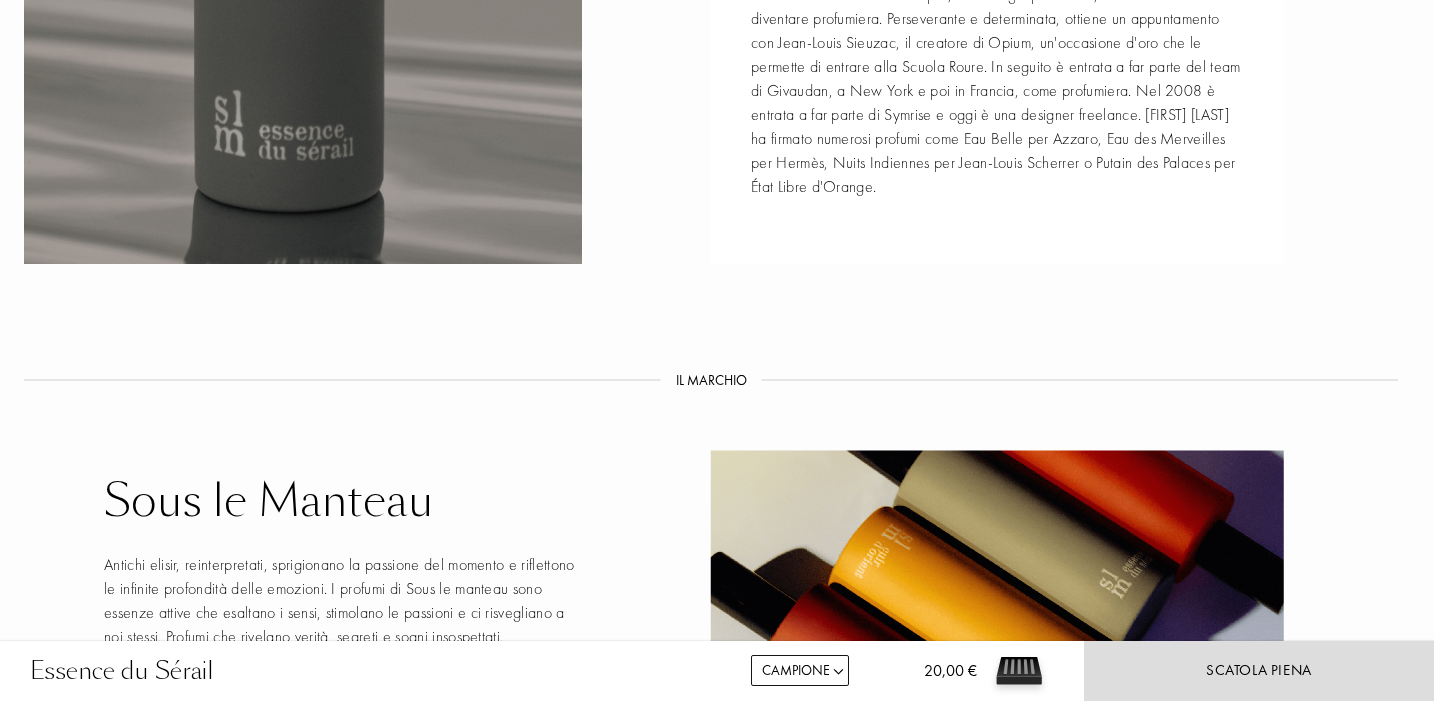 click on "Sous le Manteau" at bounding box center [343, 501] 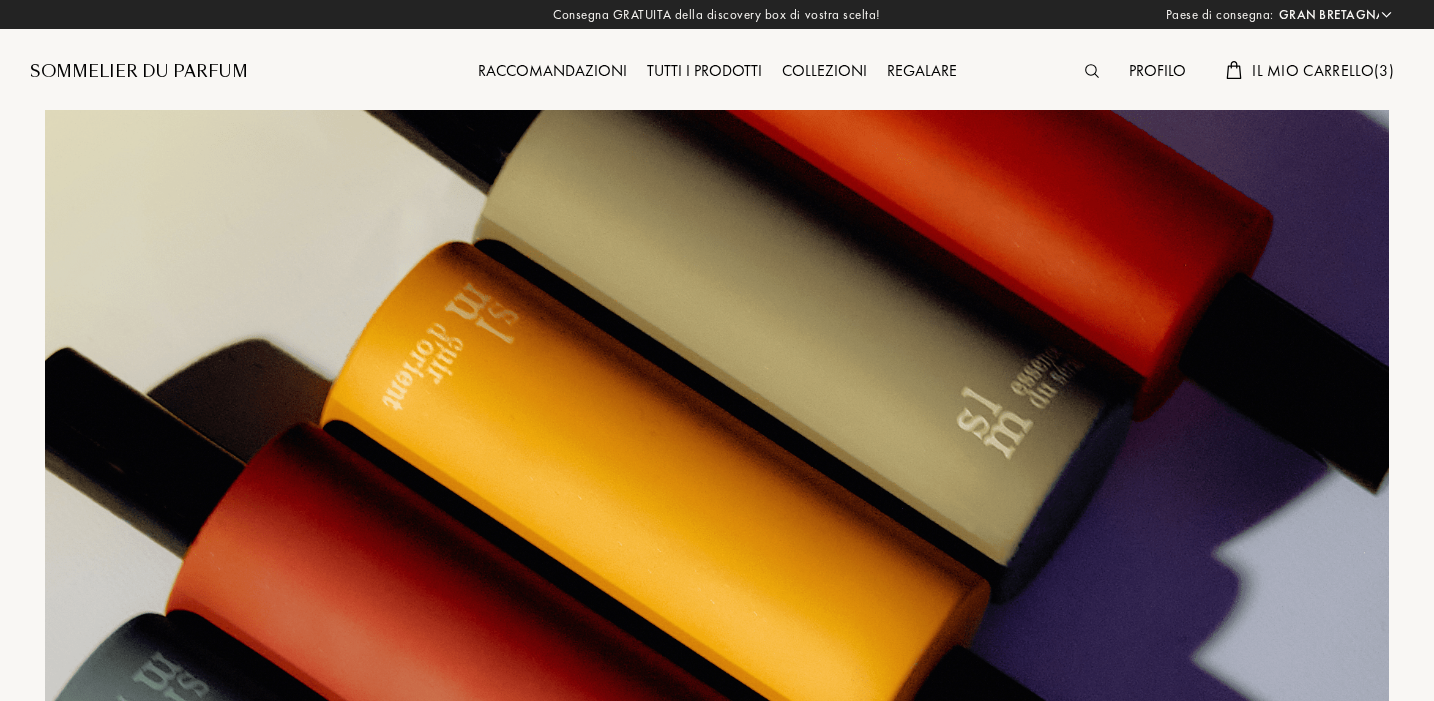 select on "UK" 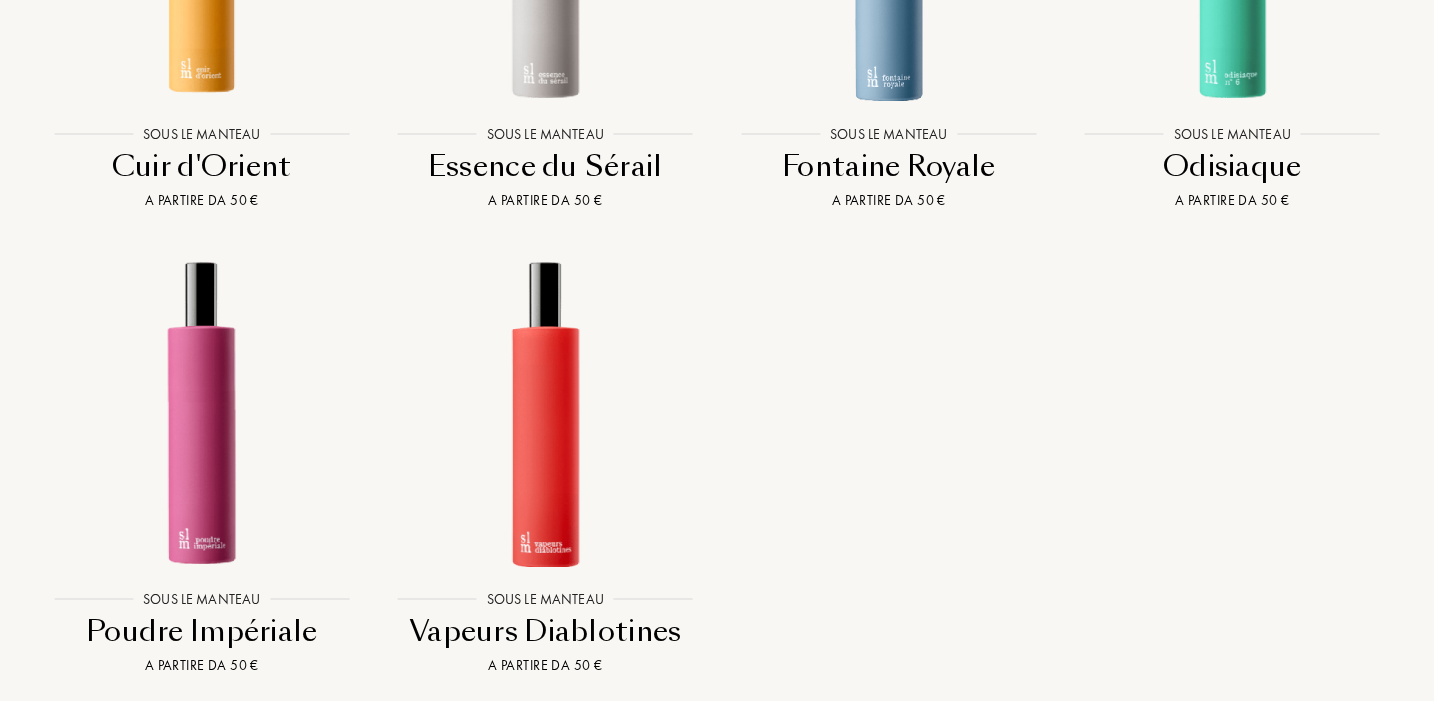 scroll, scrollTop: 1803, scrollLeft: 0, axis: vertical 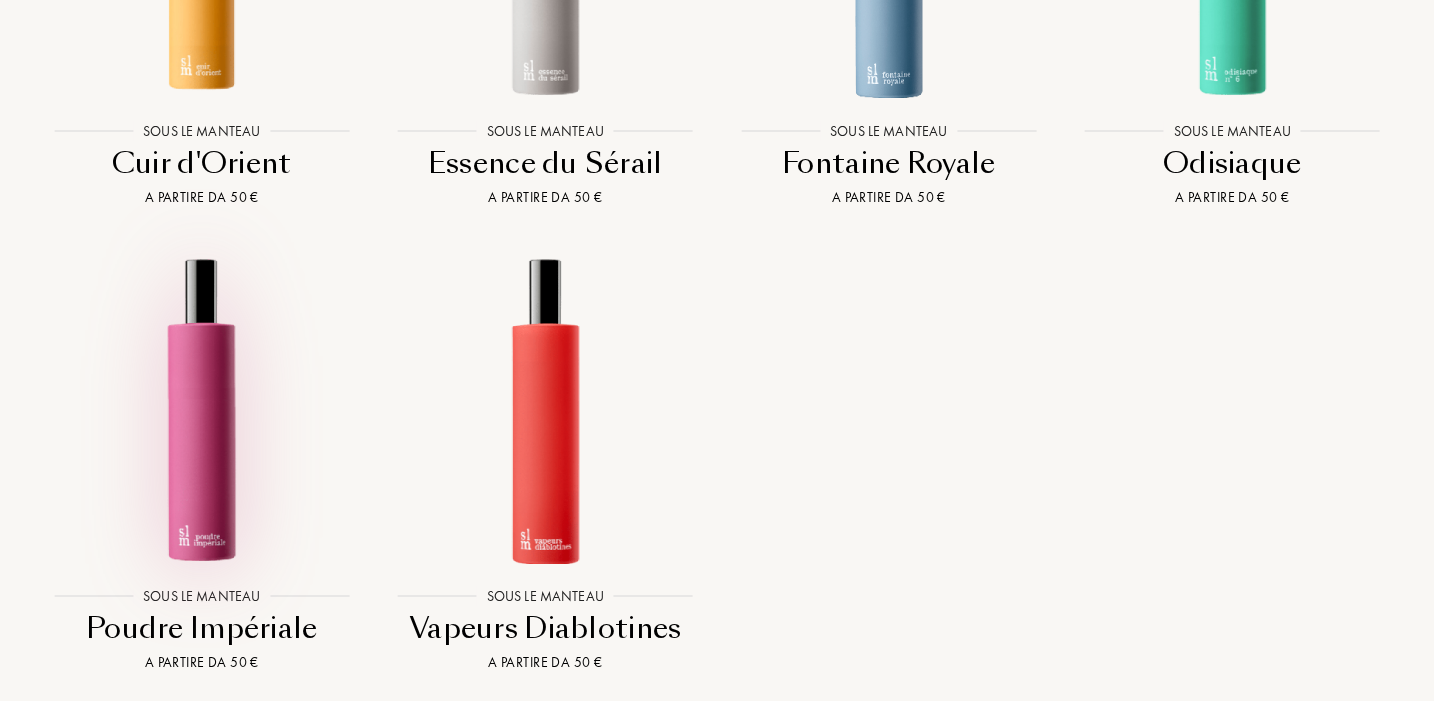 click at bounding box center [201, 409] 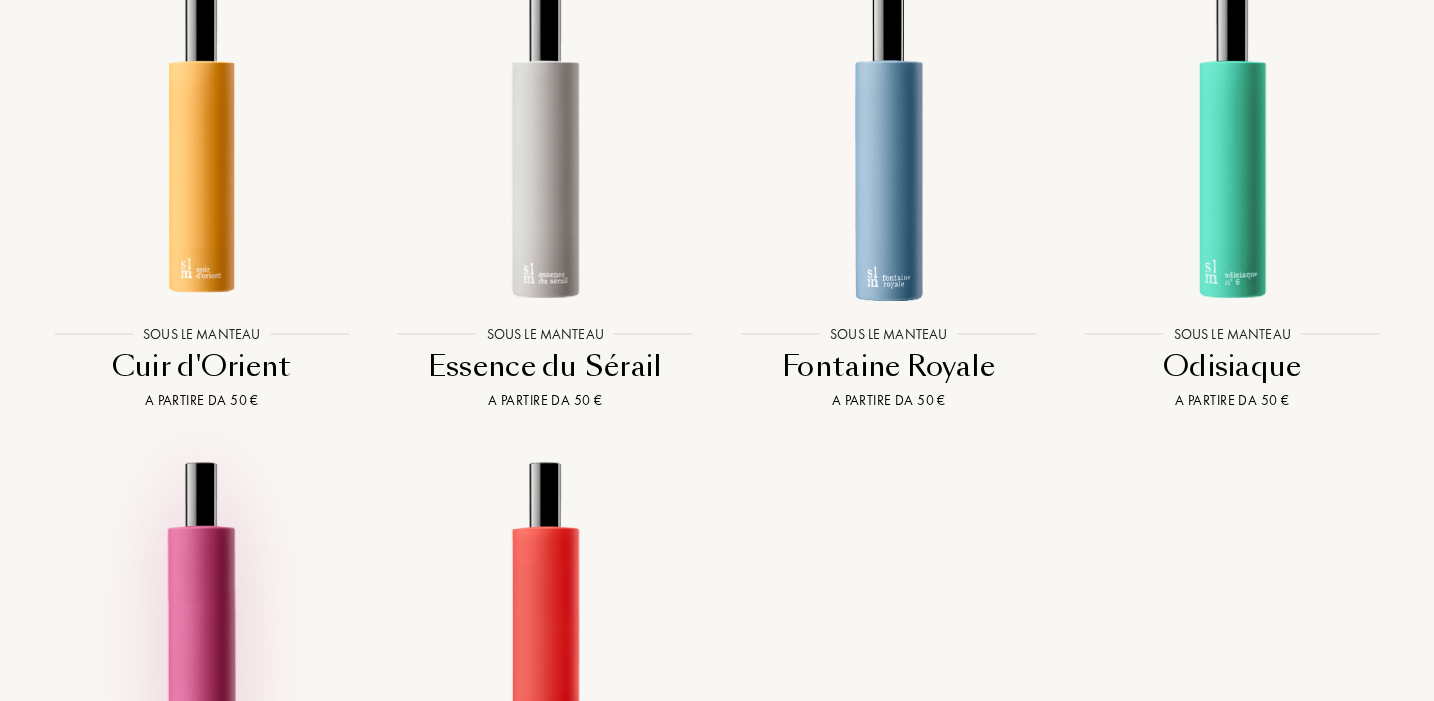 scroll, scrollTop: 1540, scrollLeft: 0, axis: vertical 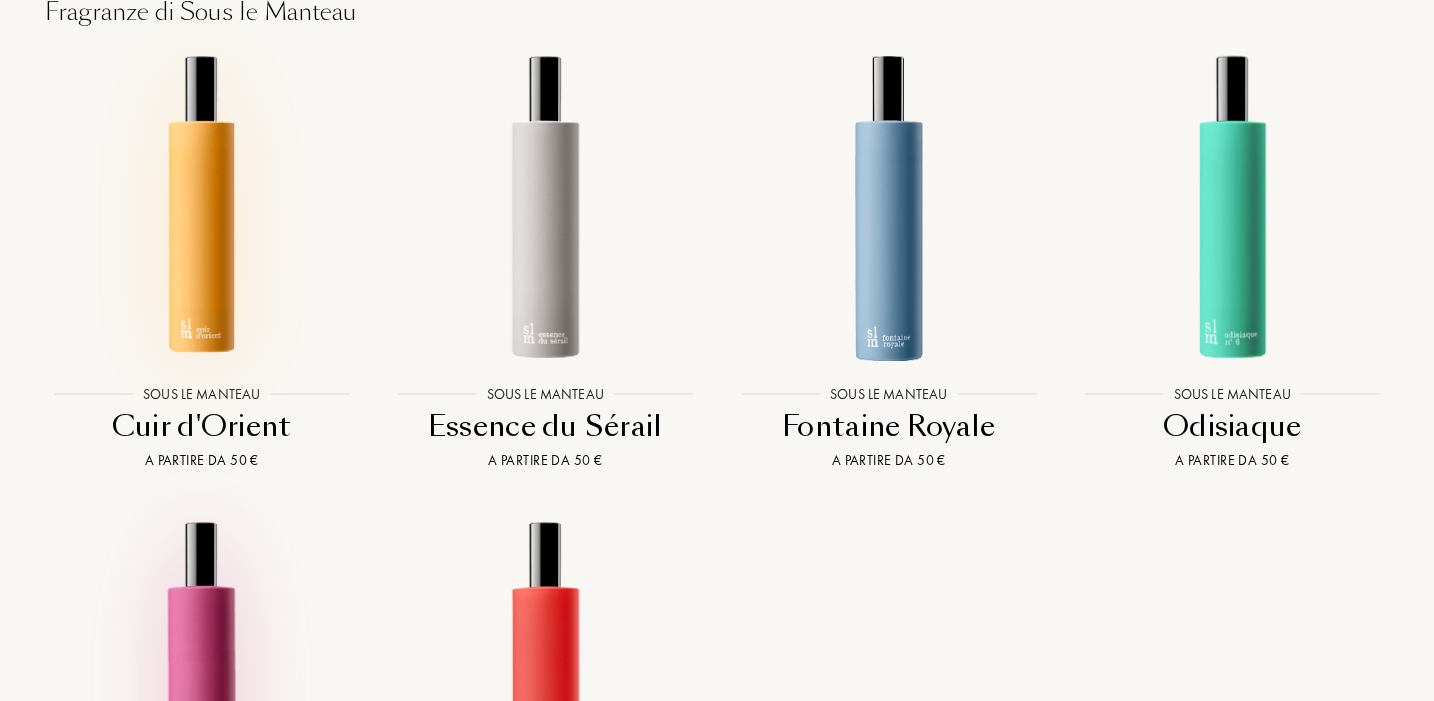 click at bounding box center (201, 206) 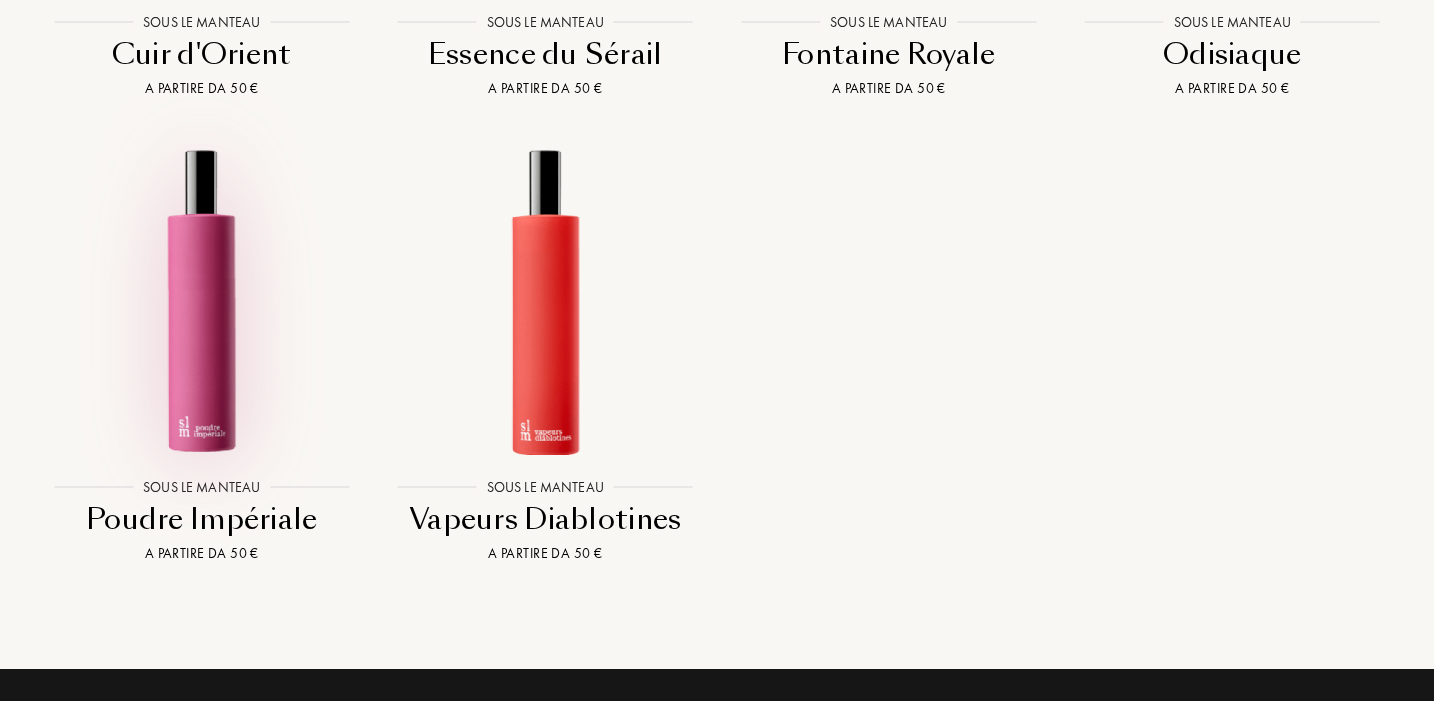 scroll, scrollTop: 1643, scrollLeft: 0, axis: vertical 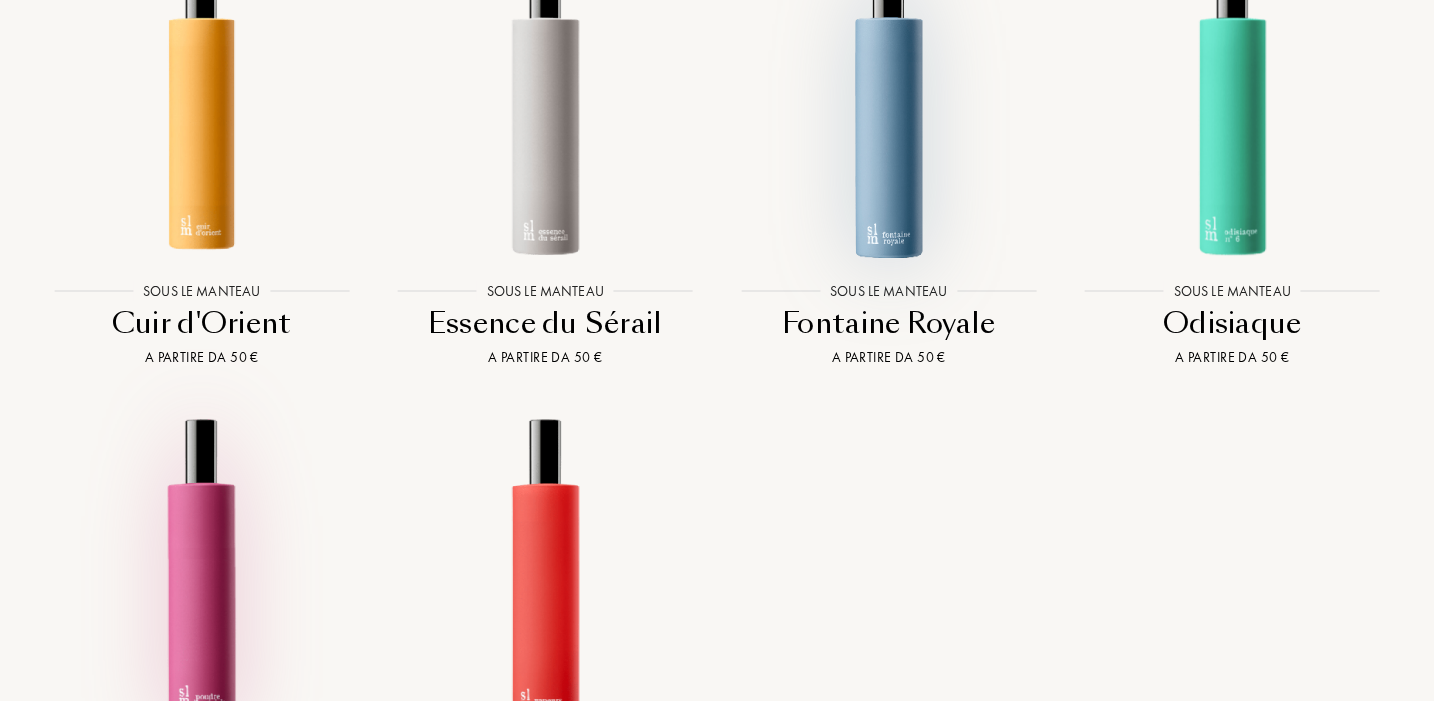 click at bounding box center (888, 103) 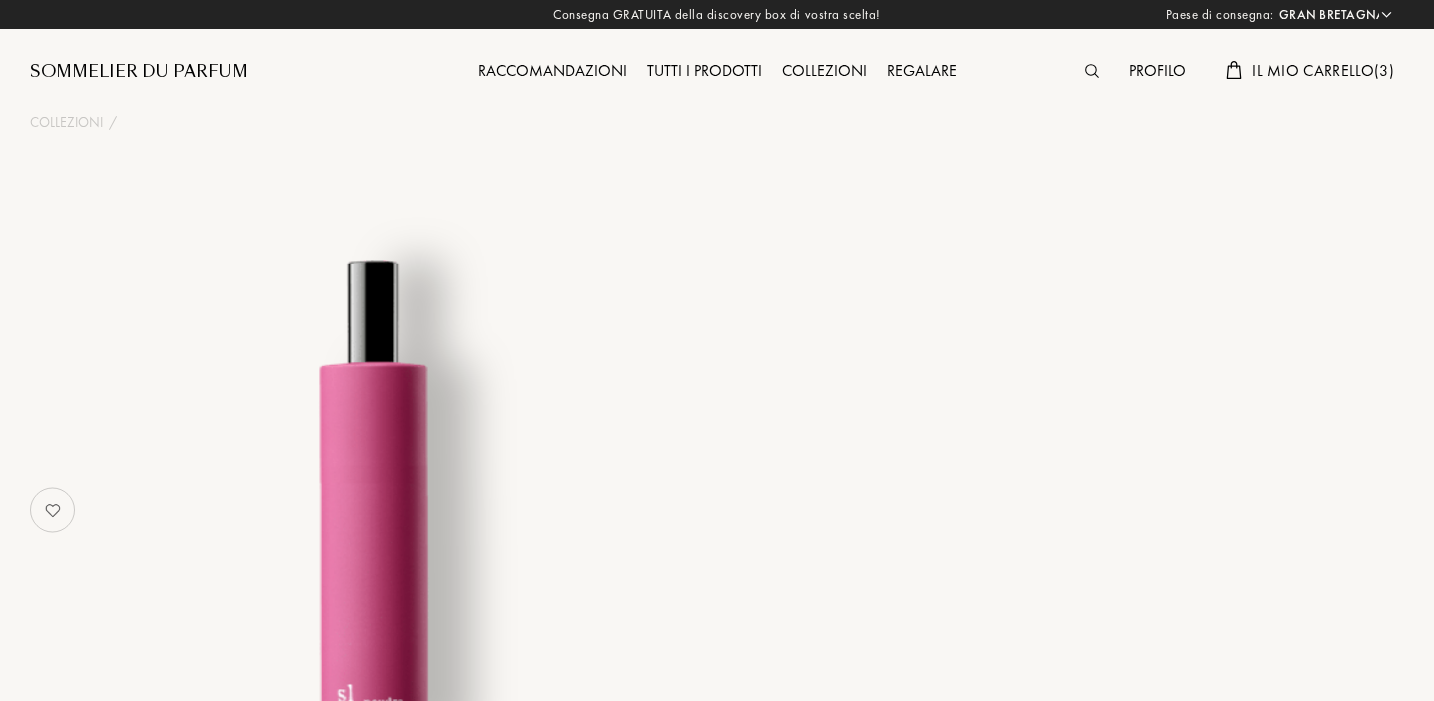 select on "UK" 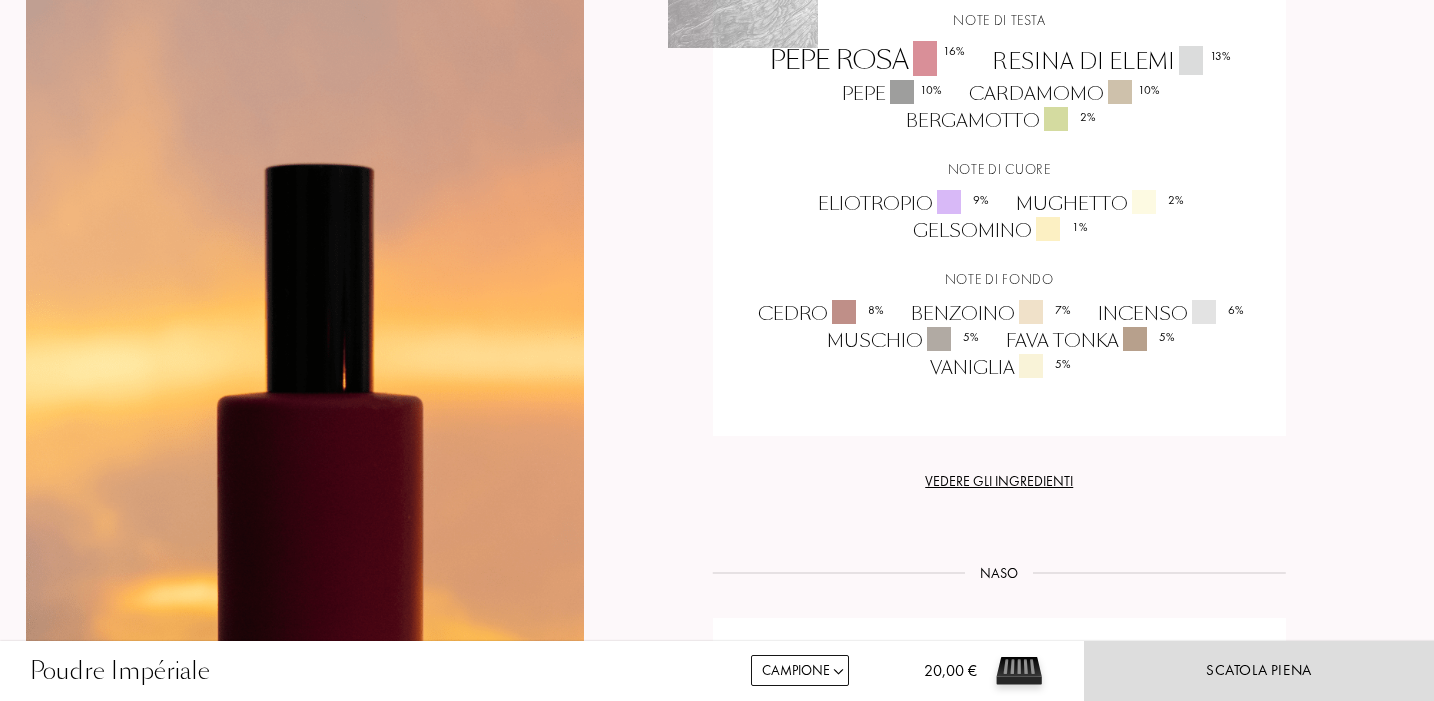 scroll, scrollTop: 1755, scrollLeft: 4, axis: both 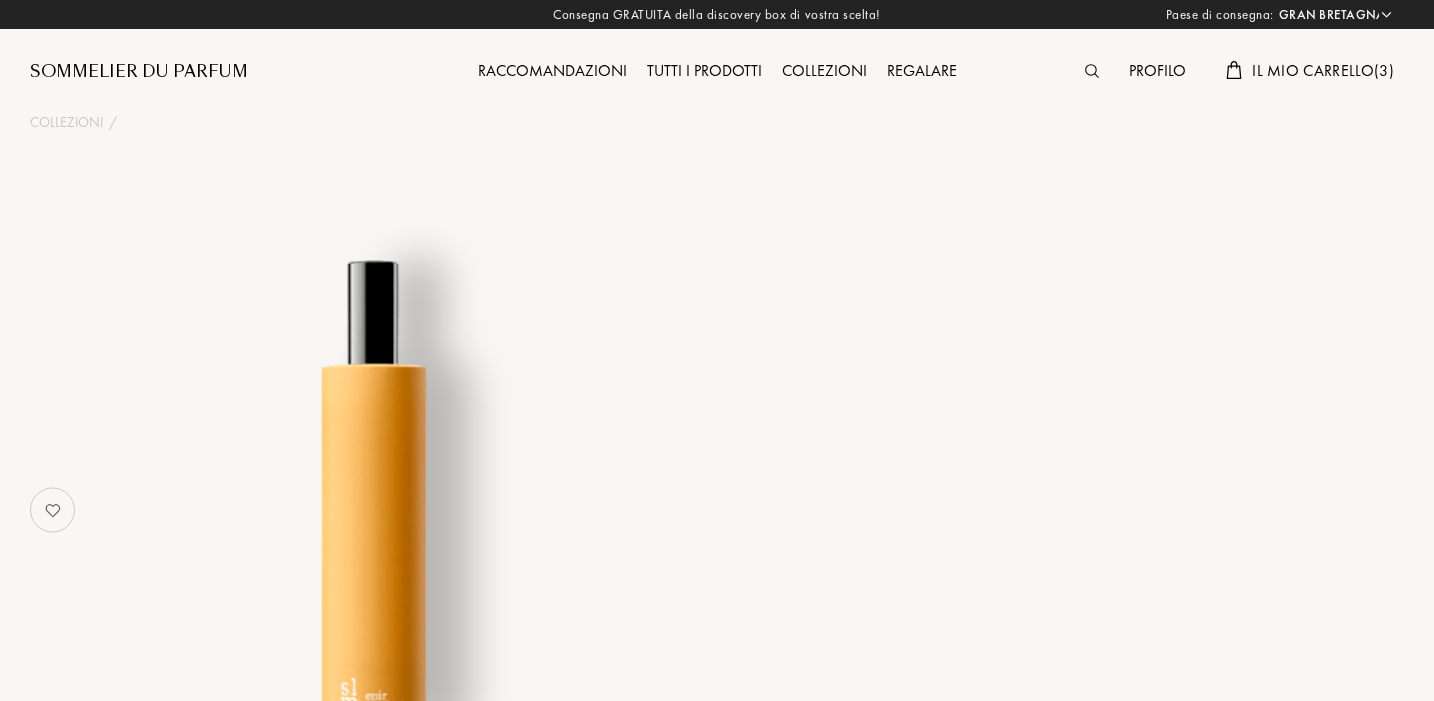 select on "UK" 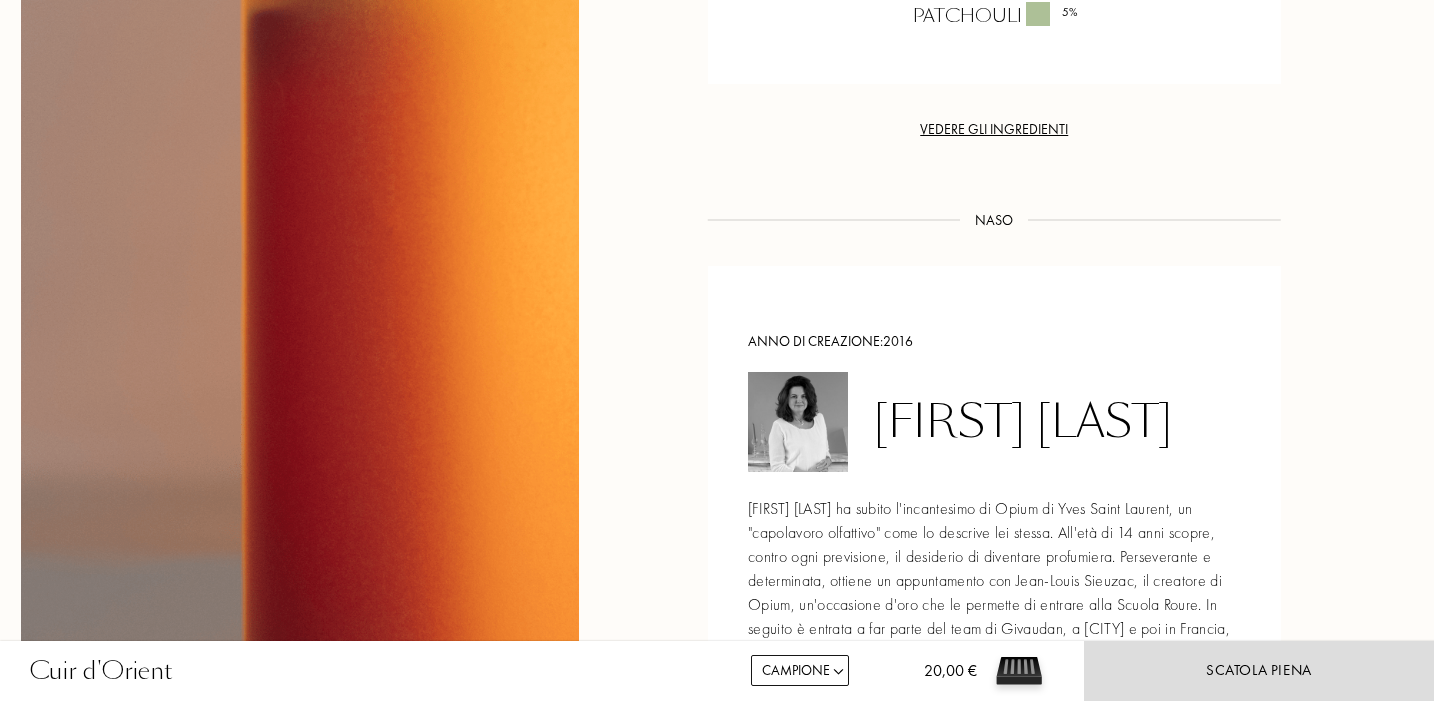 scroll, scrollTop: 2025, scrollLeft: 17, axis: both 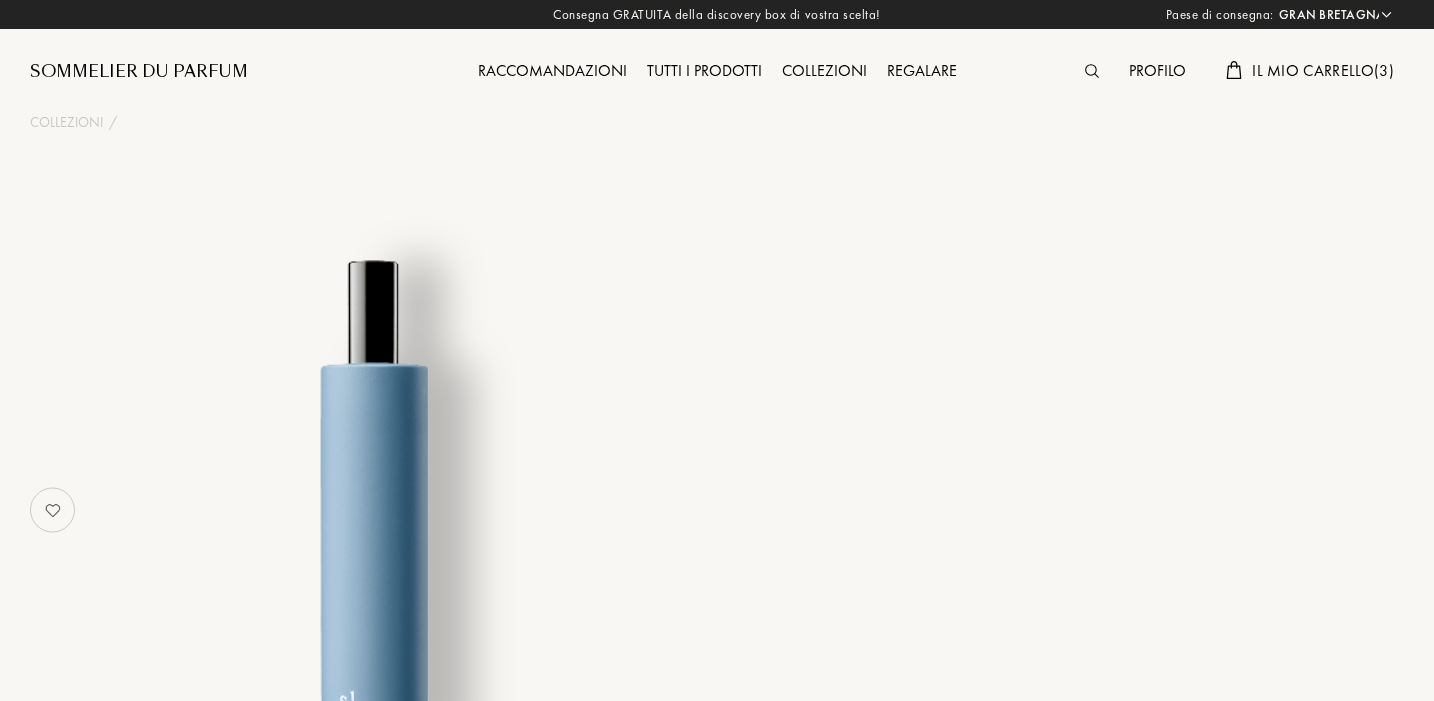 select on "UK" 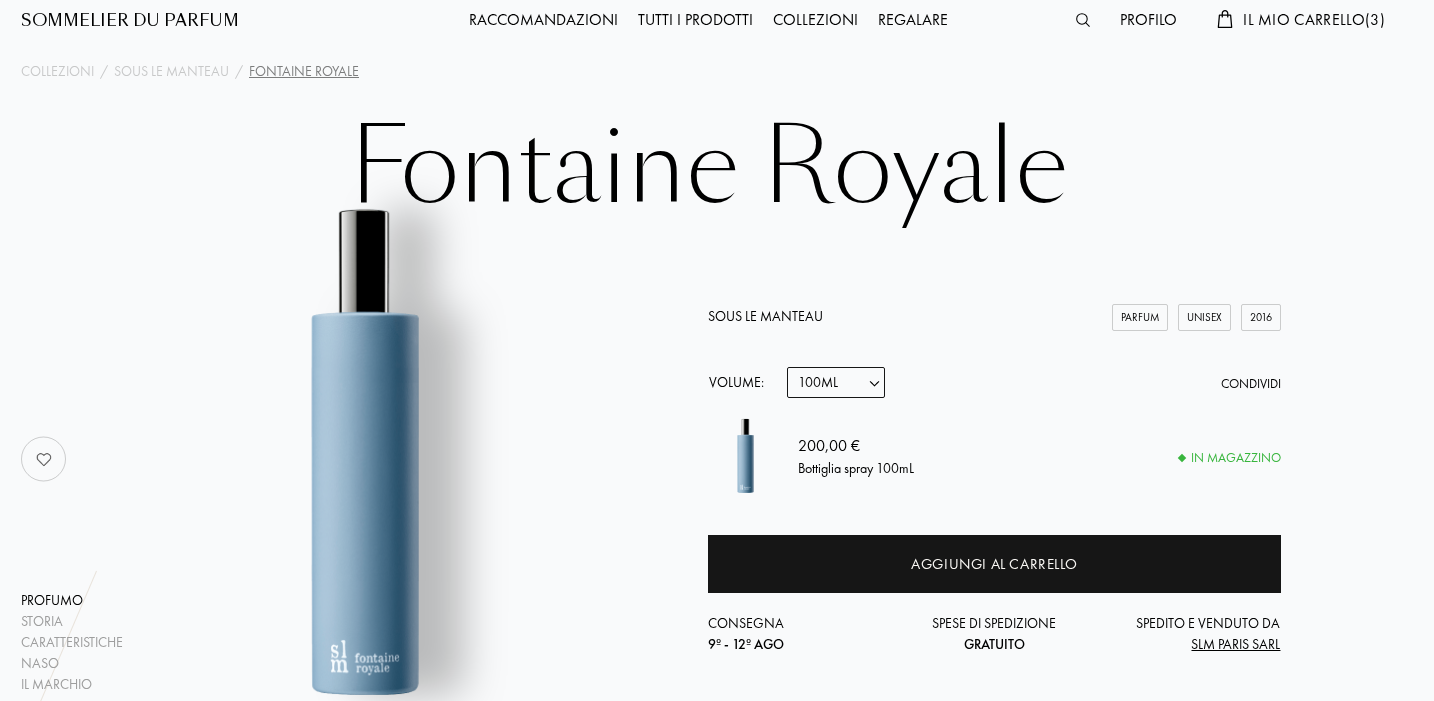 scroll, scrollTop: 69, scrollLeft: 9, axis: both 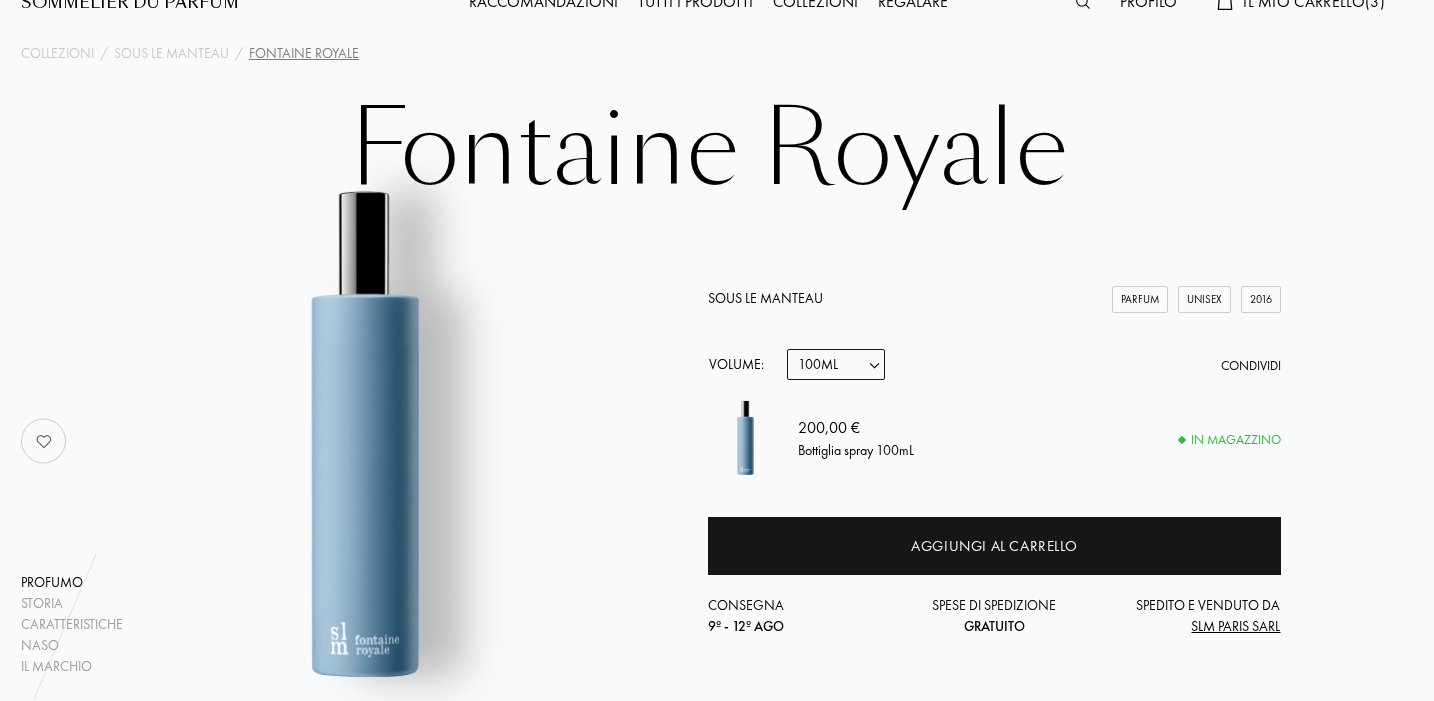select on "2" 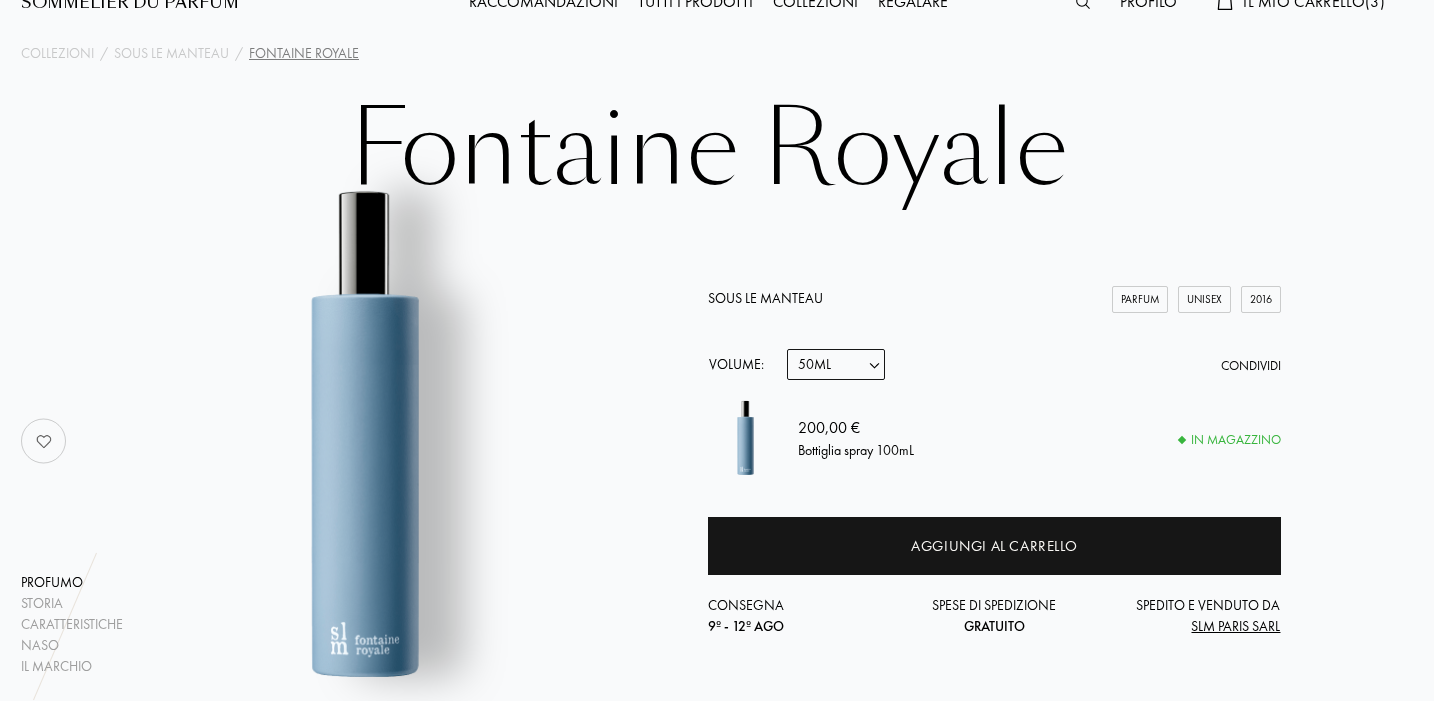 select on "2" 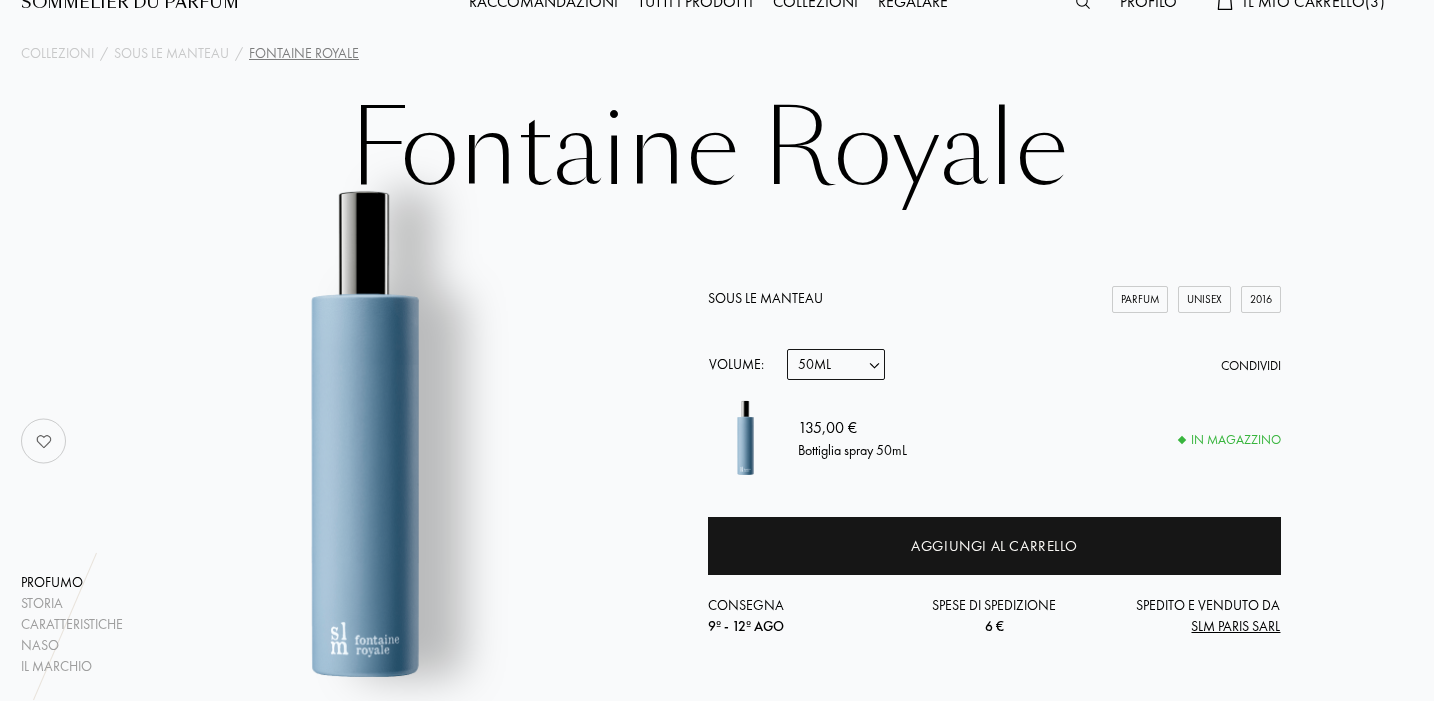 select on "1" 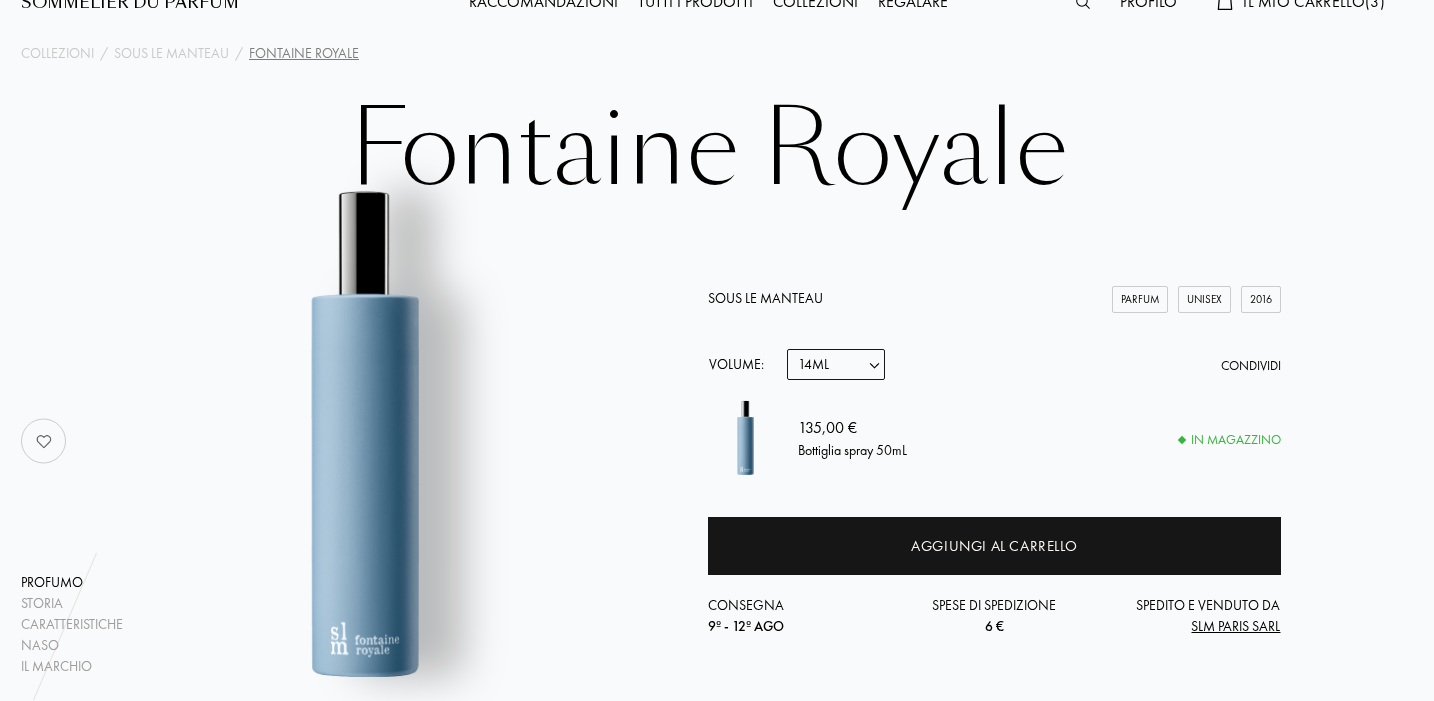 select on "1" 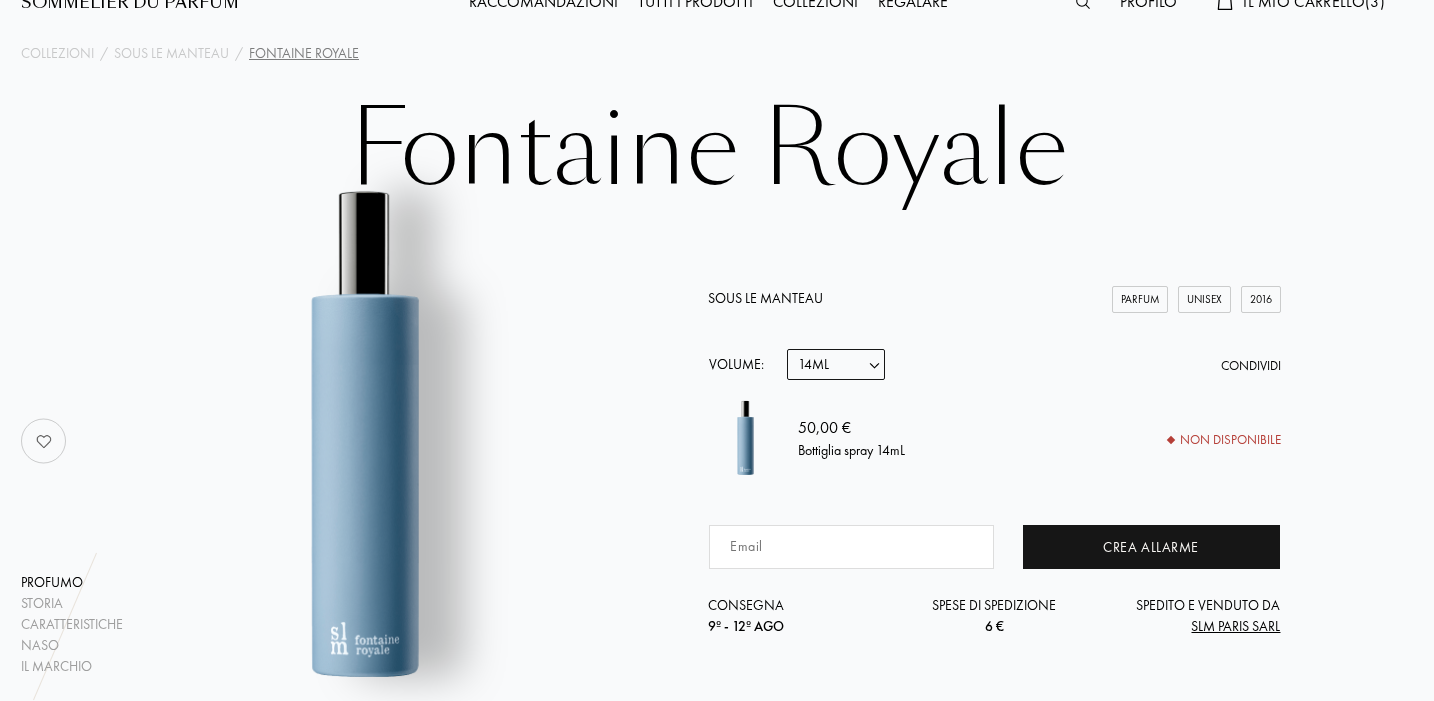select on "2" 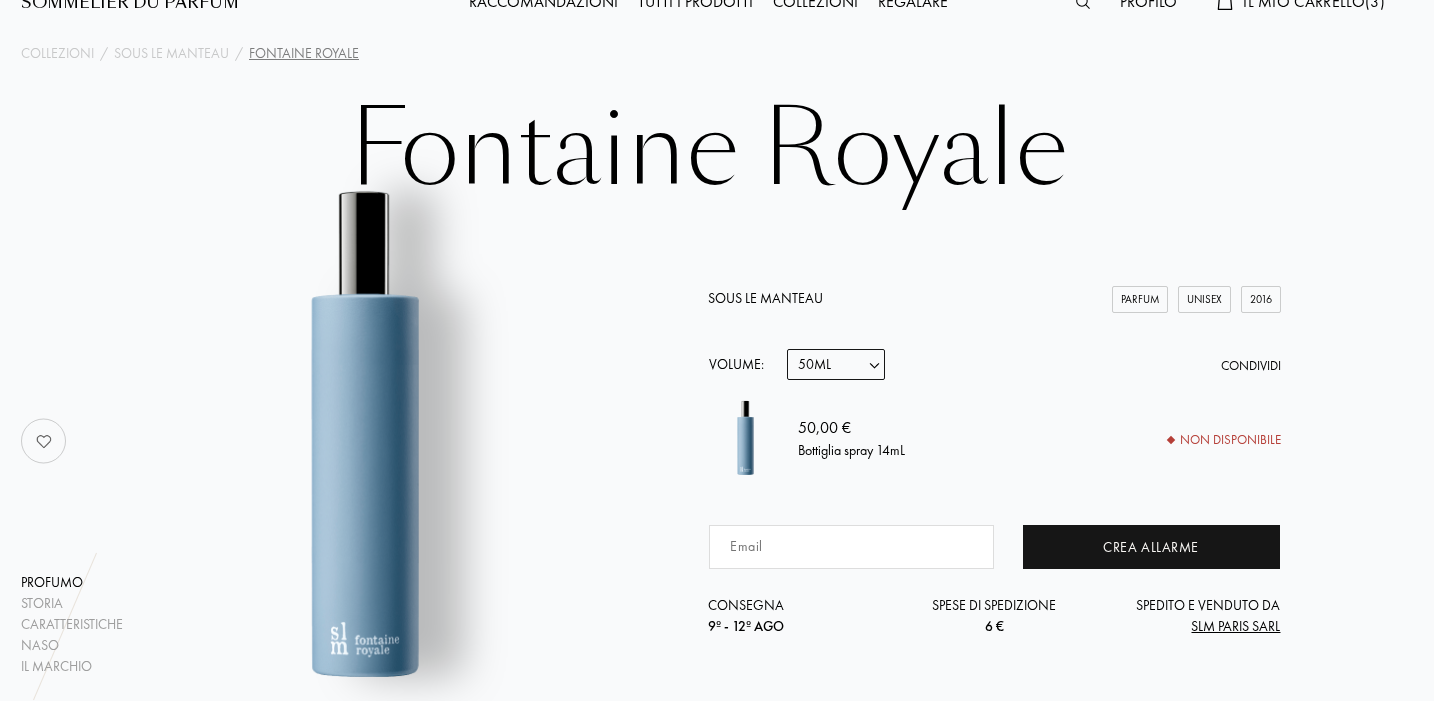 select on "2" 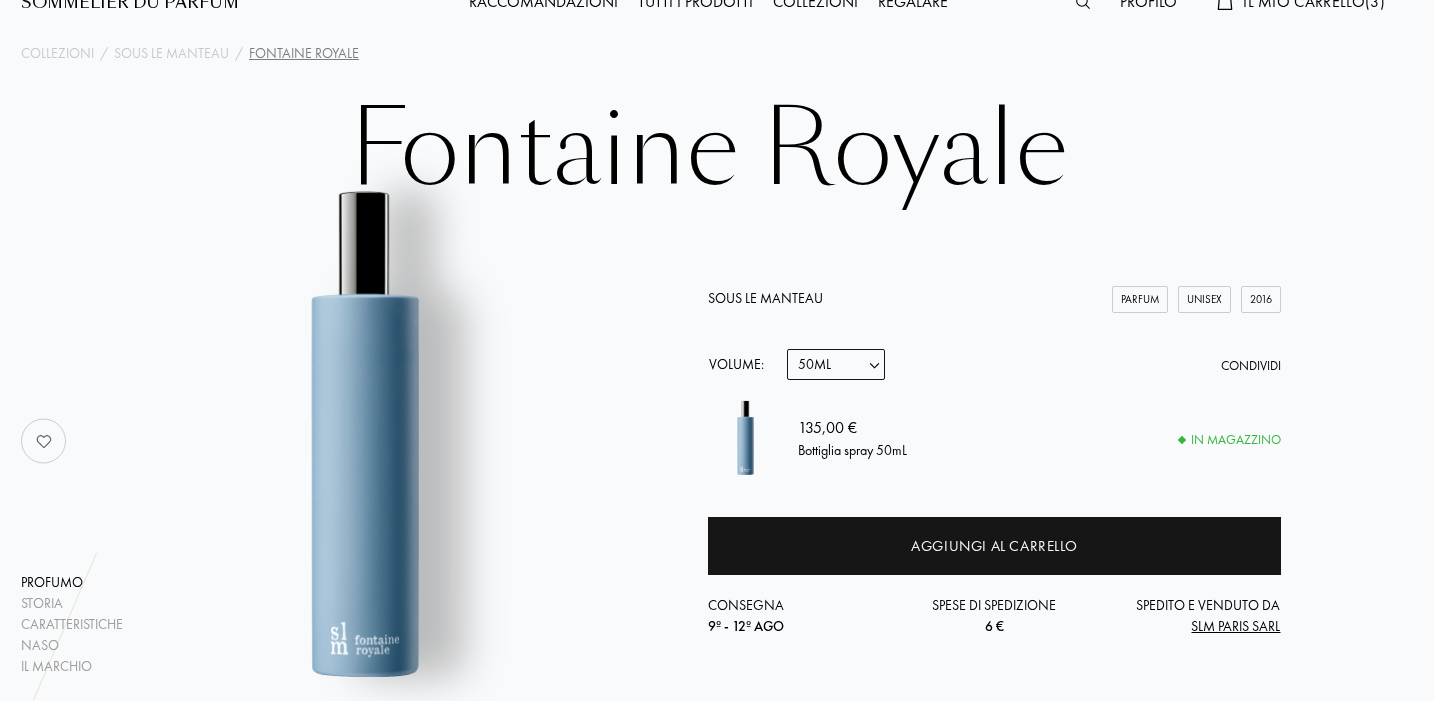 select on "3" 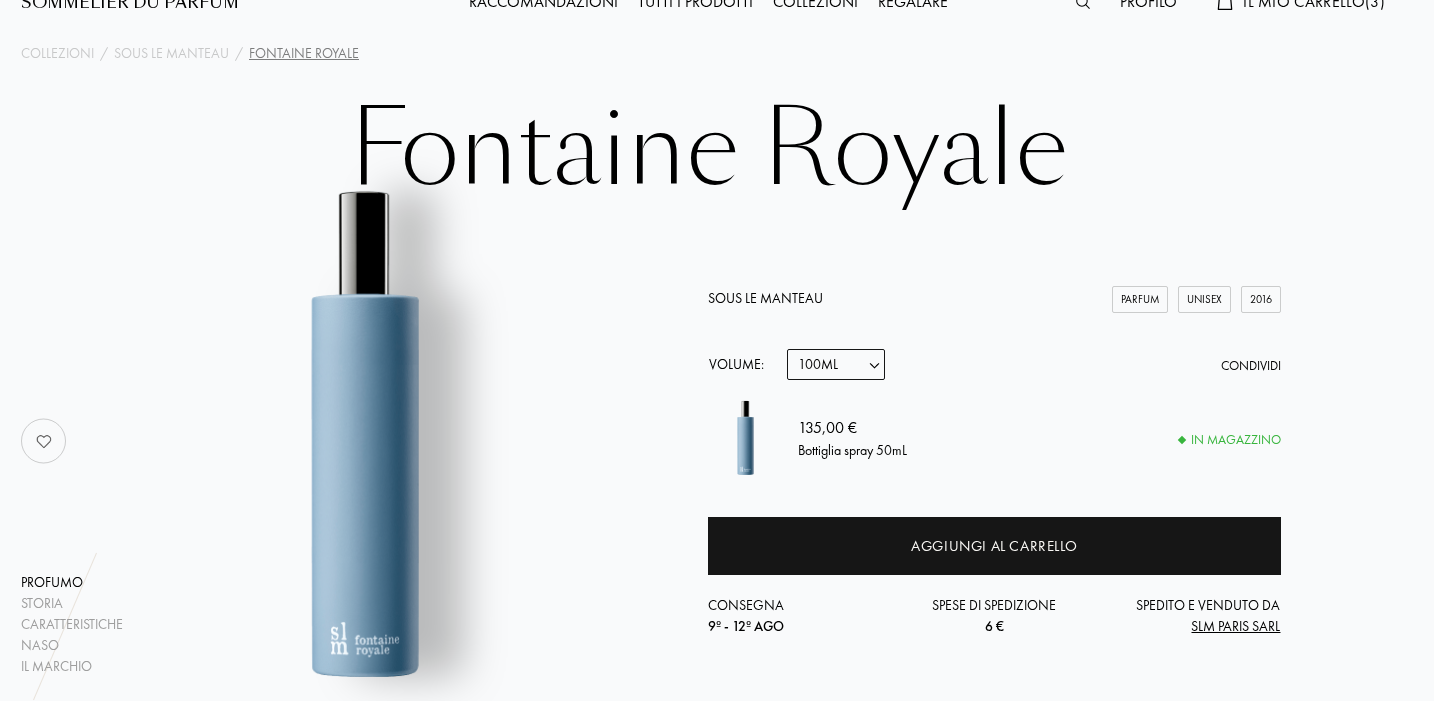 select on "3" 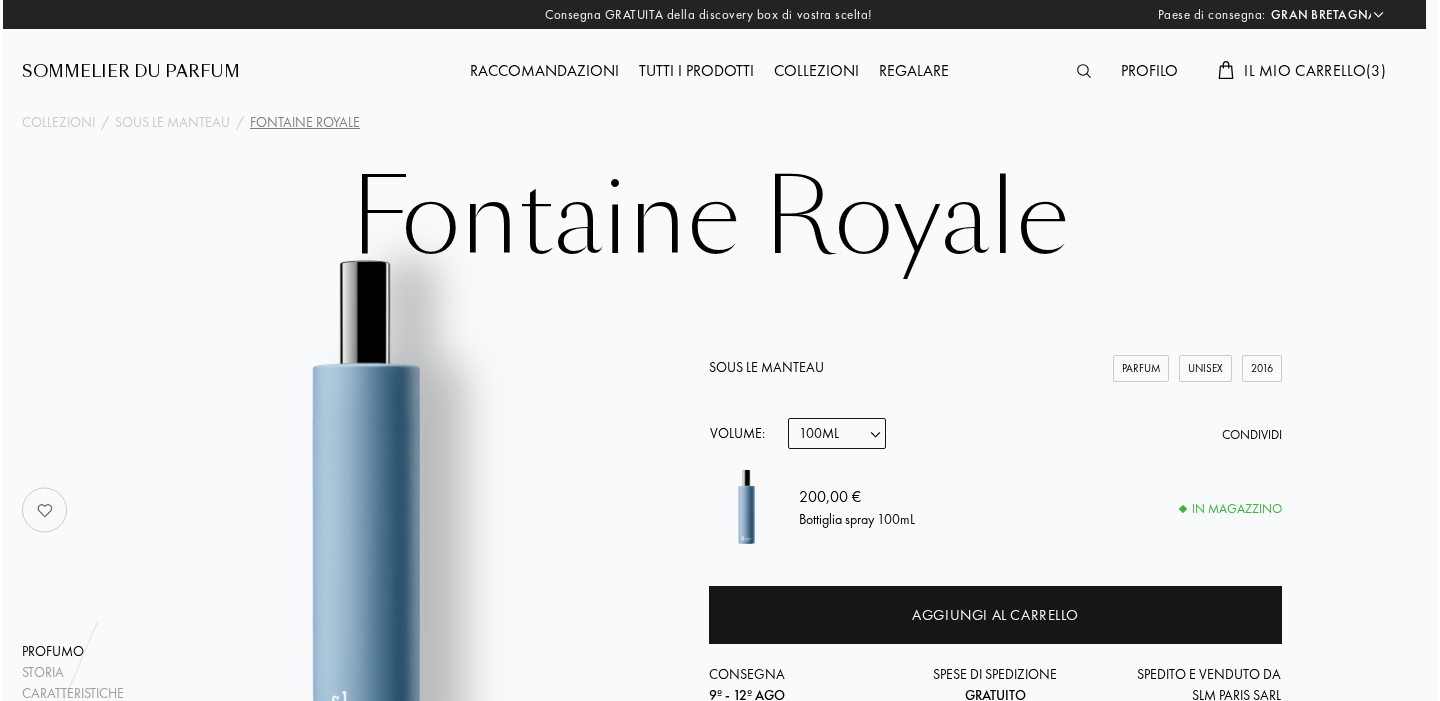 scroll, scrollTop: 0, scrollLeft: 11, axis: horizontal 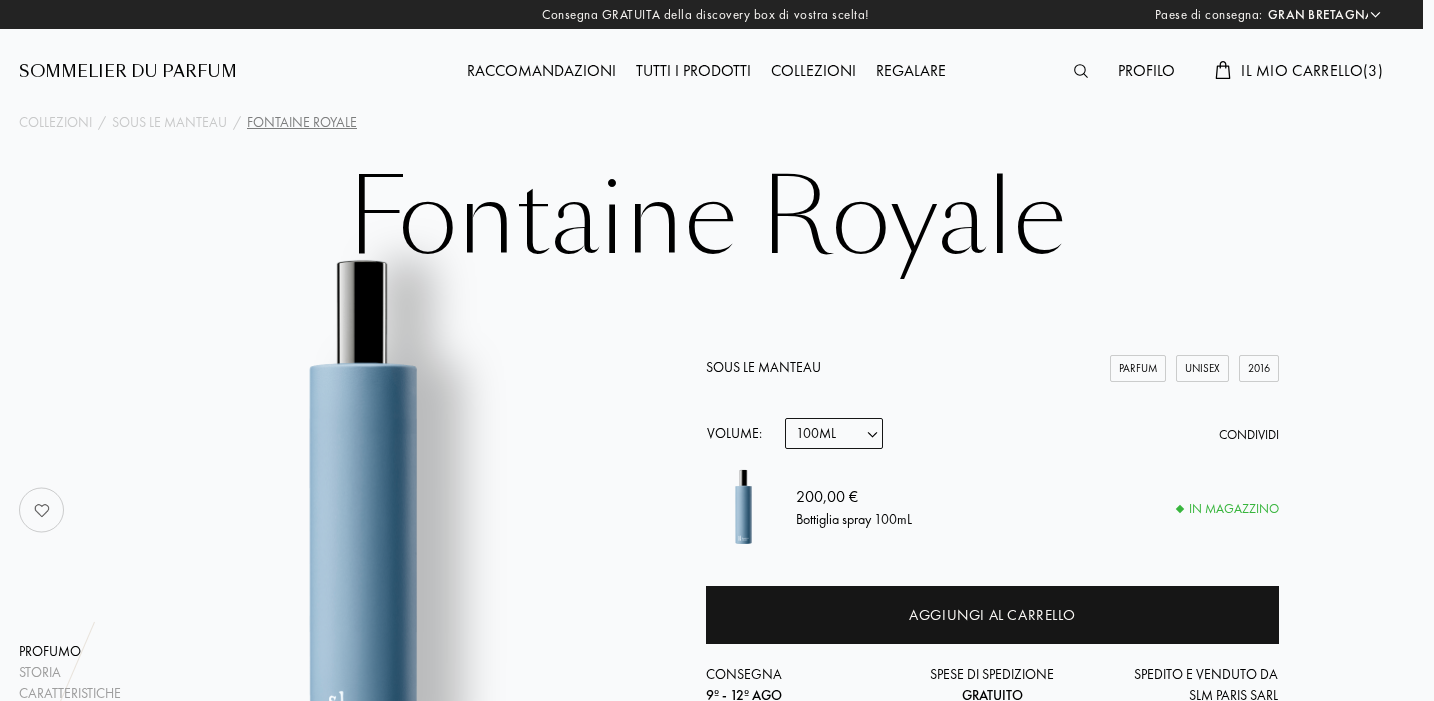 click on "Il mio carrello  ( 3 )" at bounding box center [1312, 70] 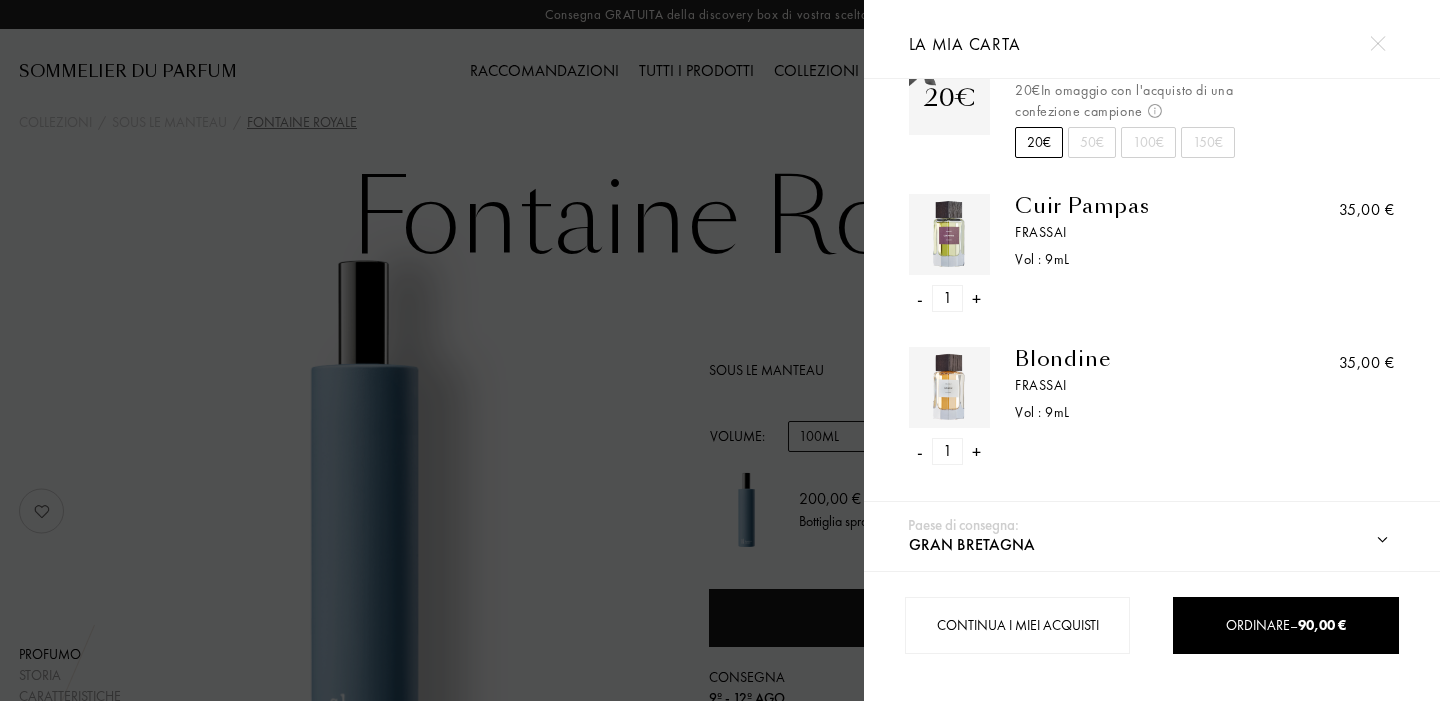 scroll, scrollTop: 340, scrollLeft: 0, axis: vertical 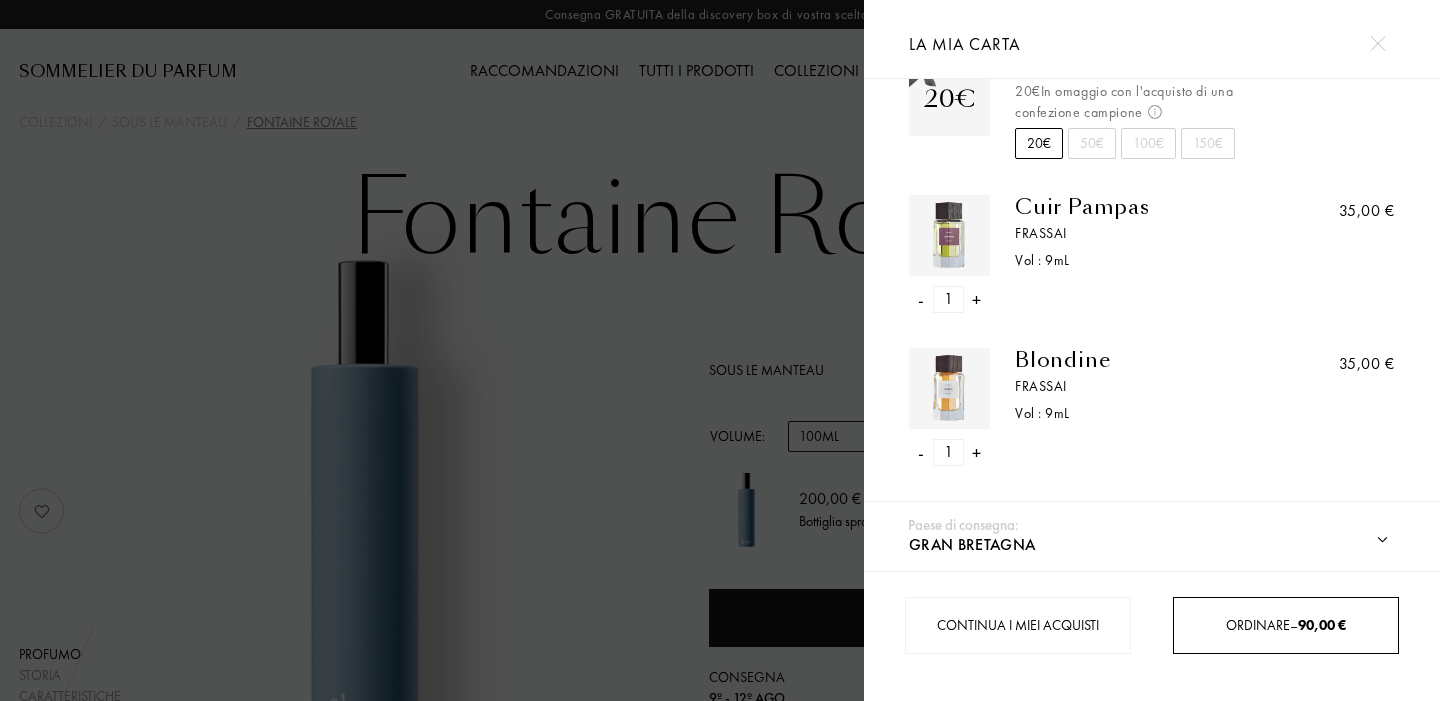 click on "Ordinare  –  90,00 €" at bounding box center (1285, 625) 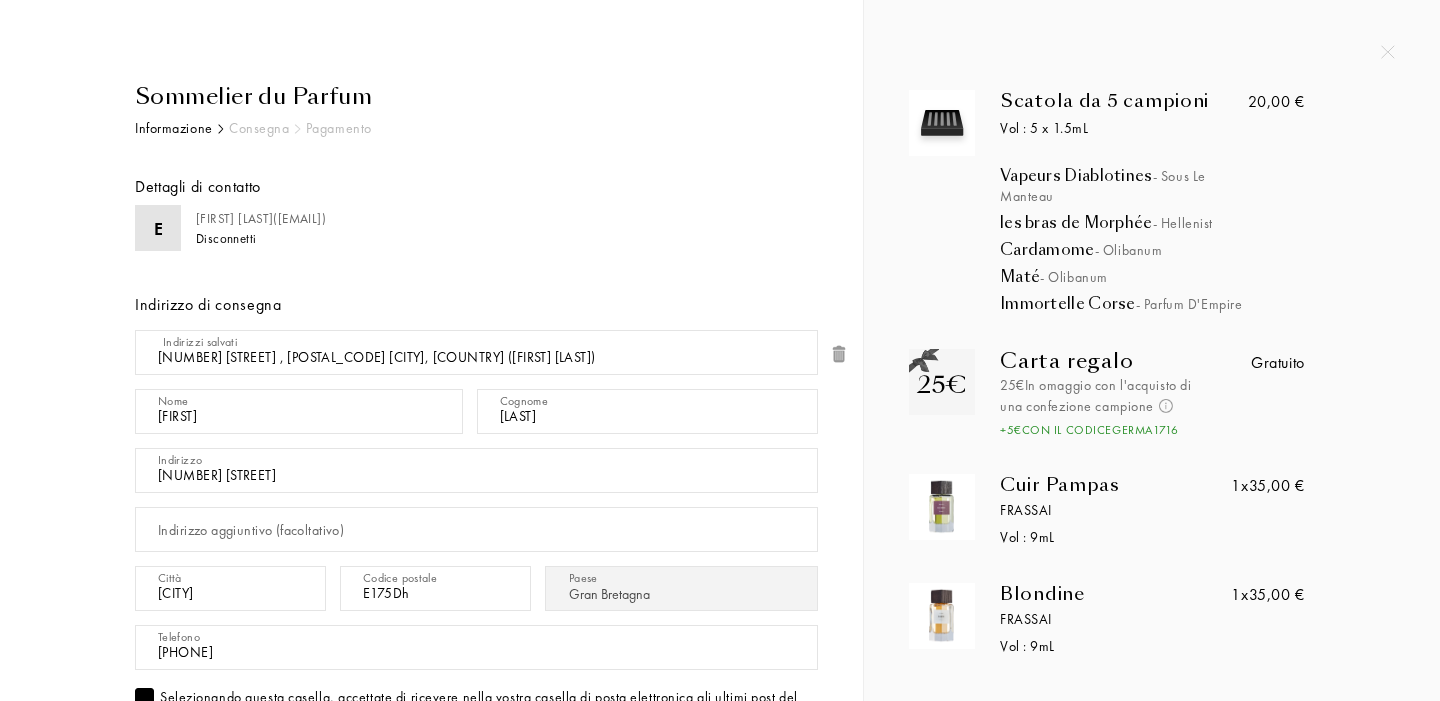 select on "UK" 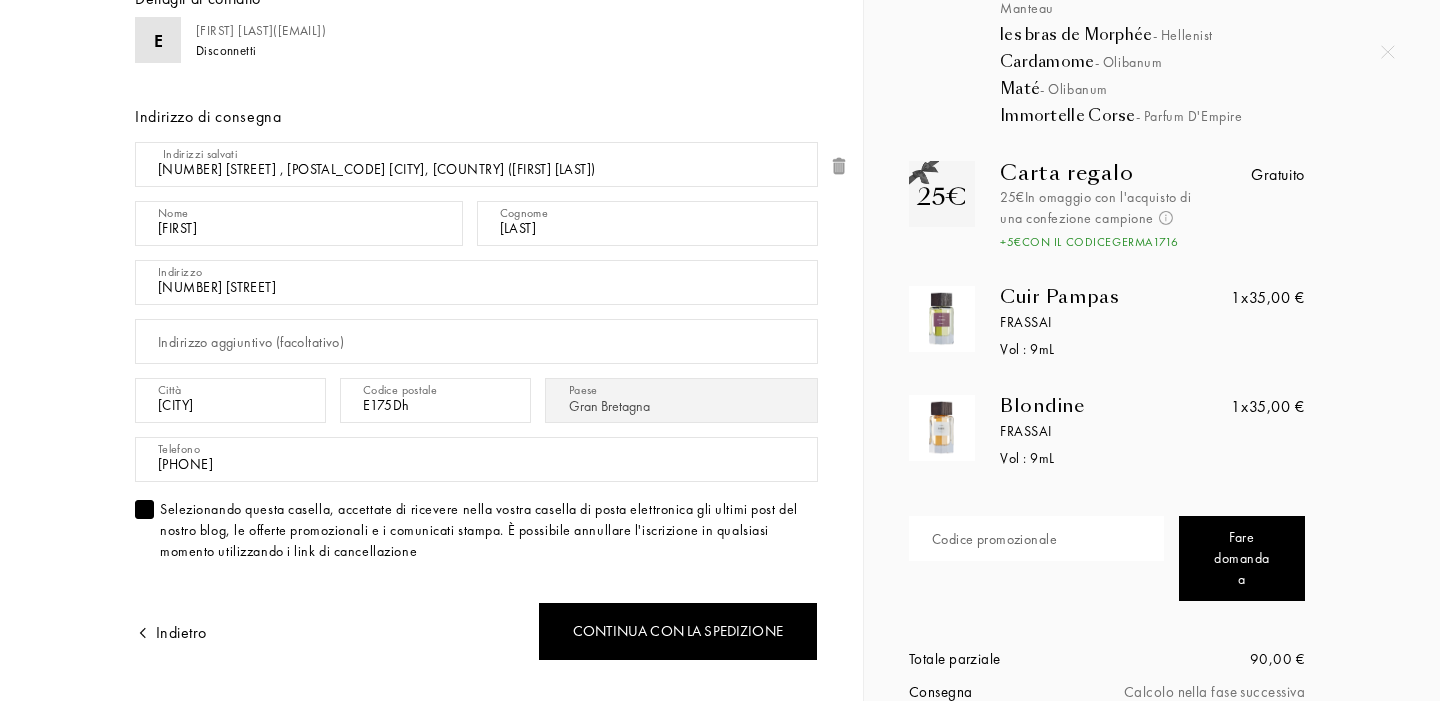 scroll, scrollTop: 175, scrollLeft: 0, axis: vertical 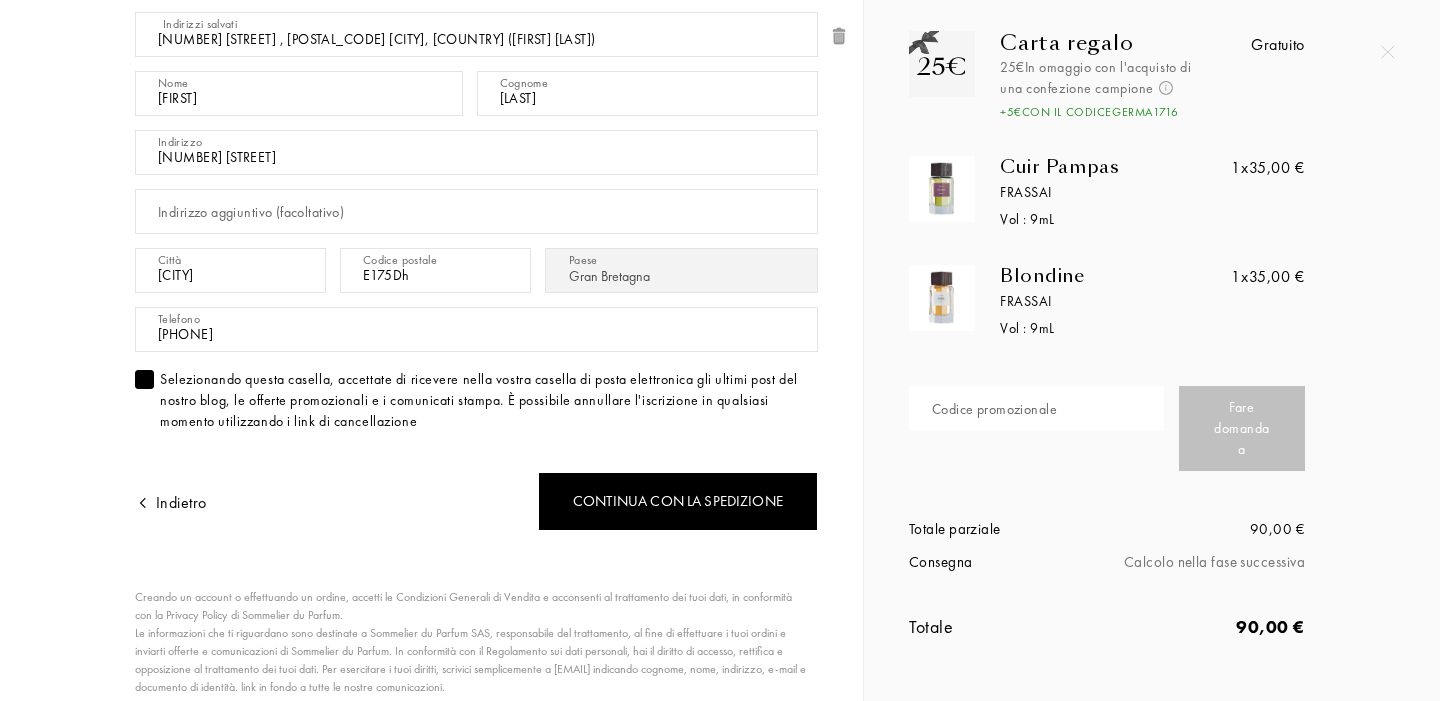 click on "Codice promozionale" at bounding box center (994, 409) 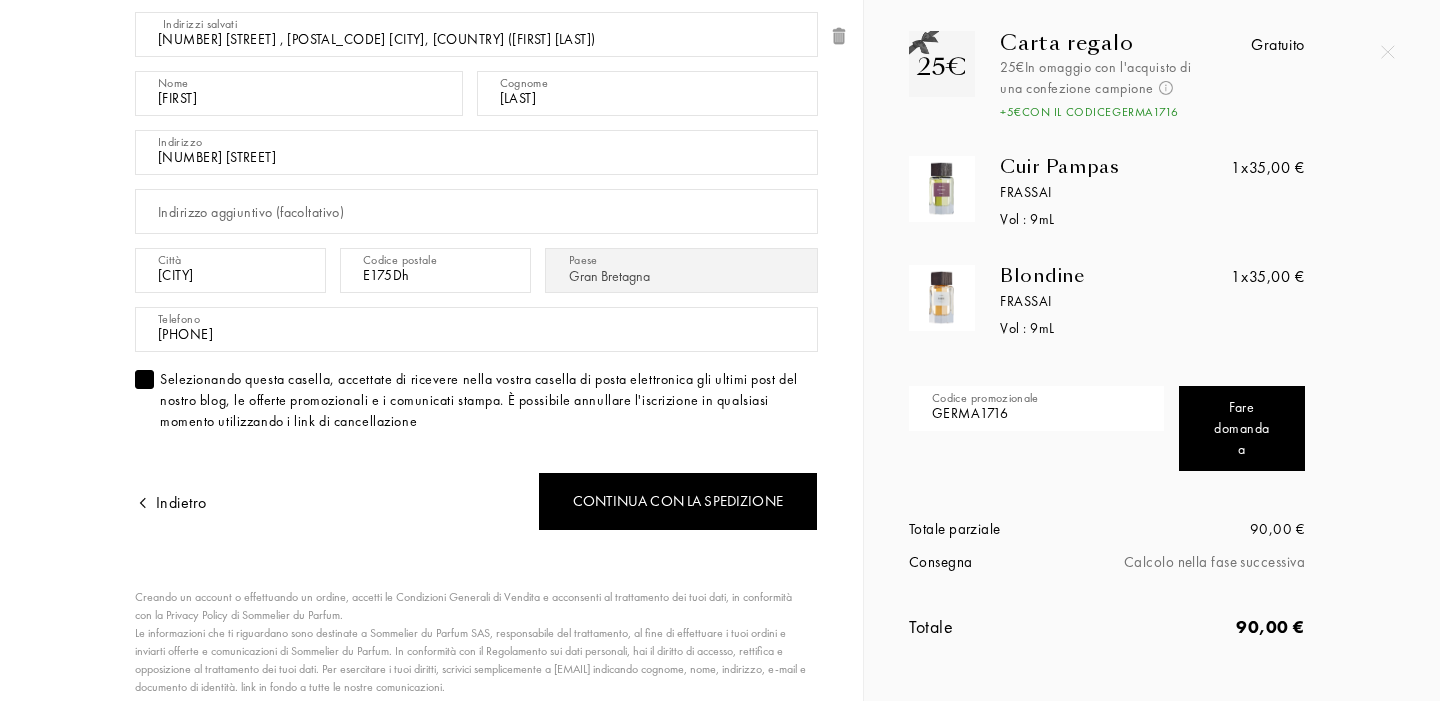 type on "GERMA1716" 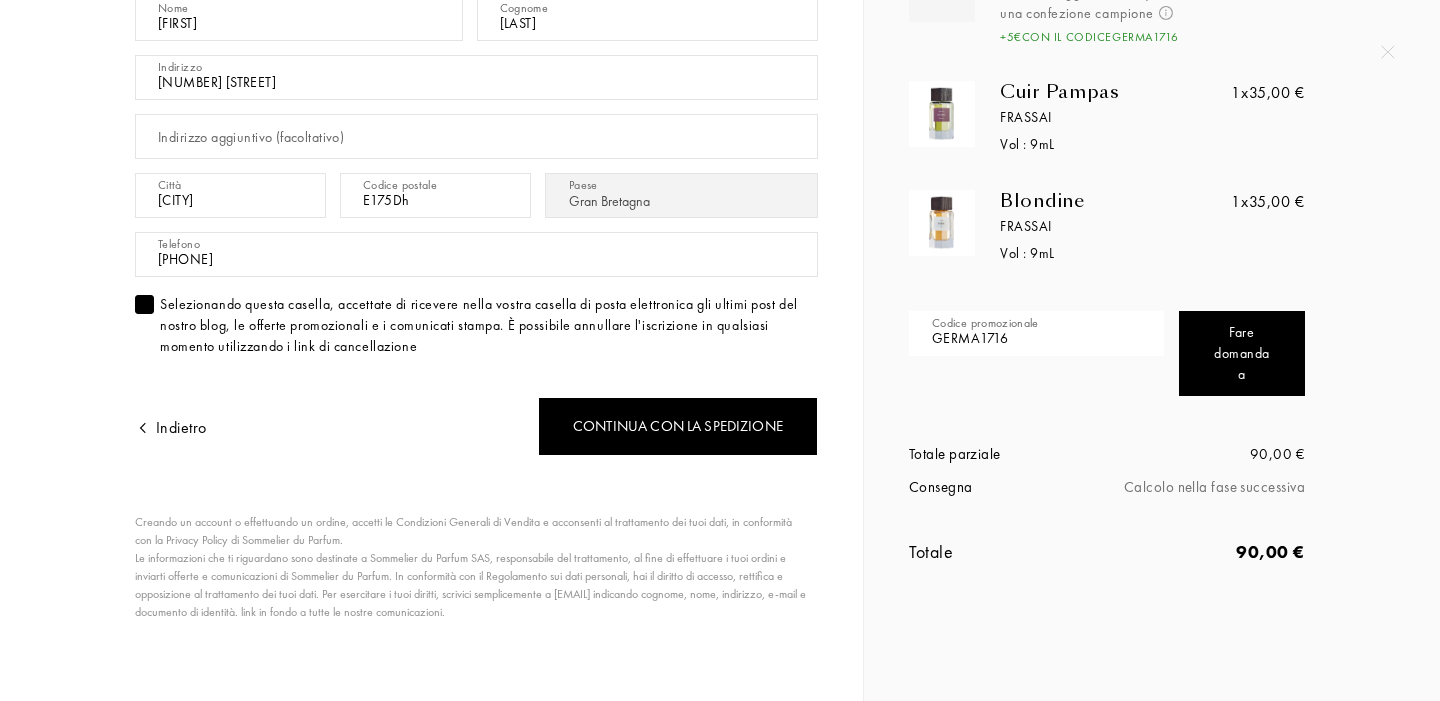 scroll, scrollTop: 392, scrollLeft: 0, axis: vertical 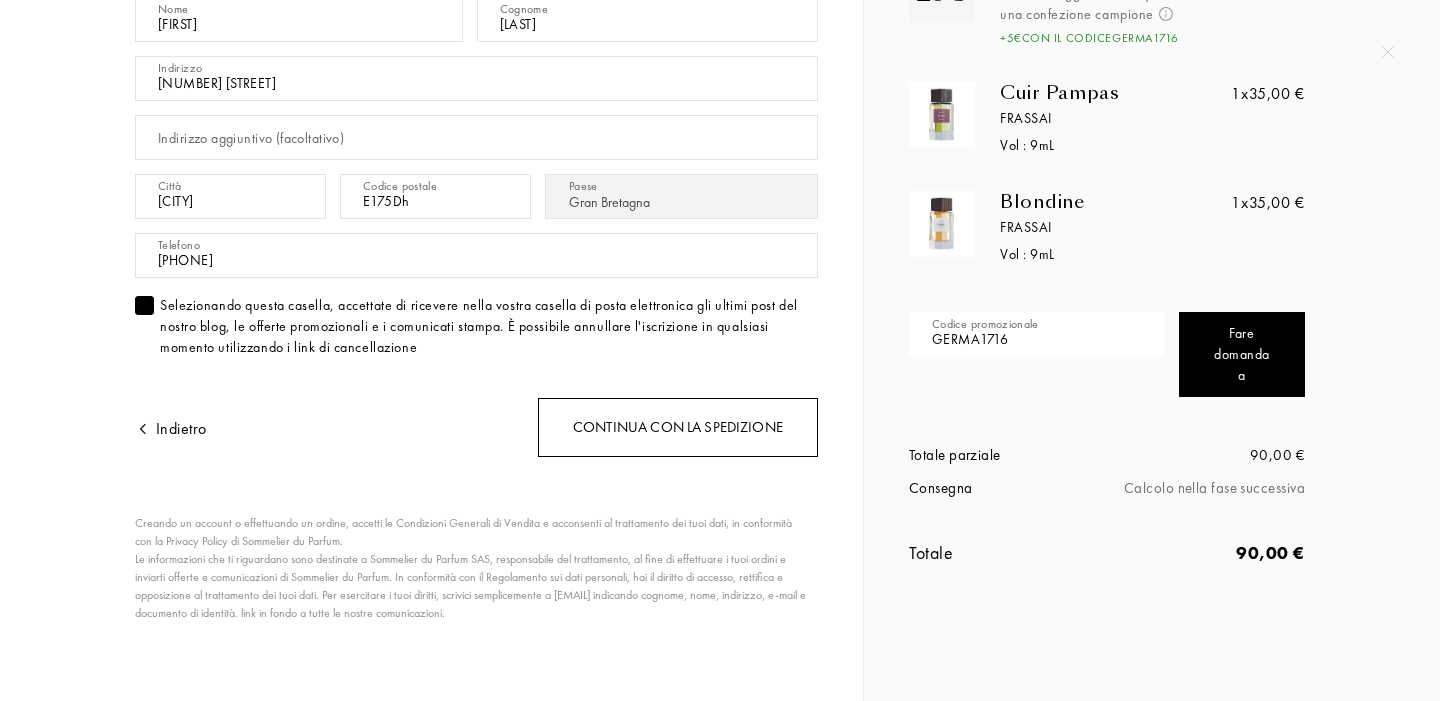 click on "Continua con la spedizione" at bounding box center [678, 427] 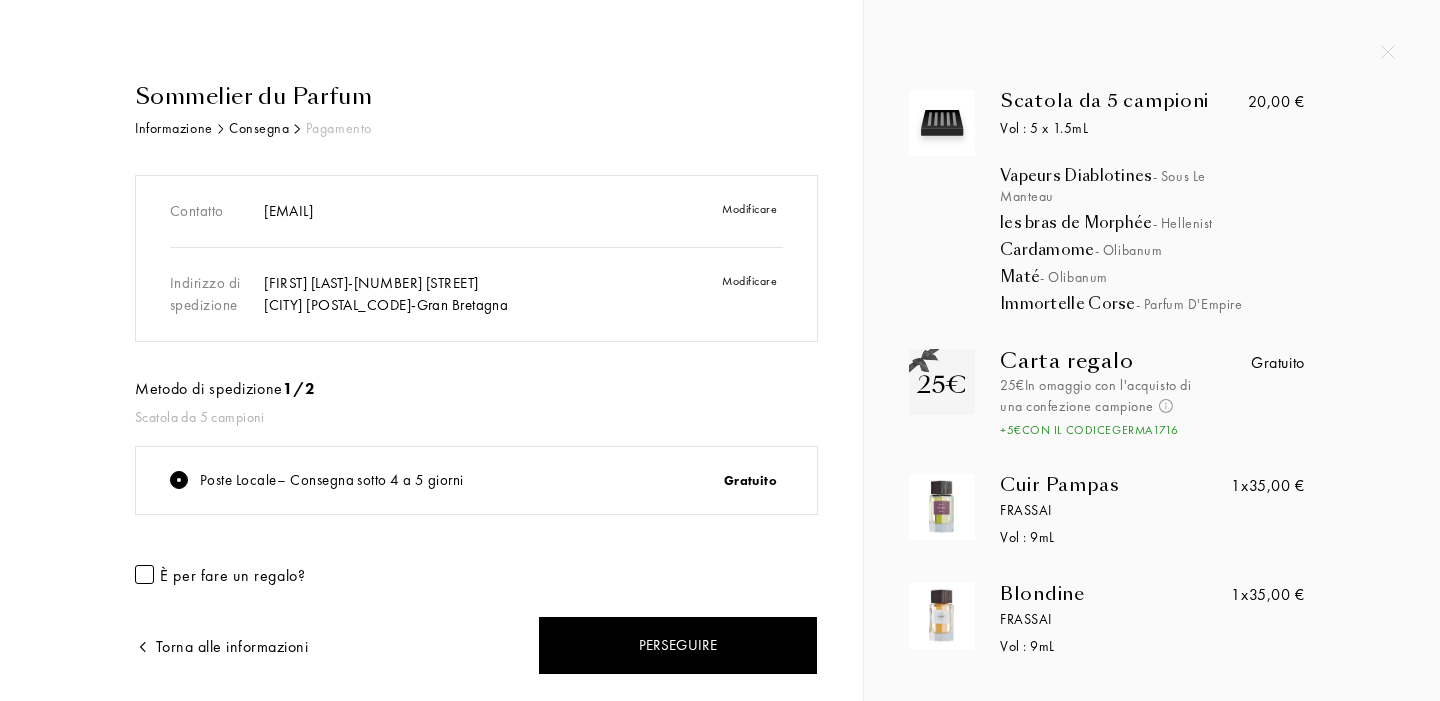 scroll, scrollTop: 0, scrollLeft: 0, axis: both 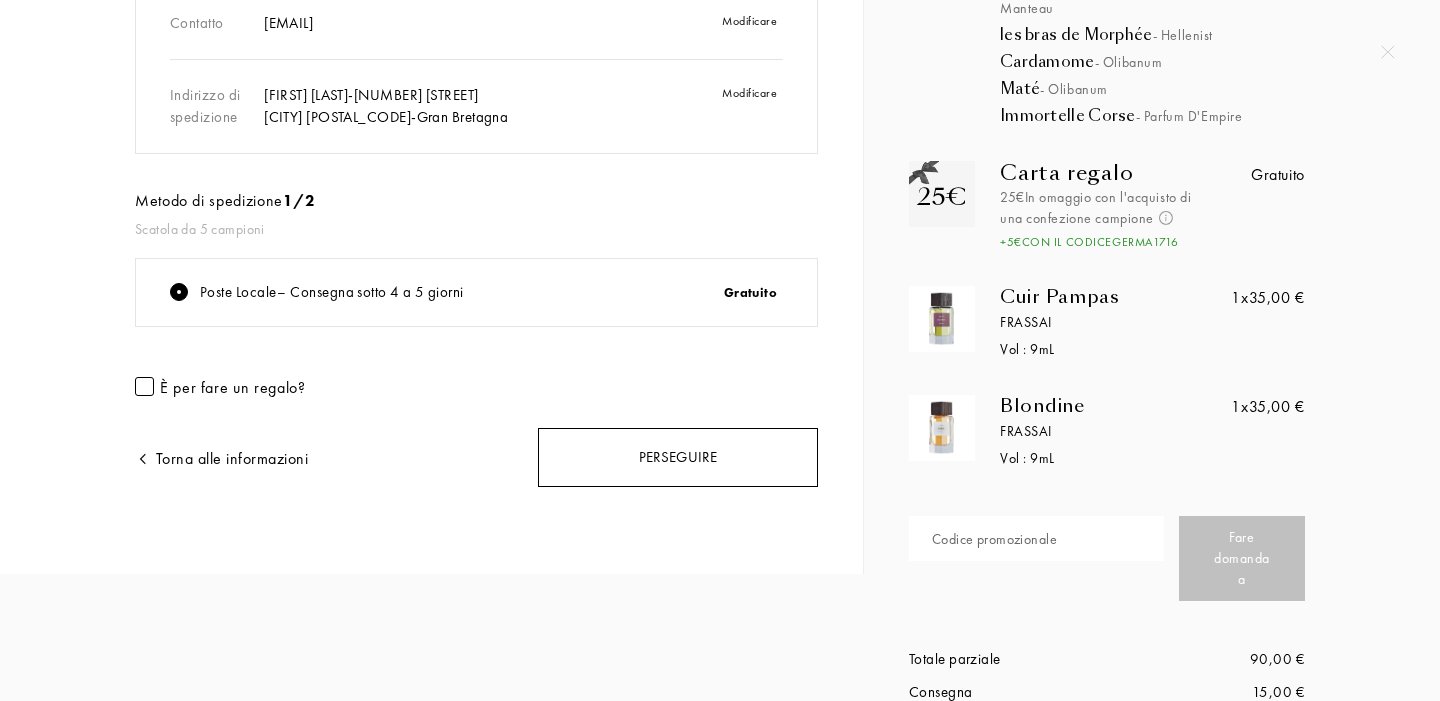 click on "Perseguire" at bounding box center (678, 457) 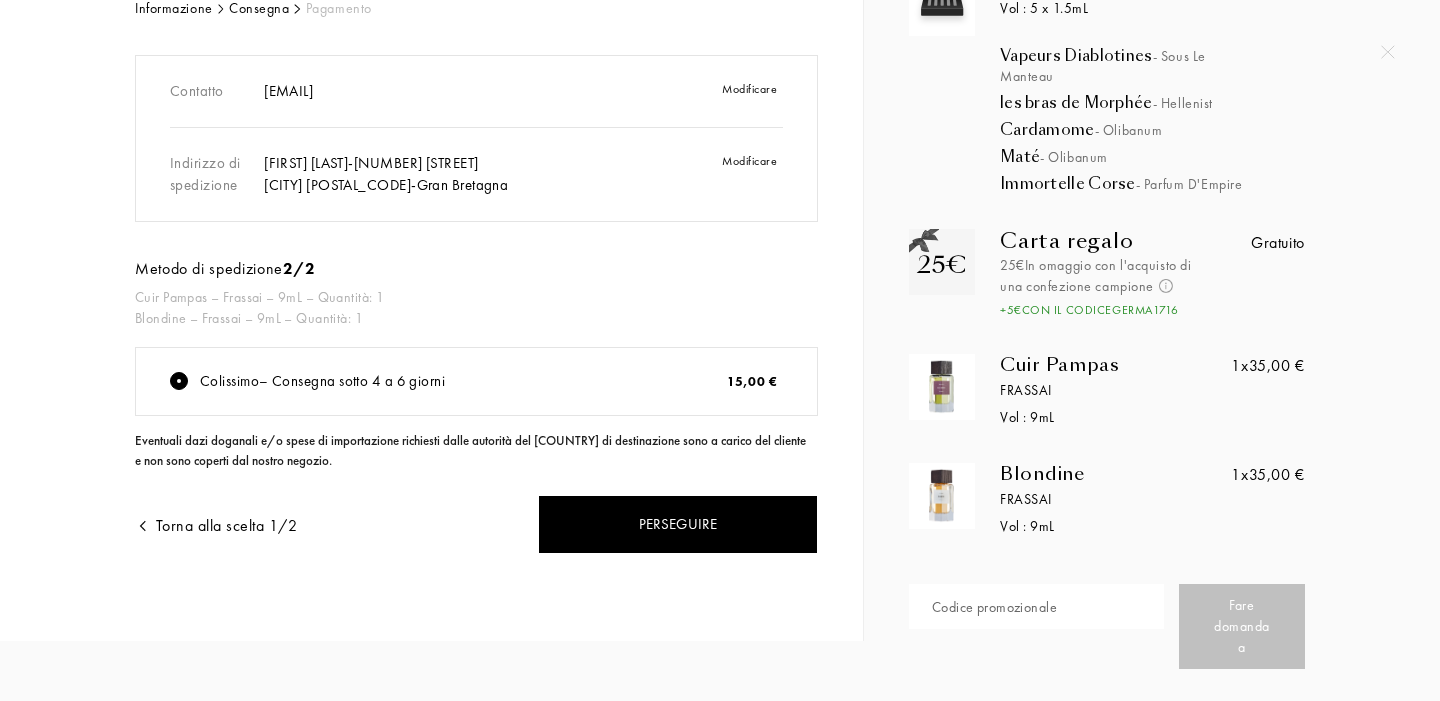 scroll, scrollTop: 117, scrollLeft: 0, axis: vertical 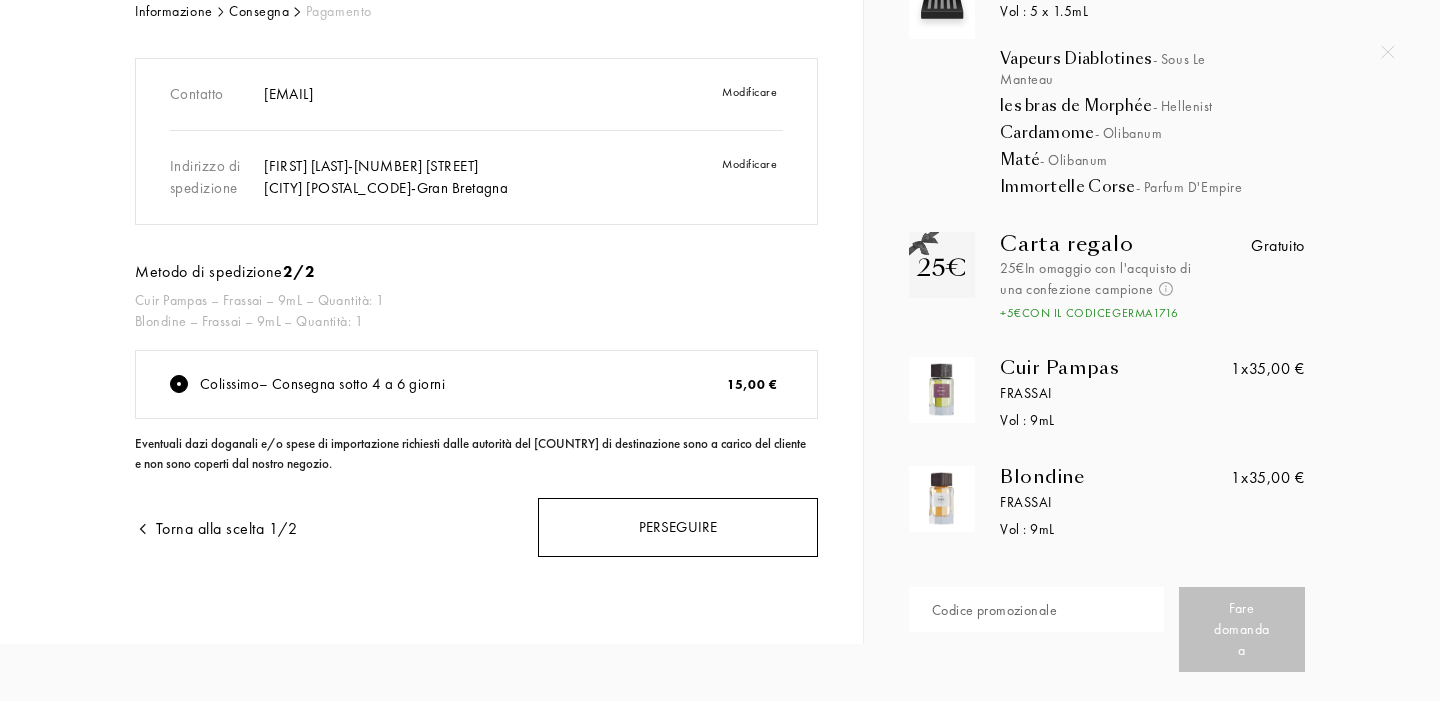 click on "Perseguire" at bounding box center (678, 527) 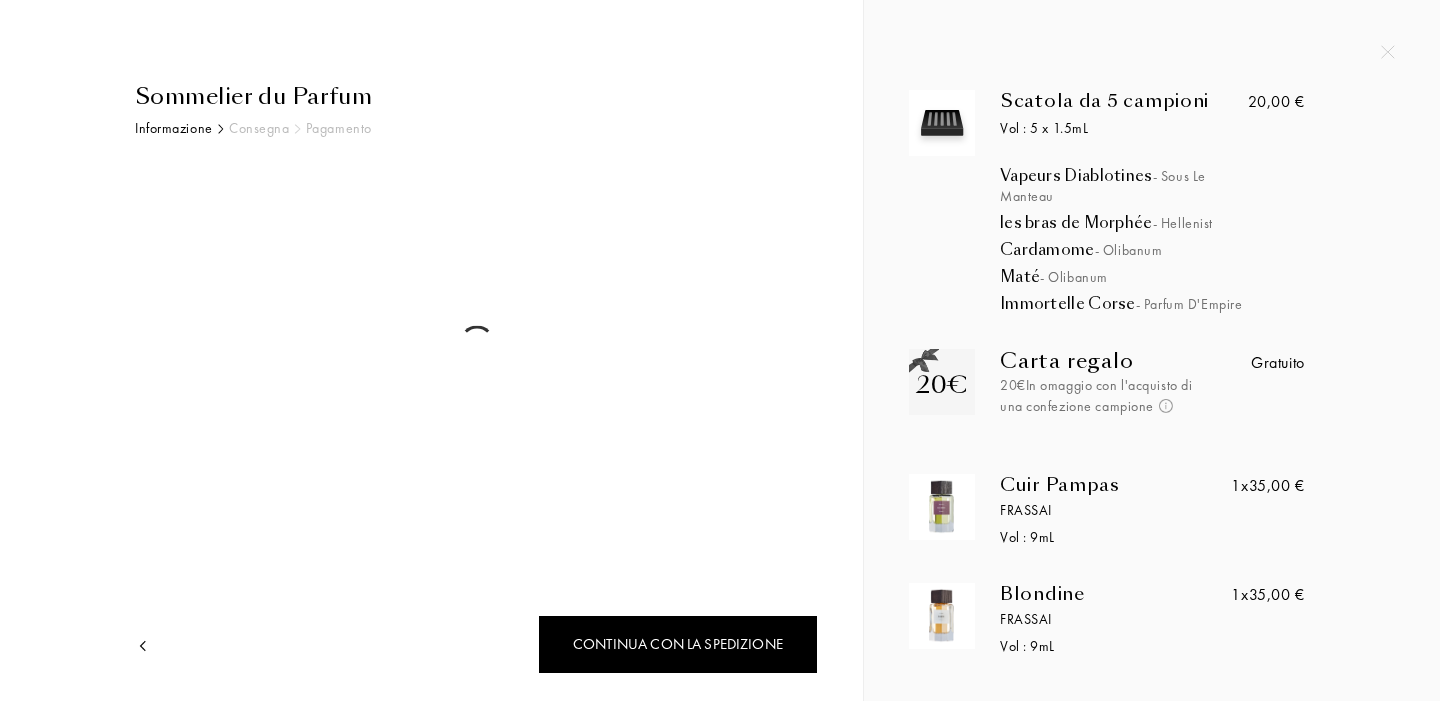 scroll, scrollTop: 0, scrollLeft: 0, axis: both 